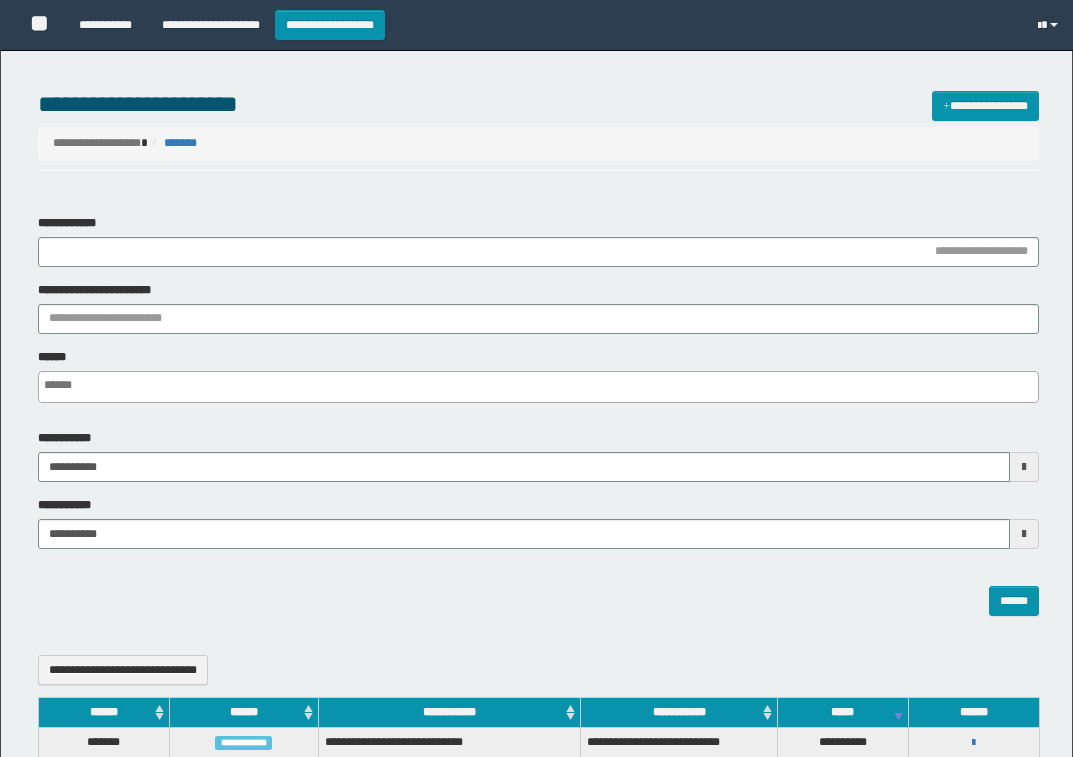 select 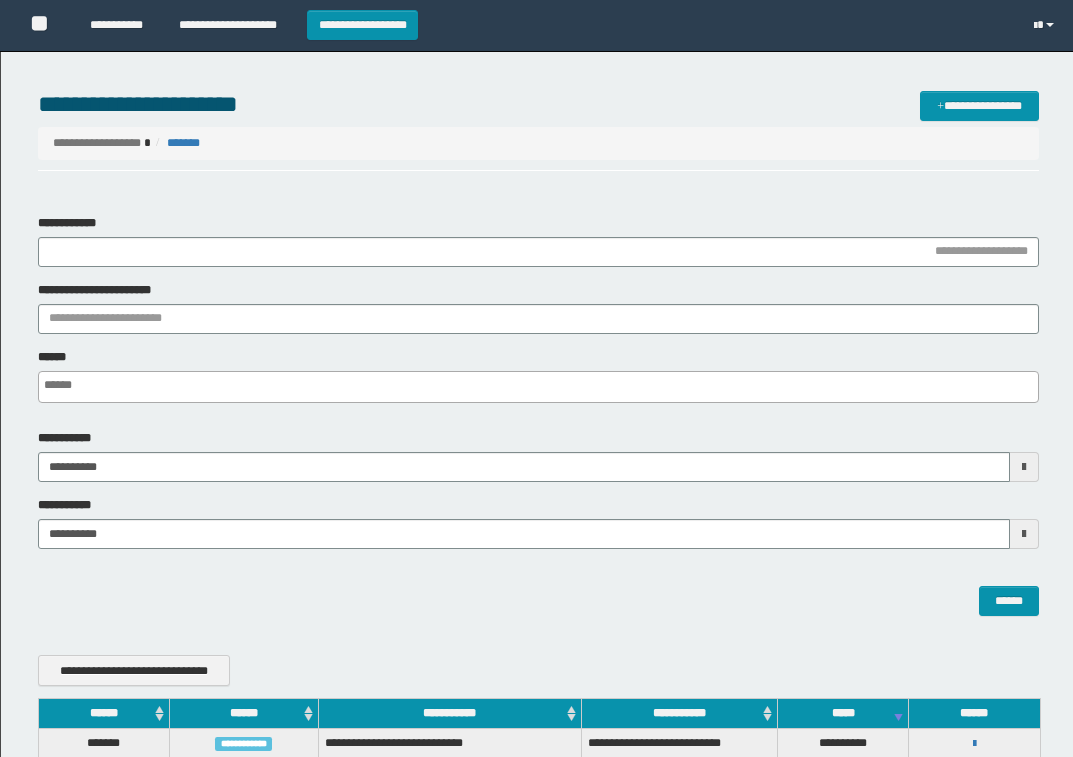 scroll, scrollTop: 0, scrollLeft: 0, axis: both 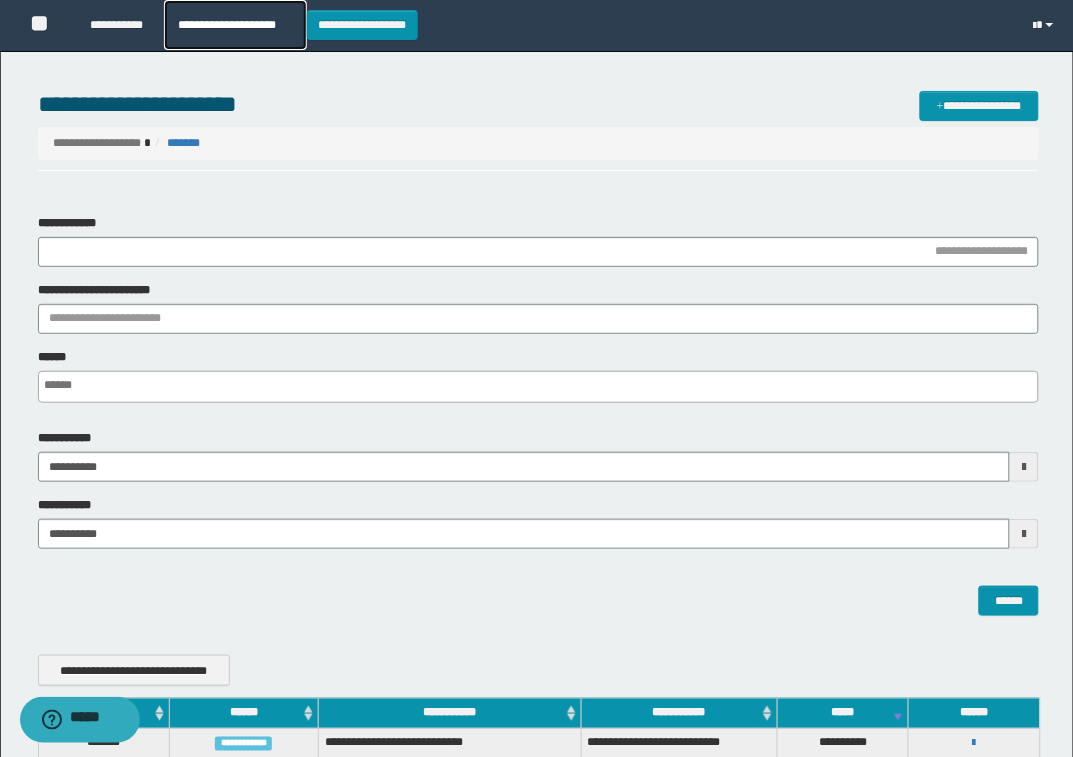 click on "**********" at bounding box center [235, 25] 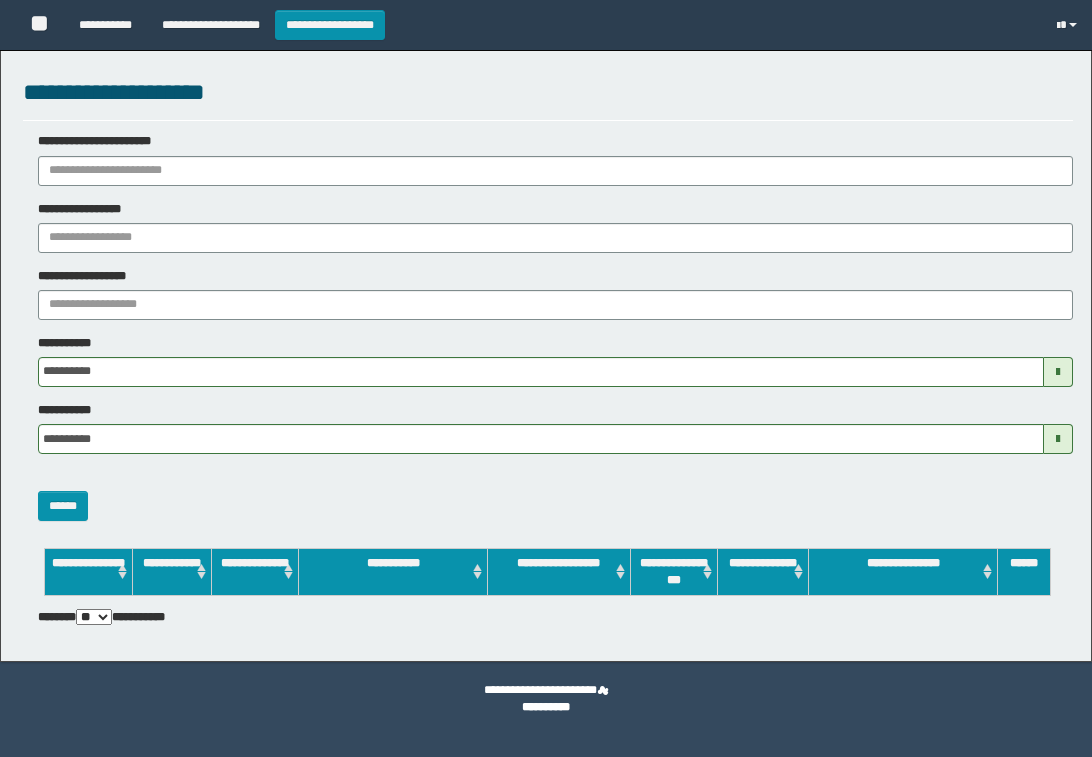 scroll, scrollTop: 0, scrollLeft: 0, axis: both 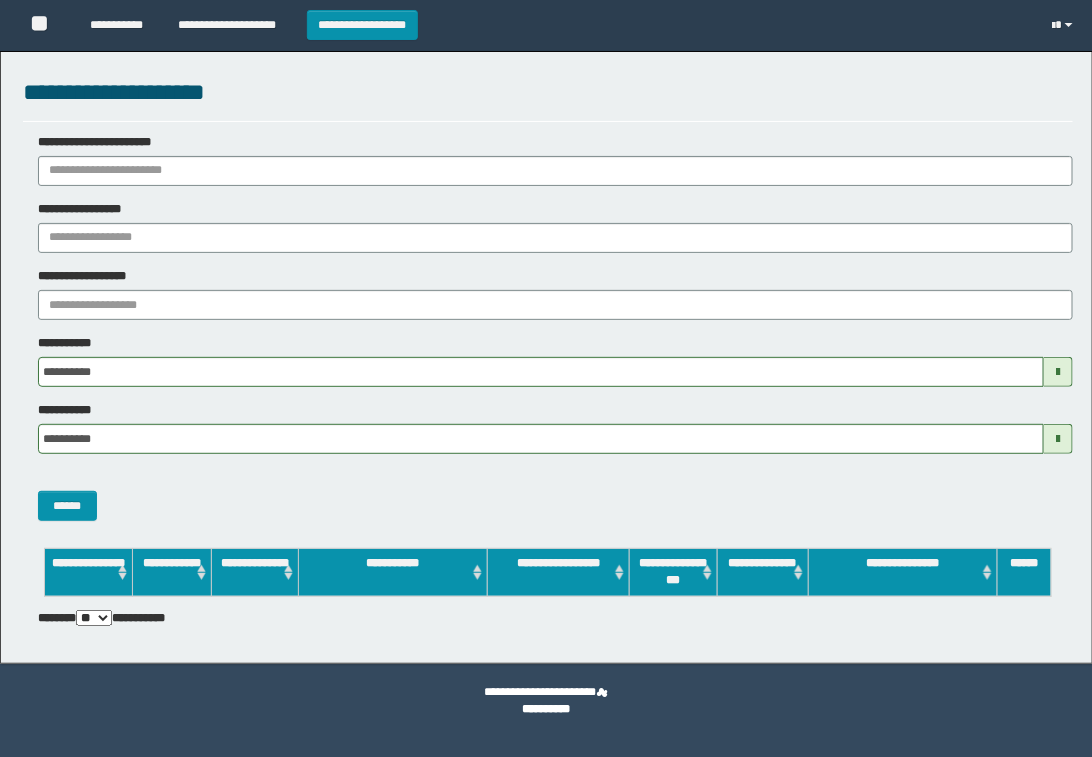 drag, startPoint x: 186, startPoint y: 127, endPoint x: 178, endPoint y: 165, distance: 38.832977 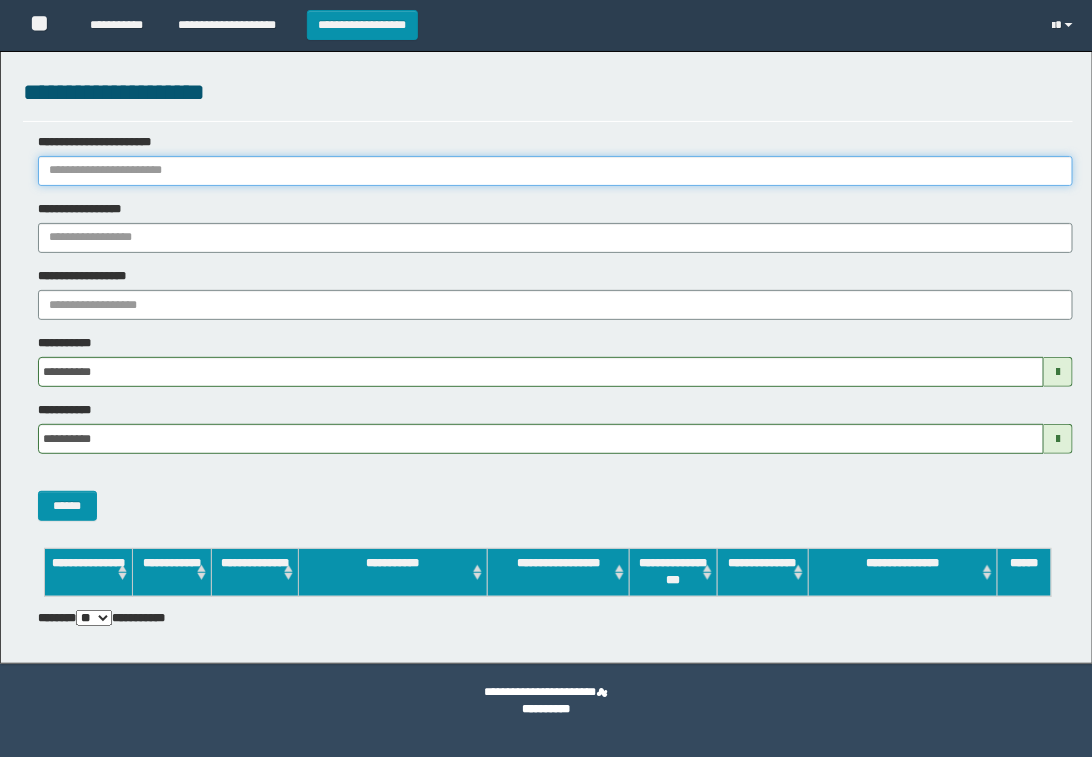 click on "**********" at bounding box center [555, 171] 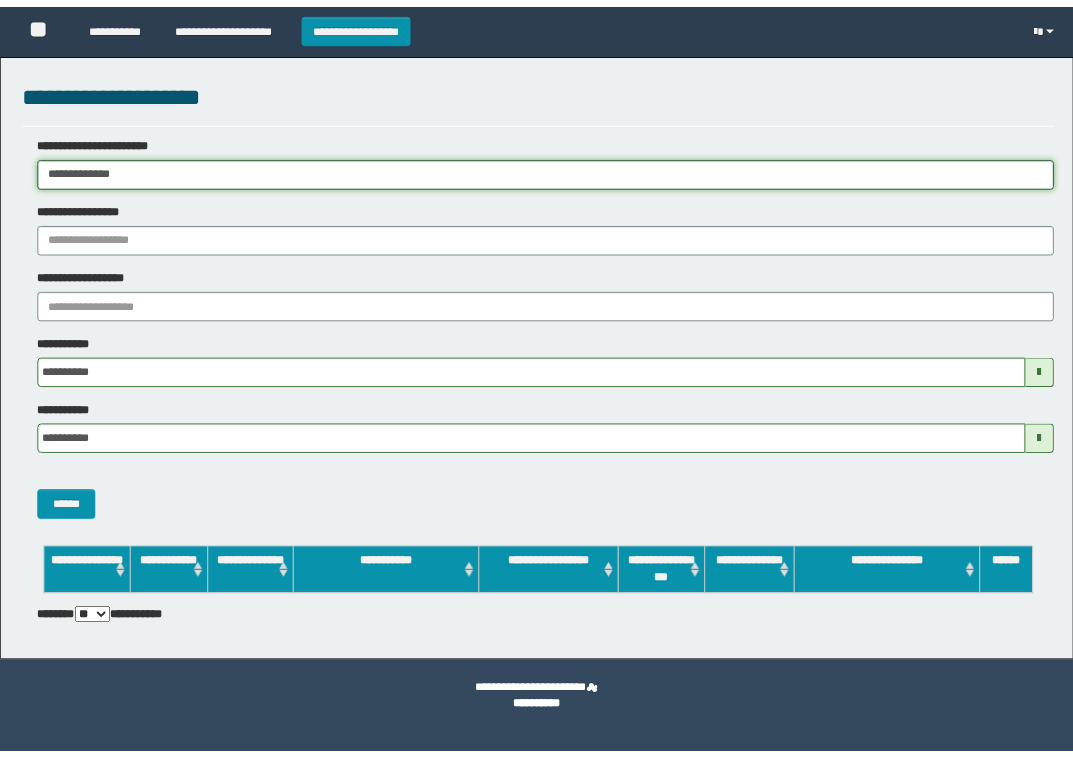 scroll, scrollTop: 0, scrollLeft: 0, axis: both 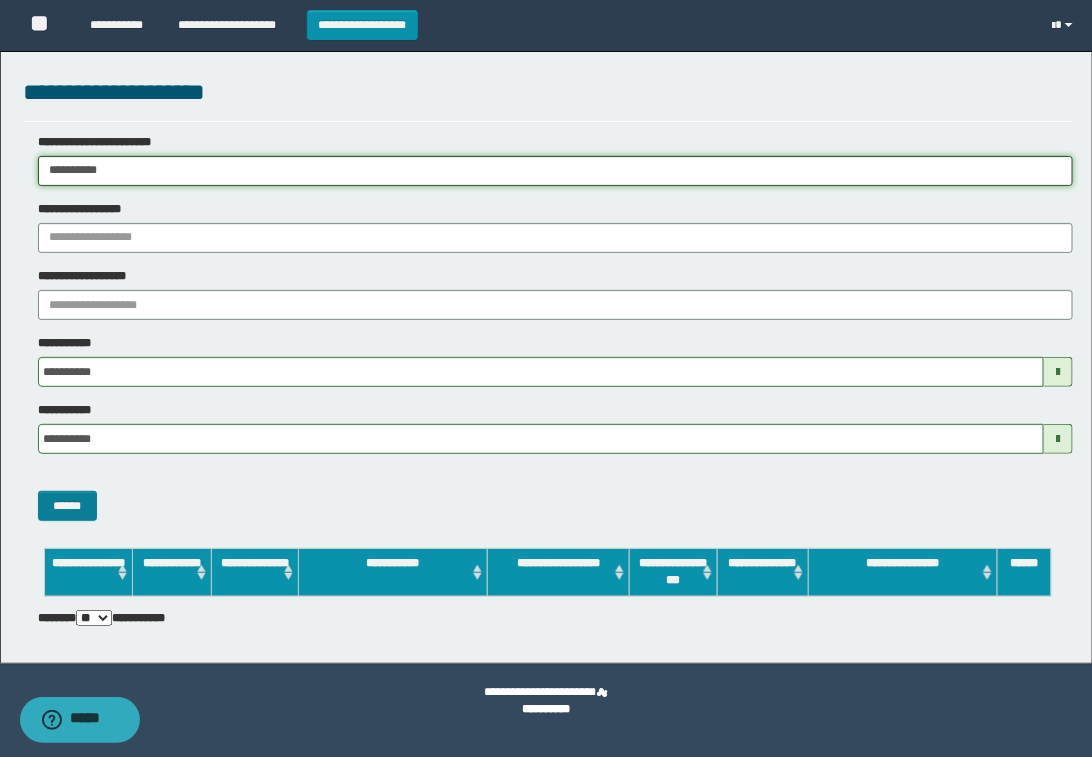 type on "**********" 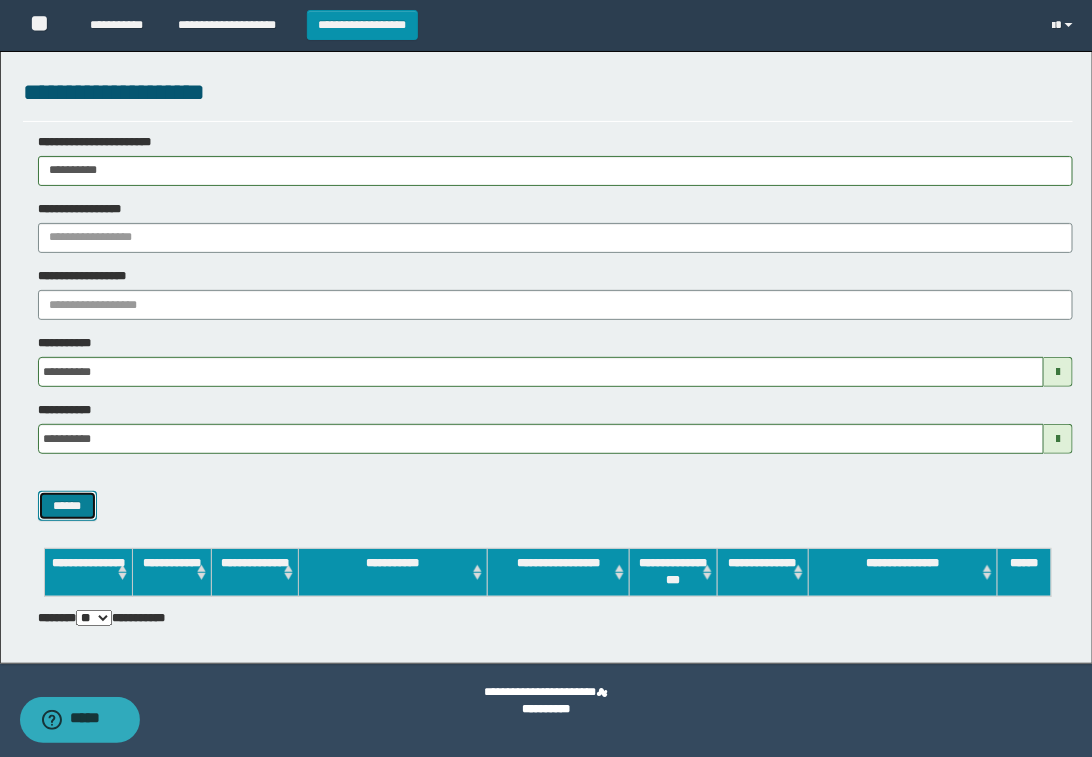 click on "******" at bounding box center [68, 506] 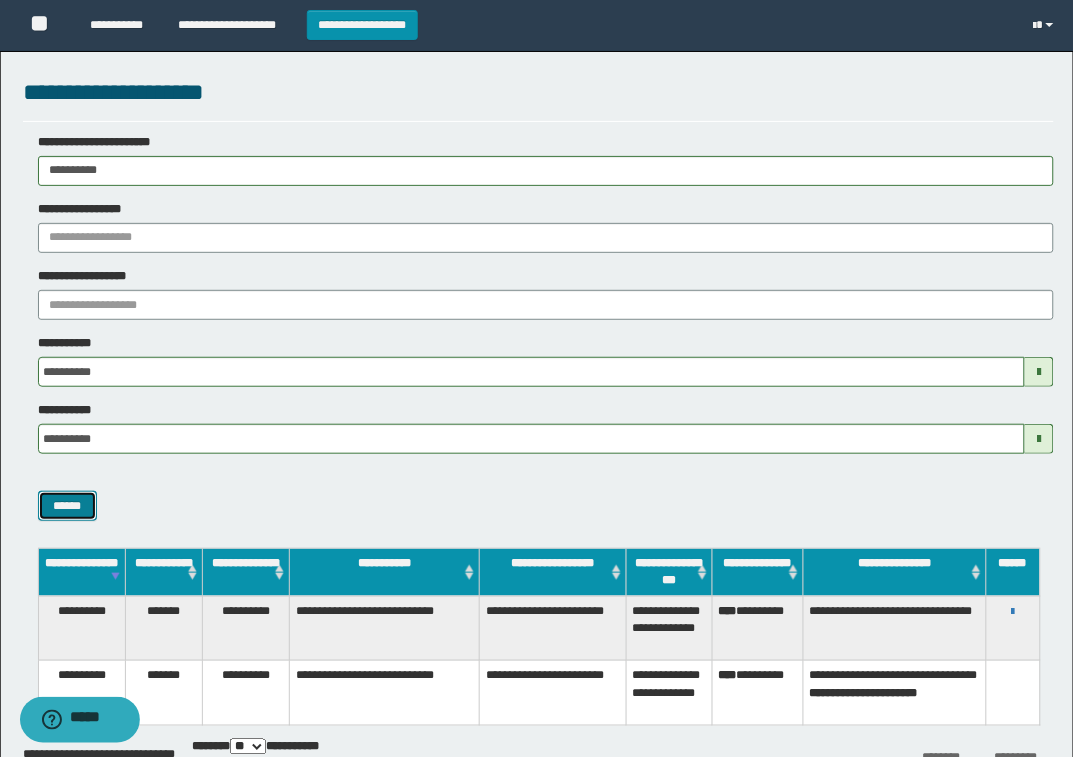 scroll, scrollTop: 123, scrollLeft: 0, axis: vertical 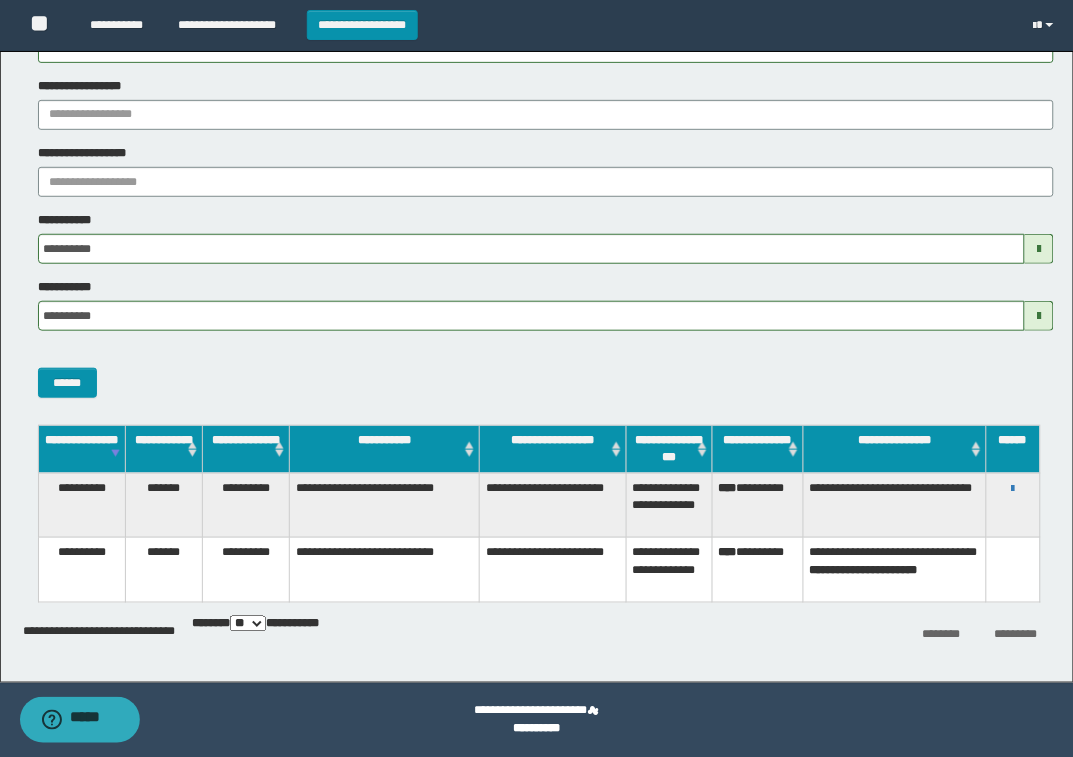 drag, startPoint x: 1005, startPoint y: 485, endPoint x: 1003, endPoint y: 498, distance: 13.152946 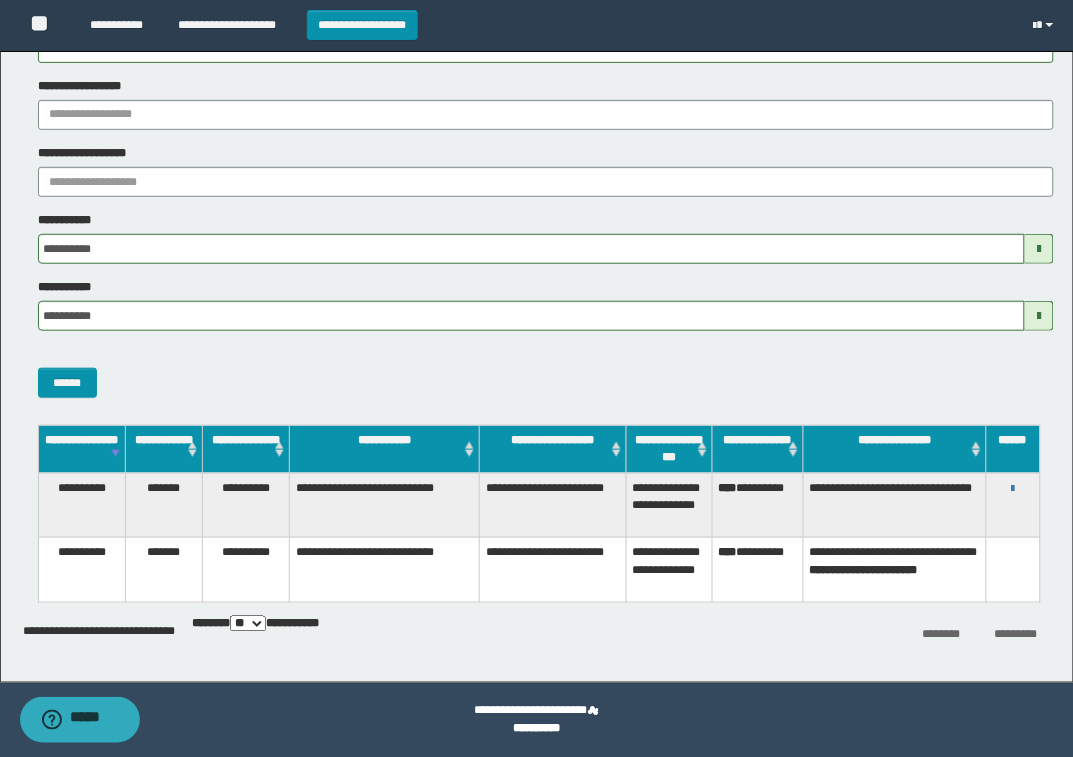 click on "**********" at bounding box center [1013, 505] 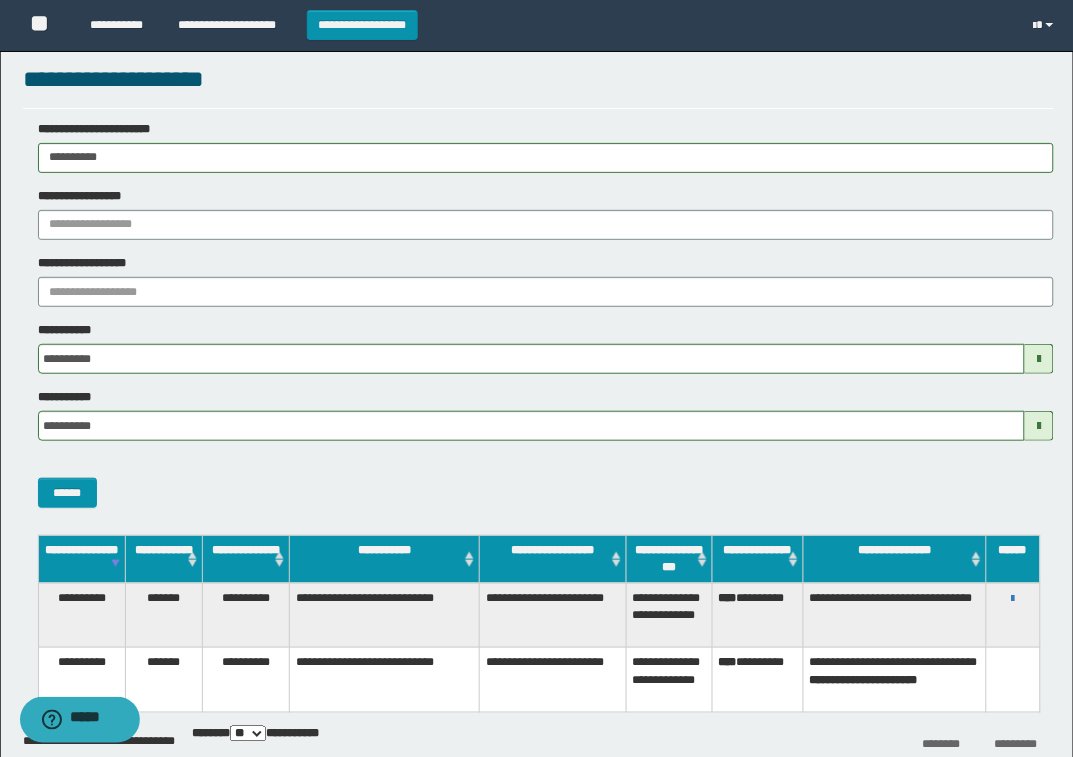 scroll, scrollTop: 0, scrollLeft: 0, axis: both 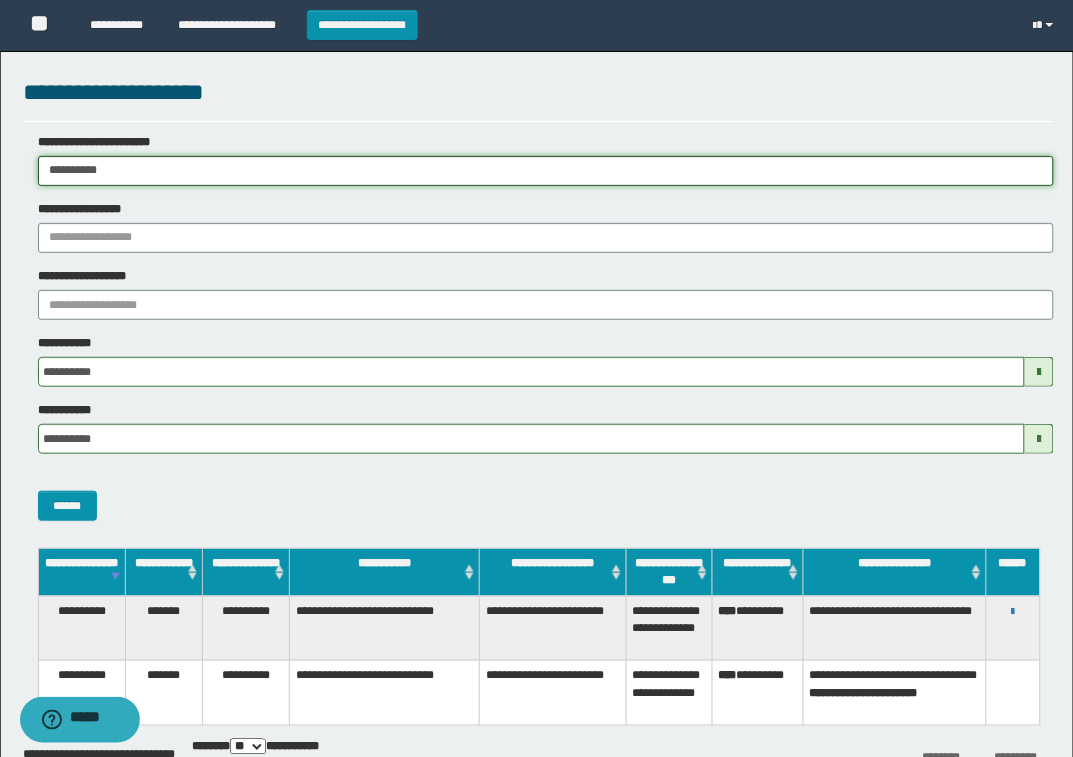 click on "**********" at bounding box center (546, 171) 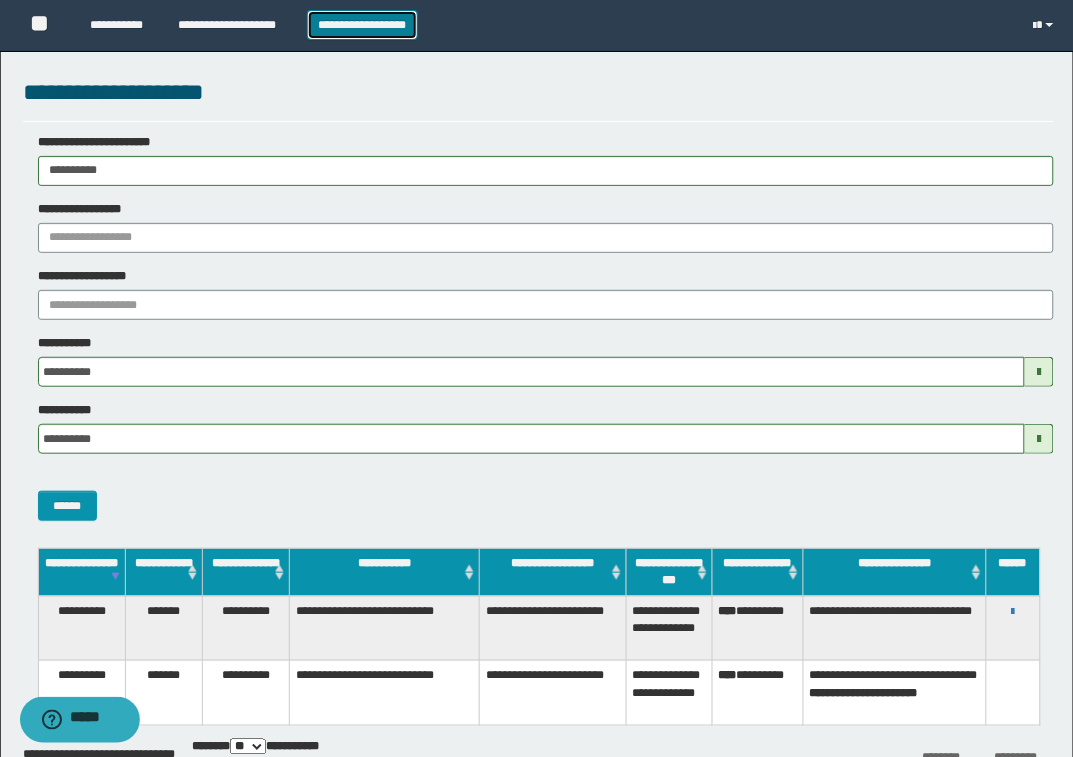 click on "**********" at bounding box center [362, 25] 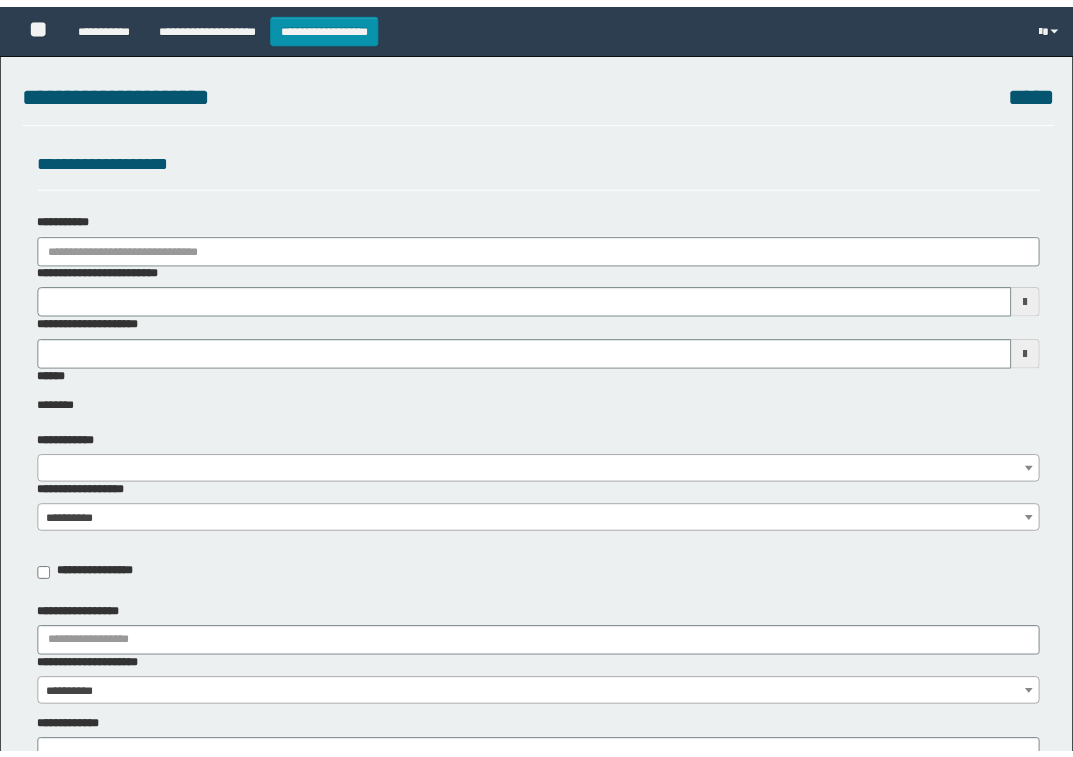 scroll, scrollTop: 0, scrollLeft: 0, axis: both 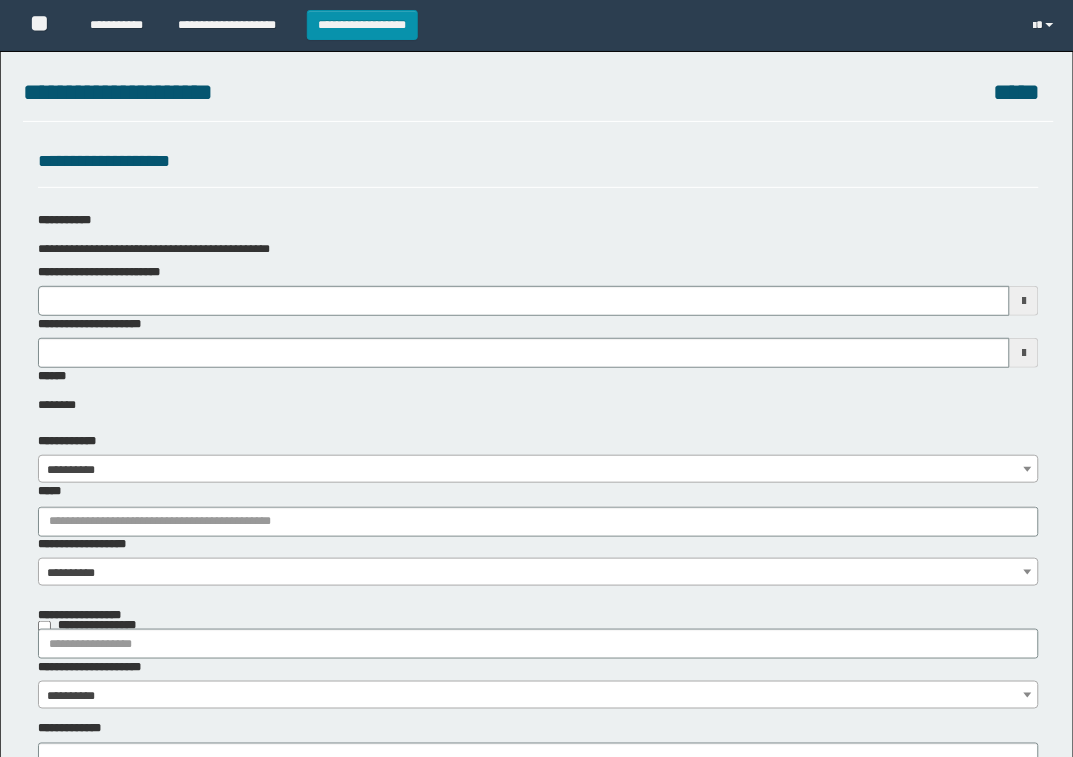 click on "**********" at bounding box center (539, 238) 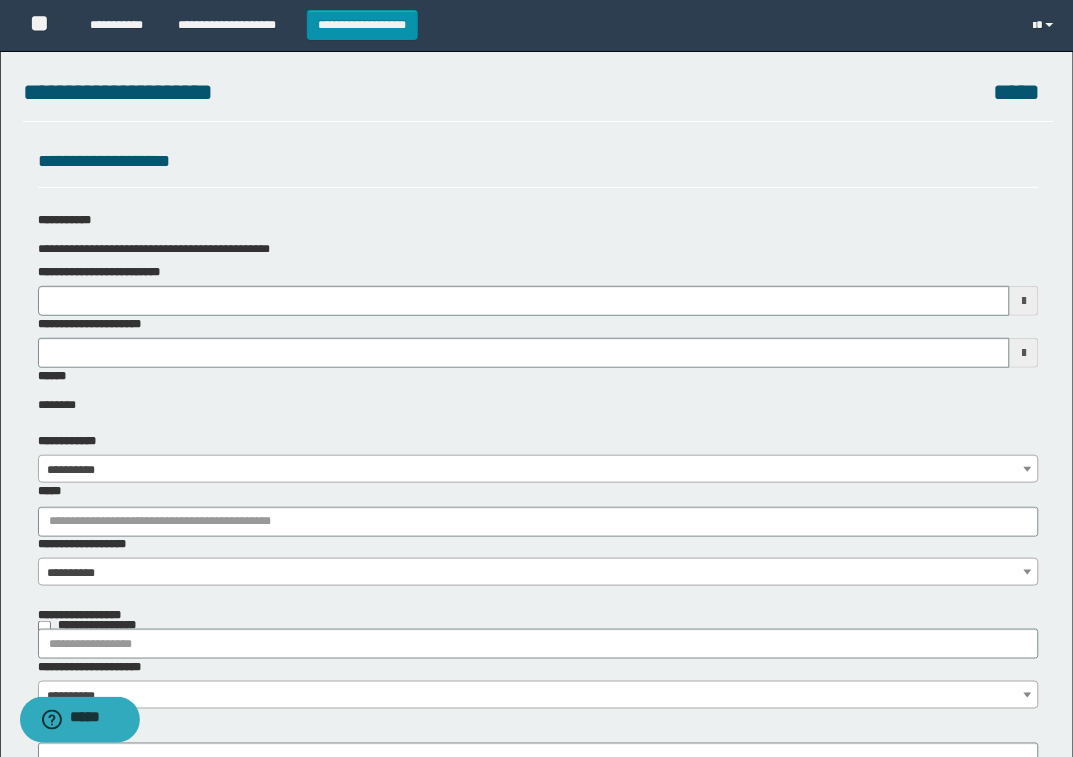scroll, scrollTop: 0, scrollLeft: 0, axis: both 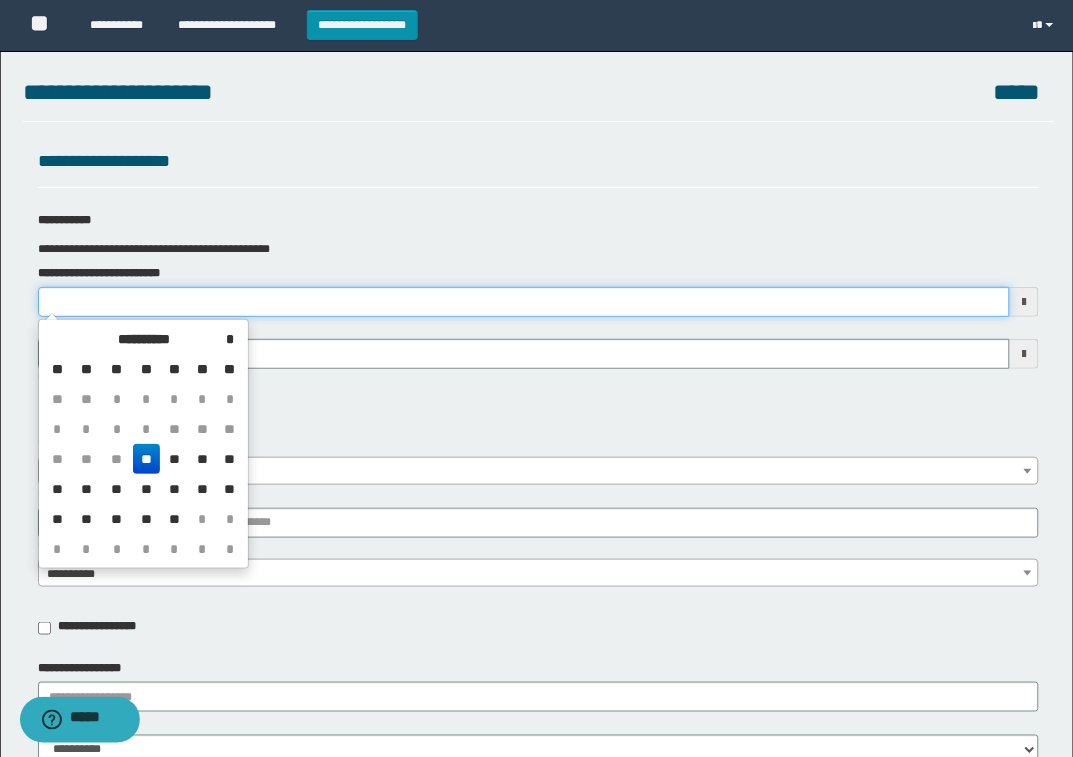 click on "**********" at bounding box center (524, 302) 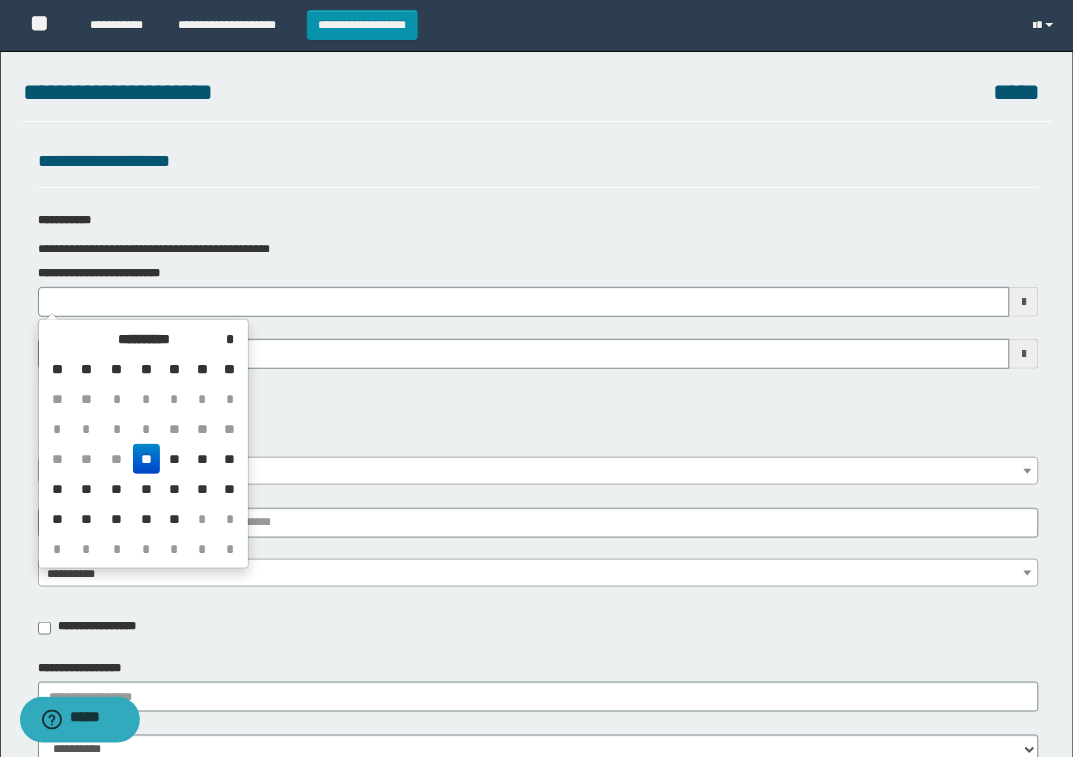 click on "**" at bounding box center (147, 459) 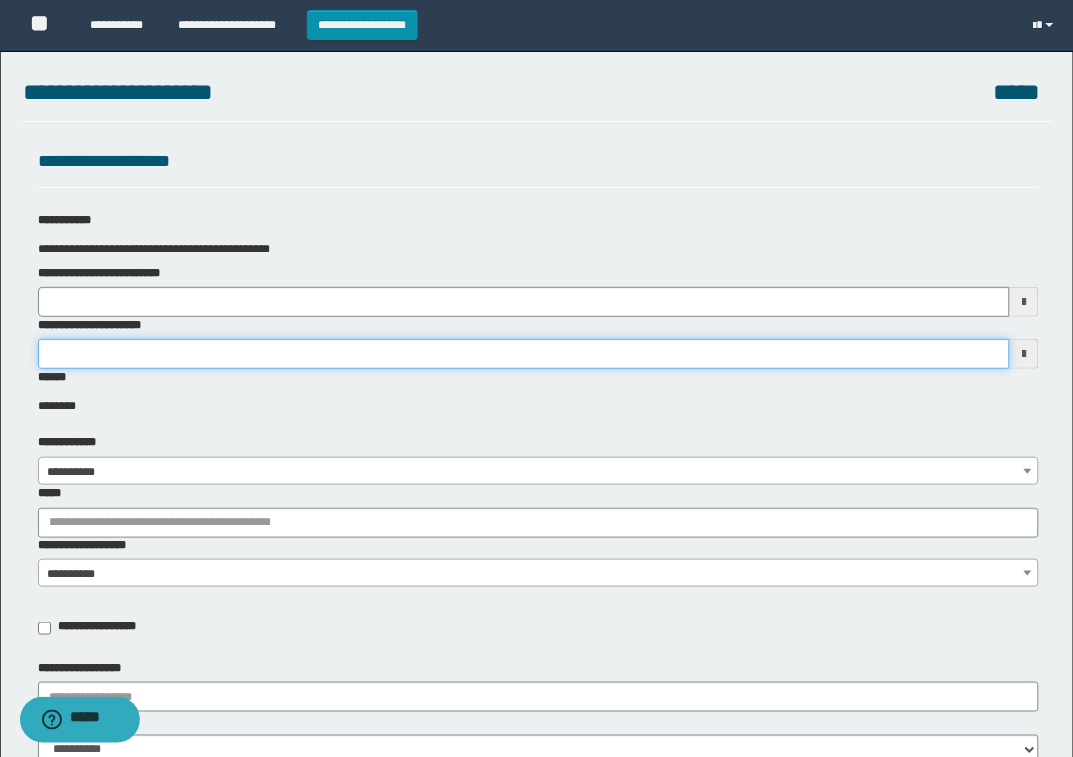 click on "**********" at bounding box center [524, 354] 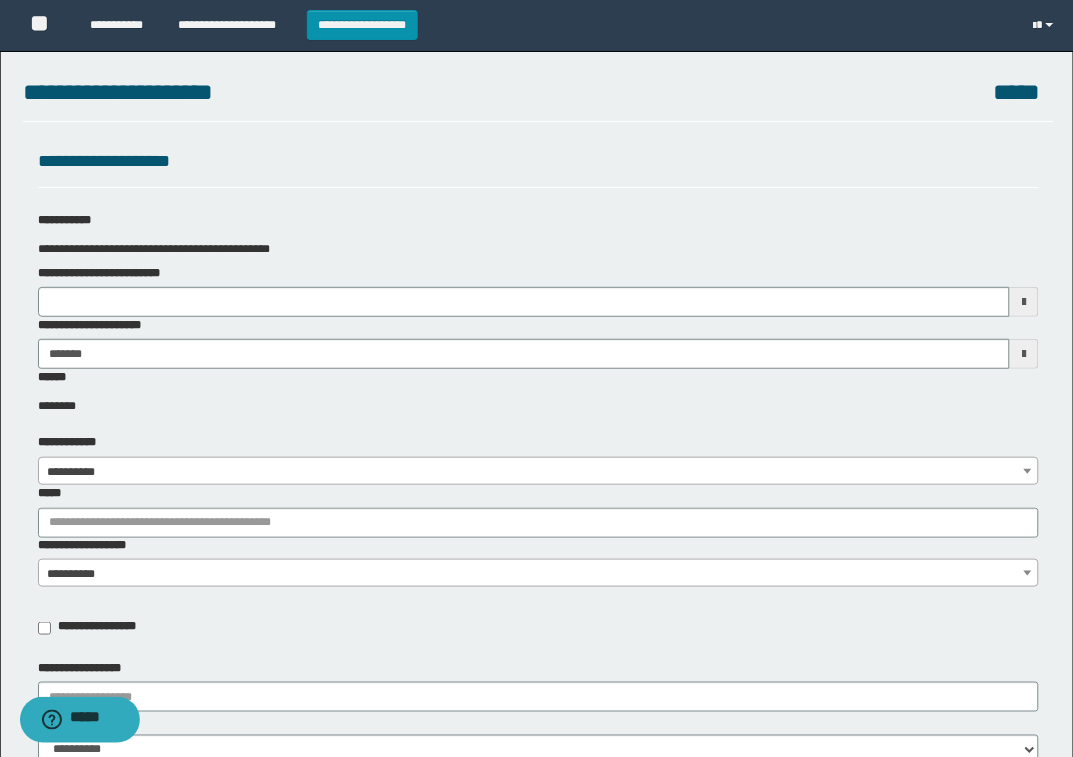 click on "*****" at bounding box center (539, 511) 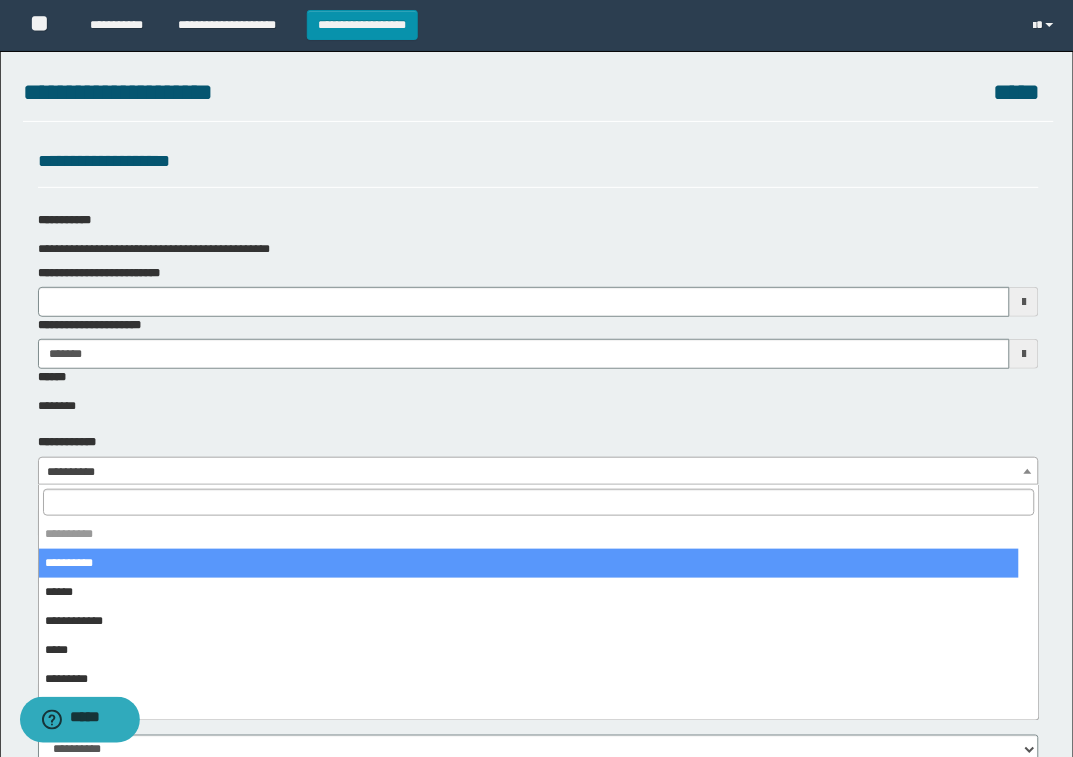 click at bounding box center [539, 502] 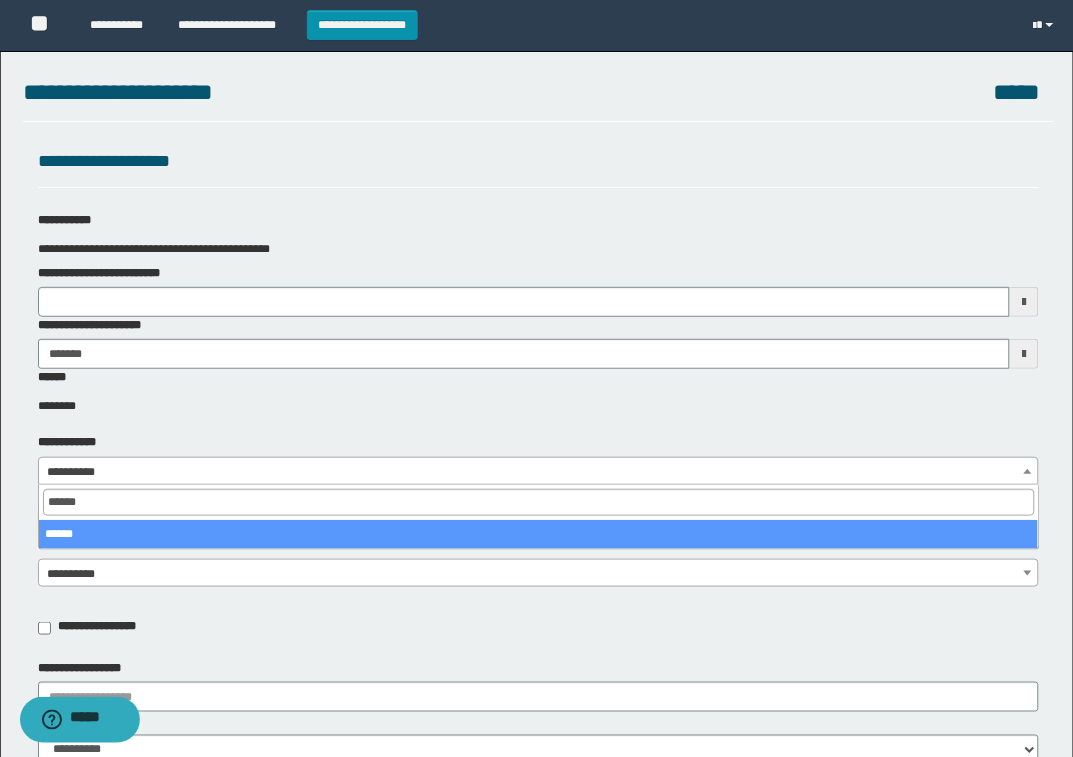 type on "******" 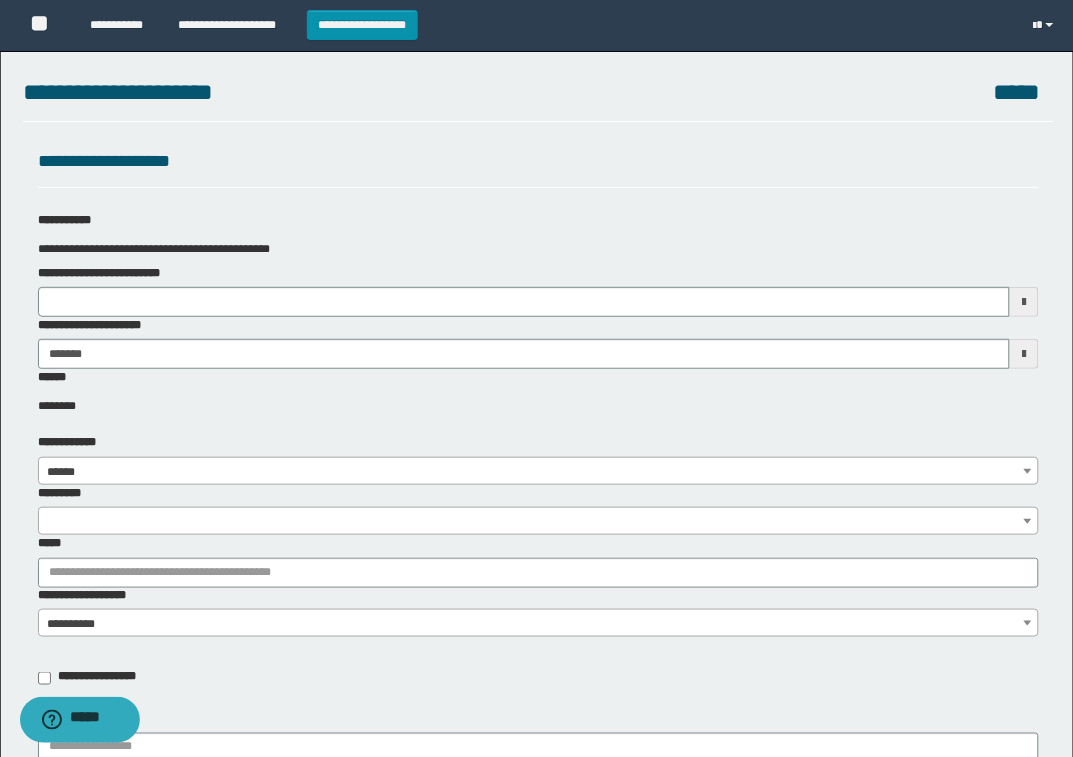click on "*********" at bounding box center [539, 510] 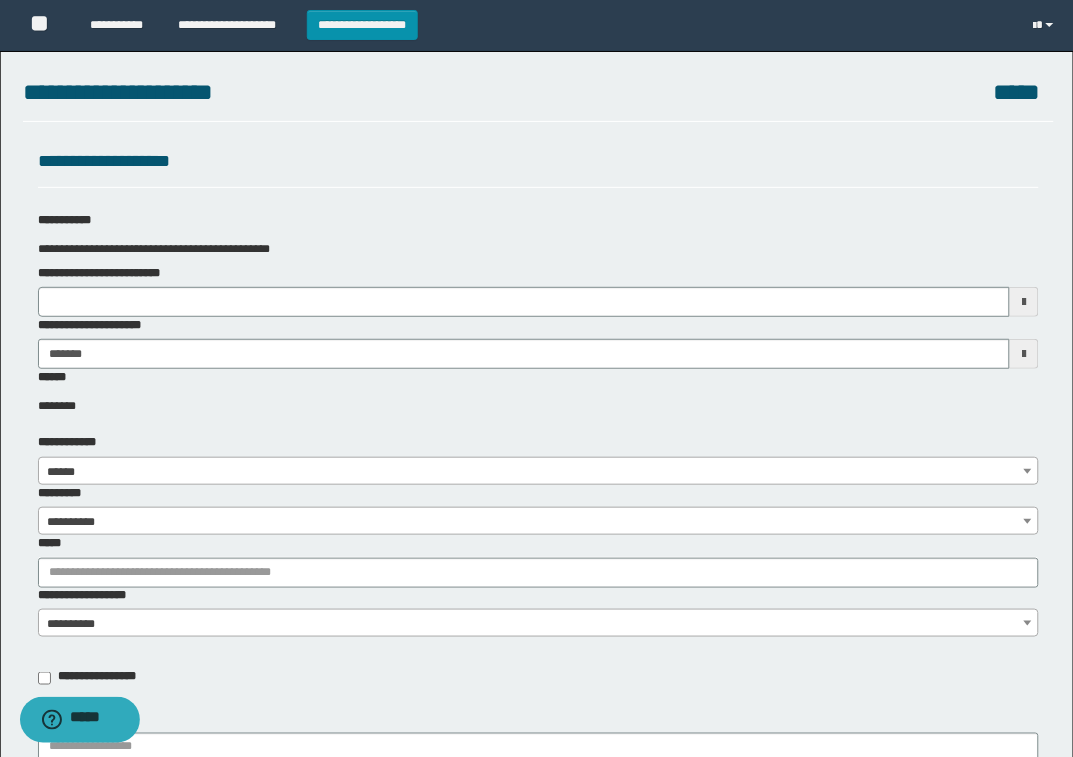 click on "**********" at bounding box center [538, 522] 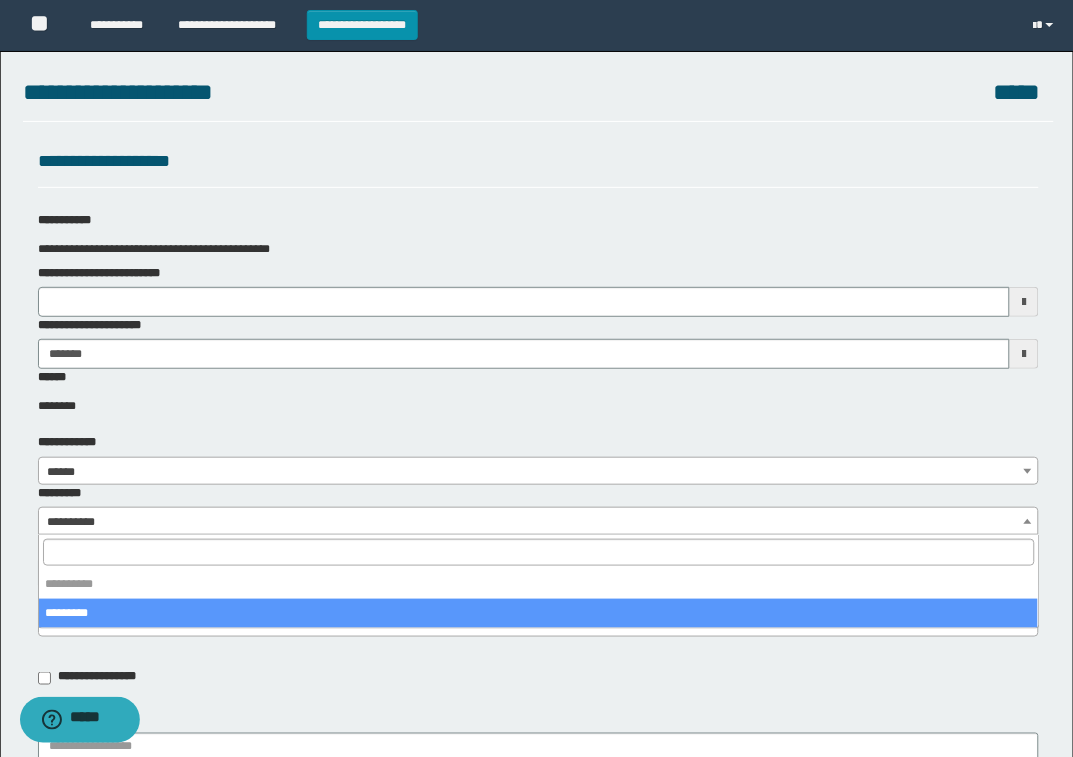 select on "****" 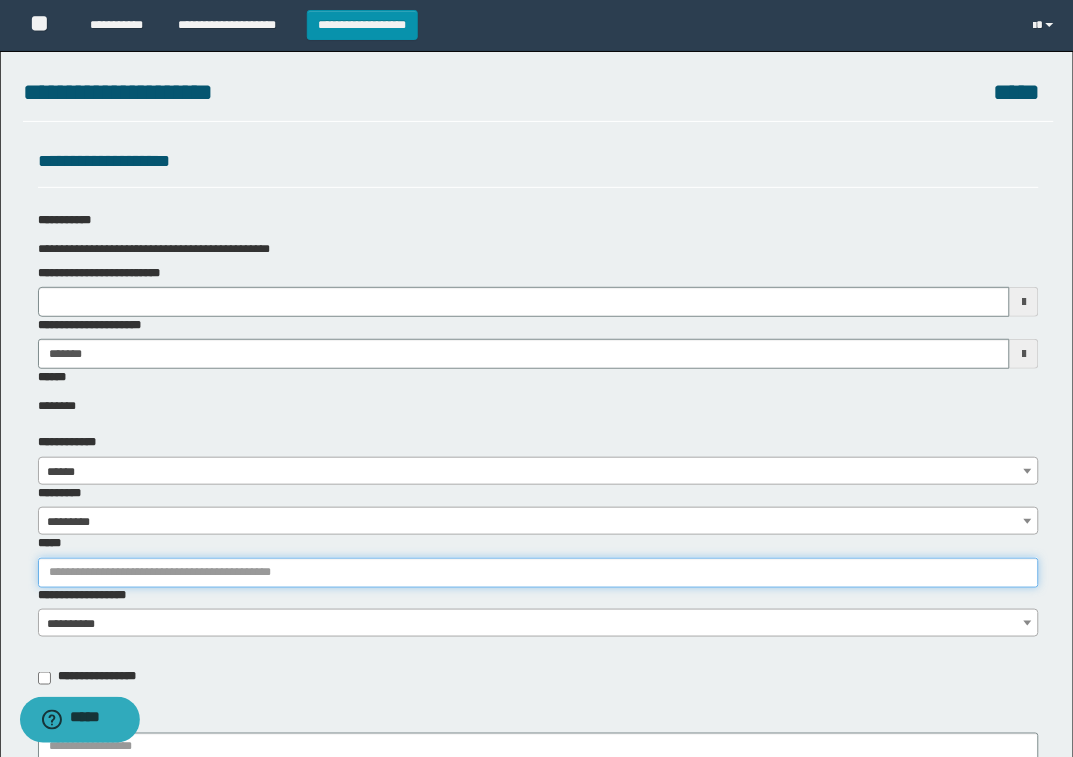click on "*****" at bounding box center [539, 573] 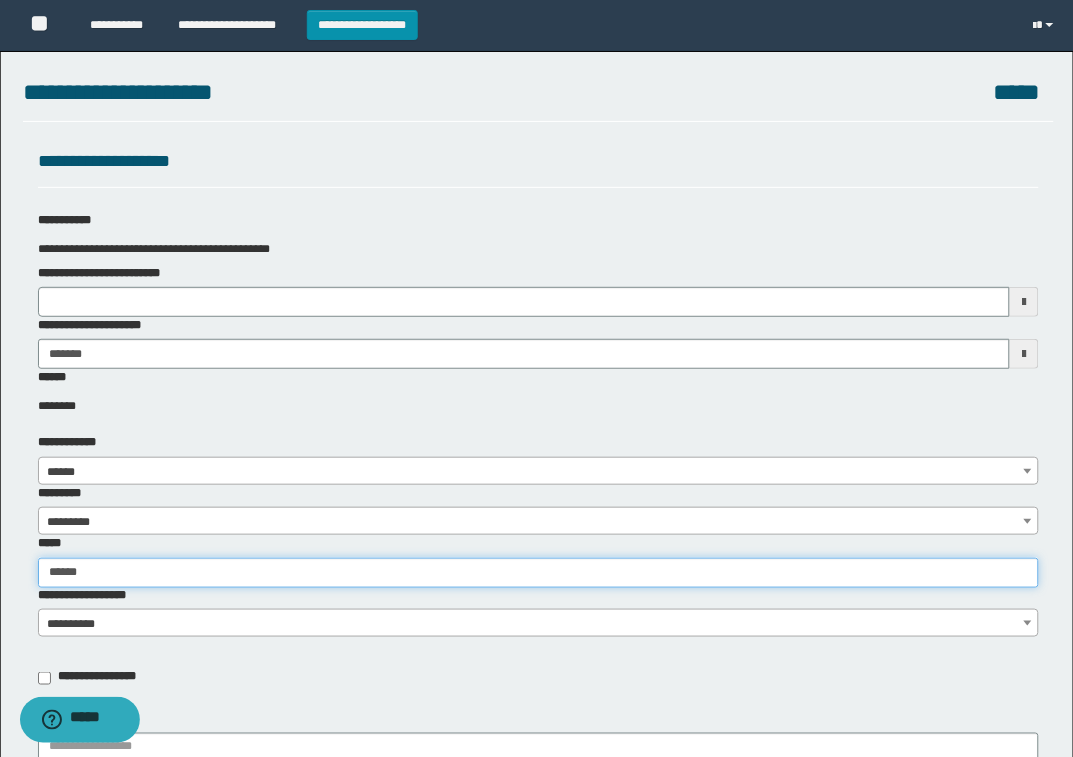 type on "*******" 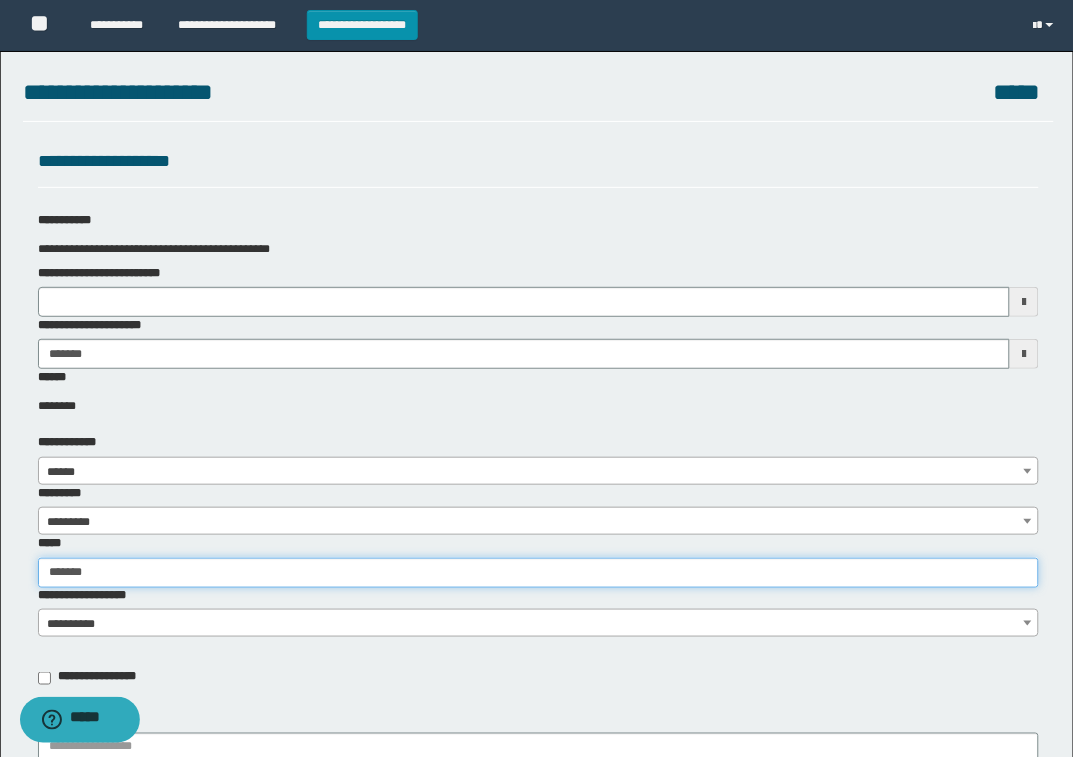 type on "*******" 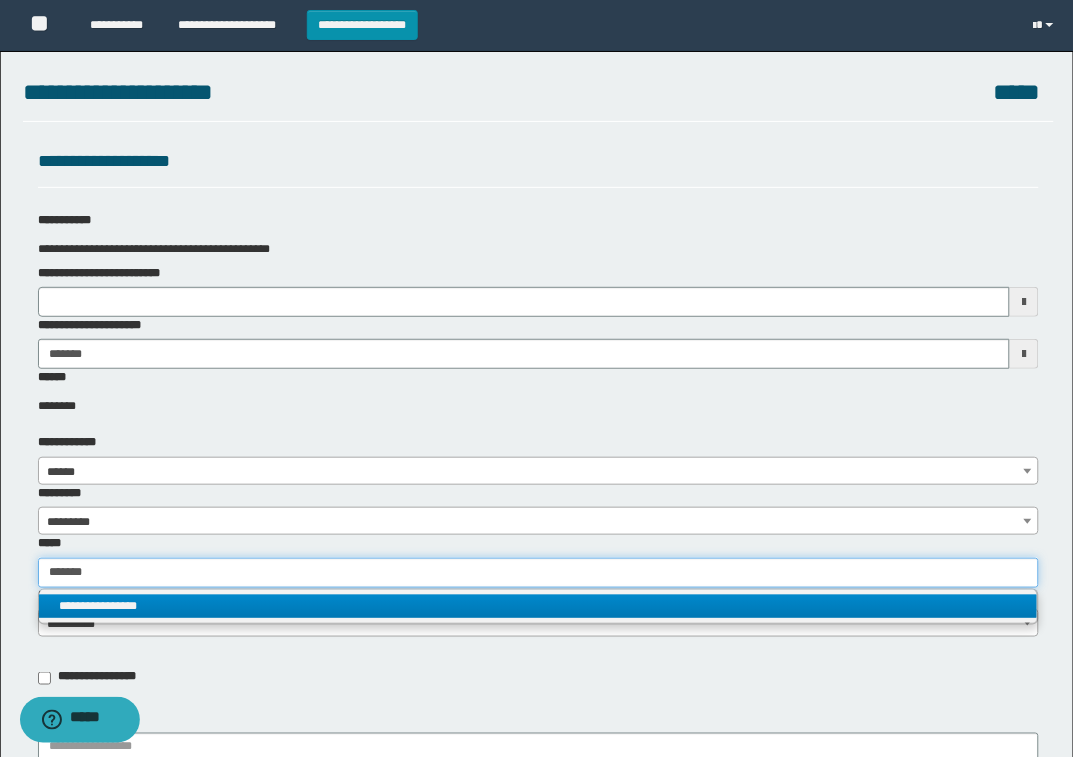 type on "*******" 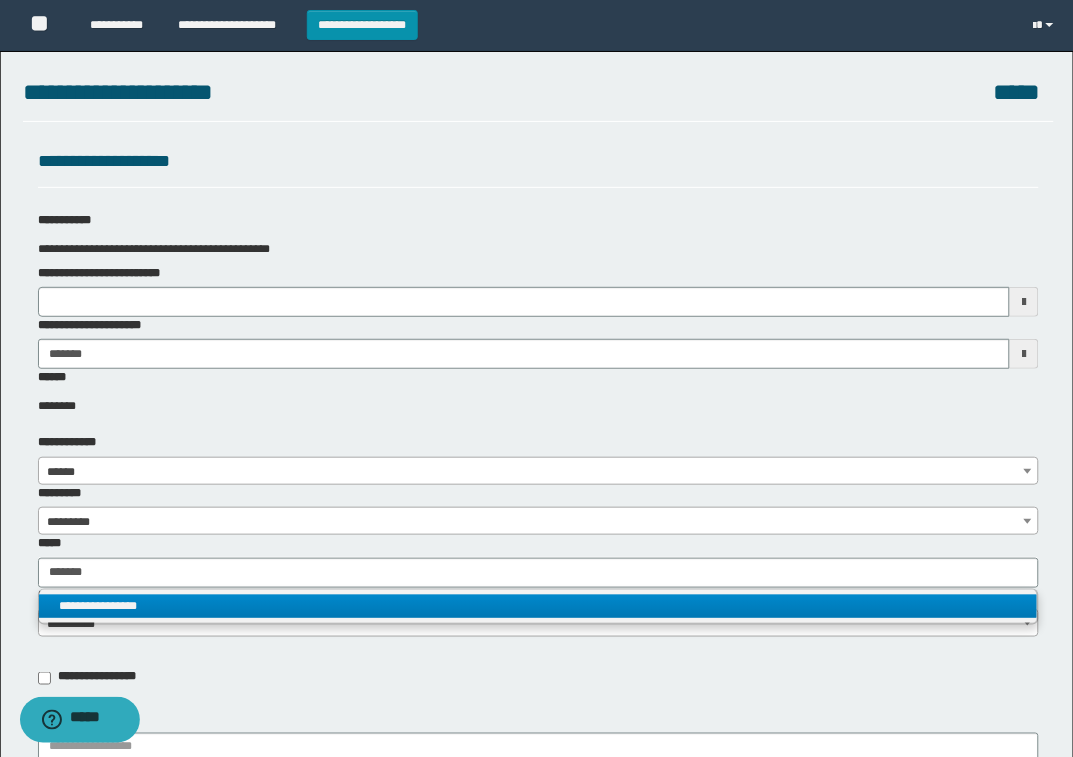 type 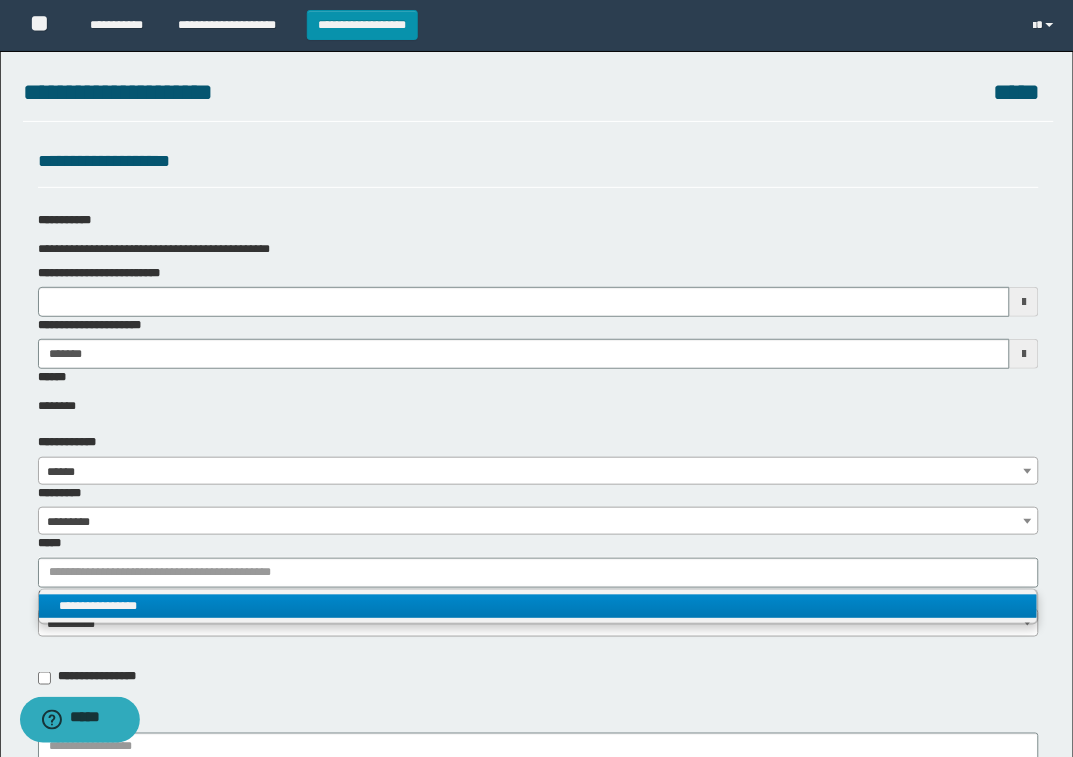click on "**********" at bounding box center (538, 606) 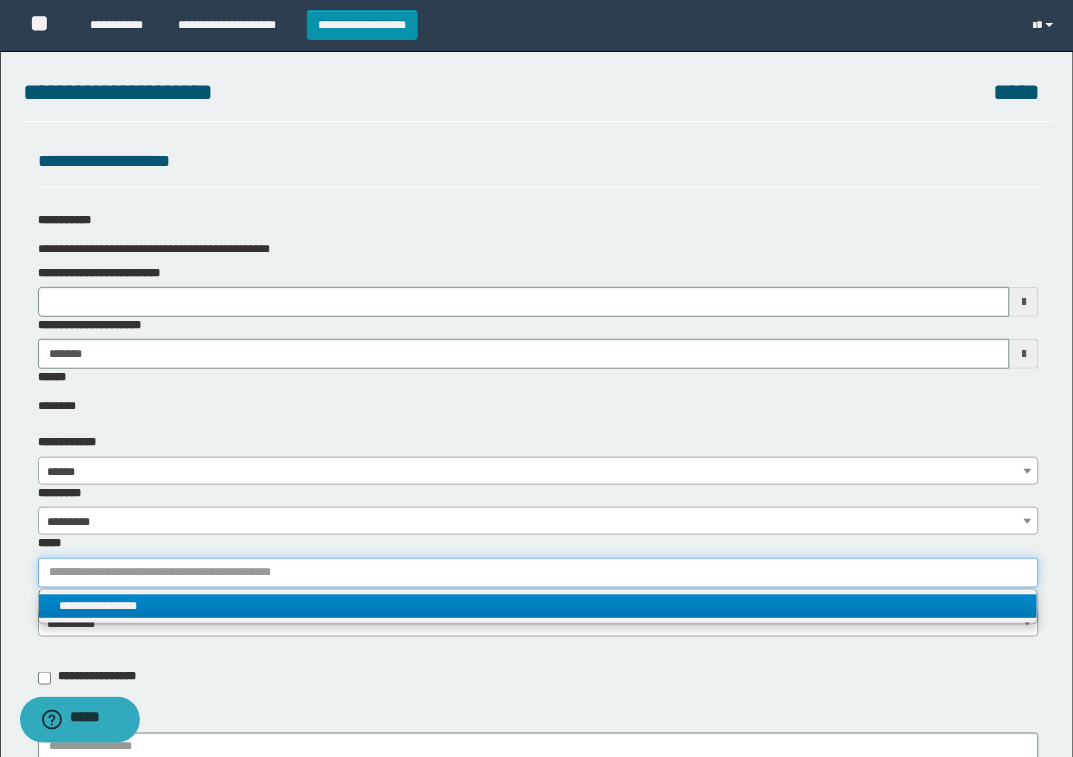 type 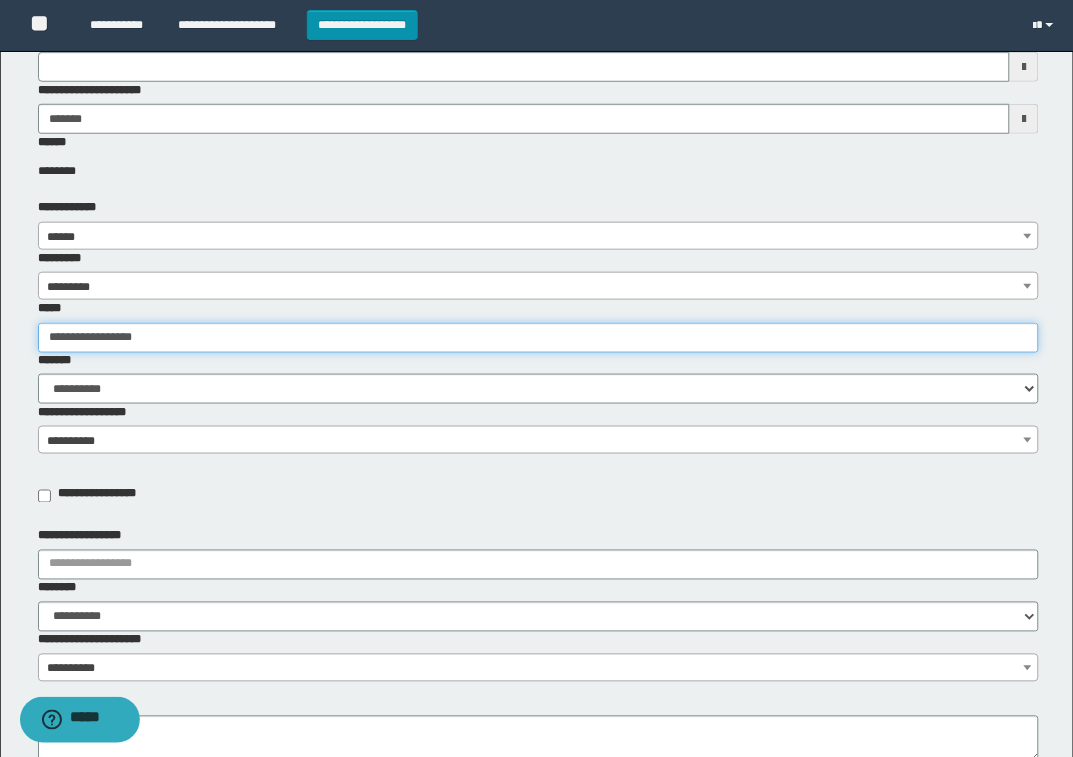 scroll, scrollTop: 250, scrollLeft: 0, axis: vertical 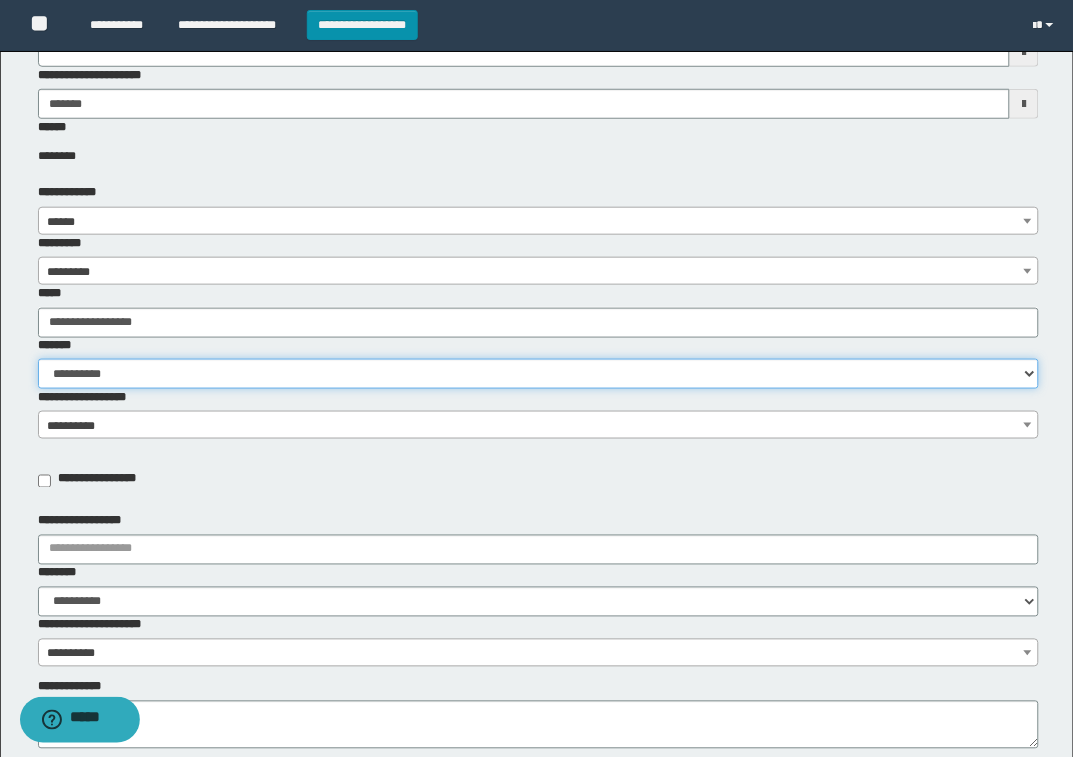 click on "**********" at bounding box center [539, 374] 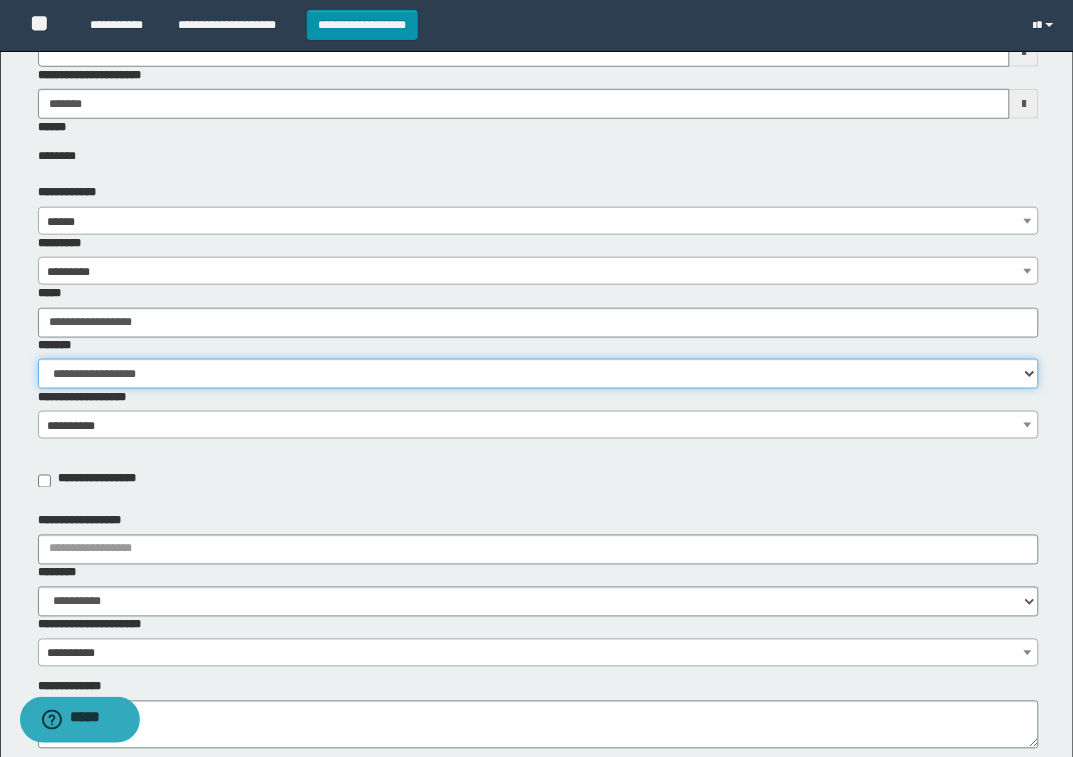 click on "**********" at bounding box center [539, 374] 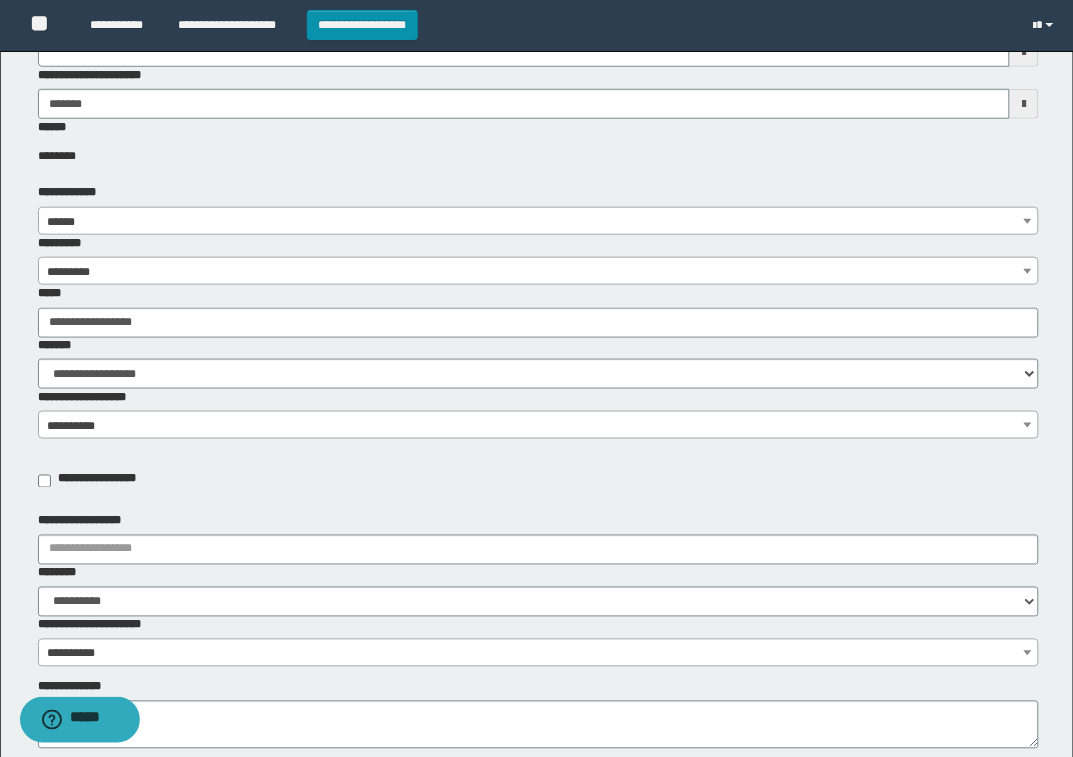 click on "**********" at bounding box center (538, 426) 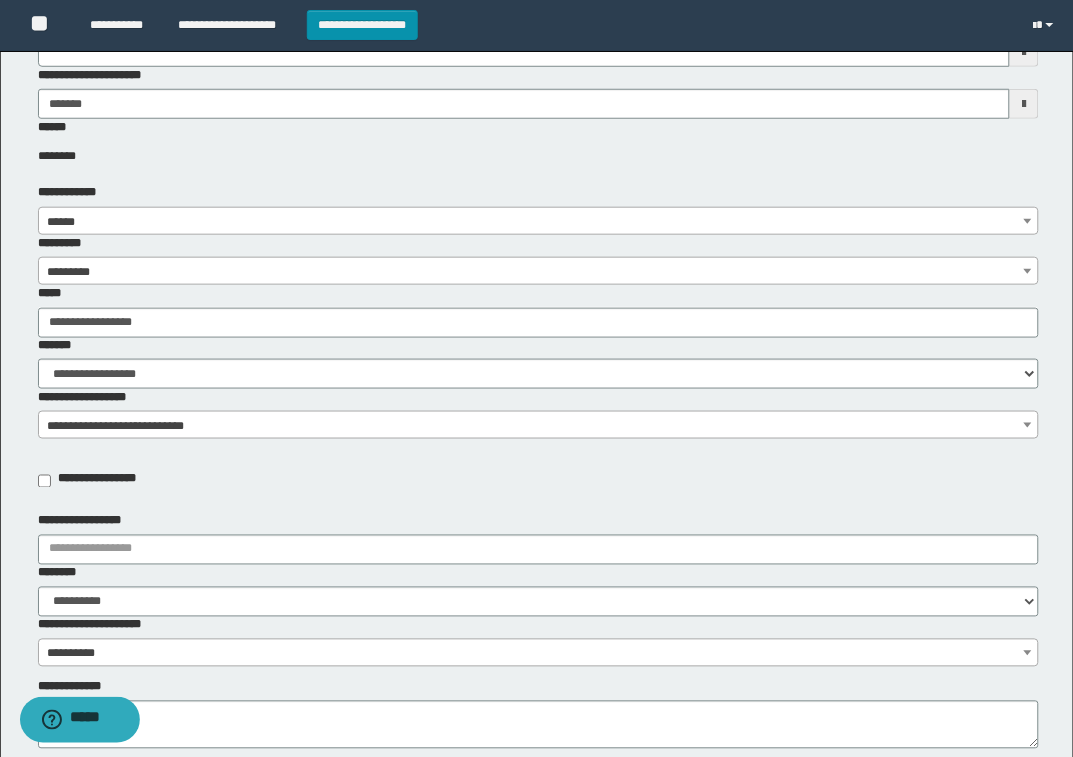 select on "***" 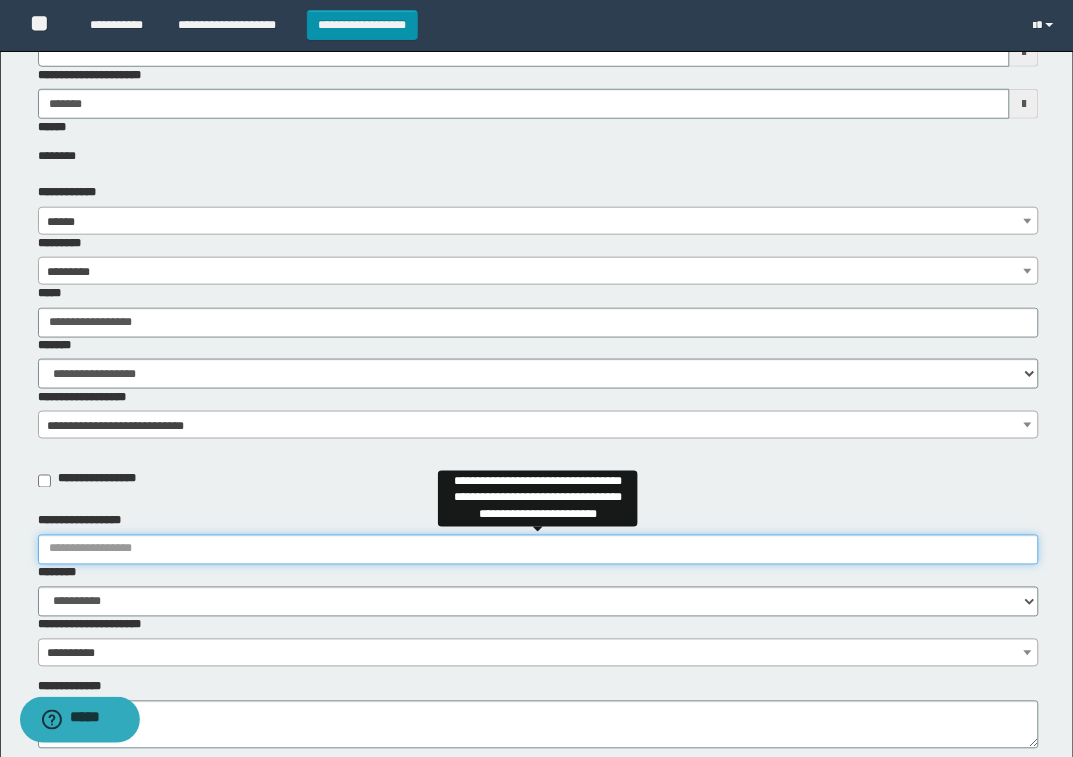 click on "**********" at bounding box center [539, 550] 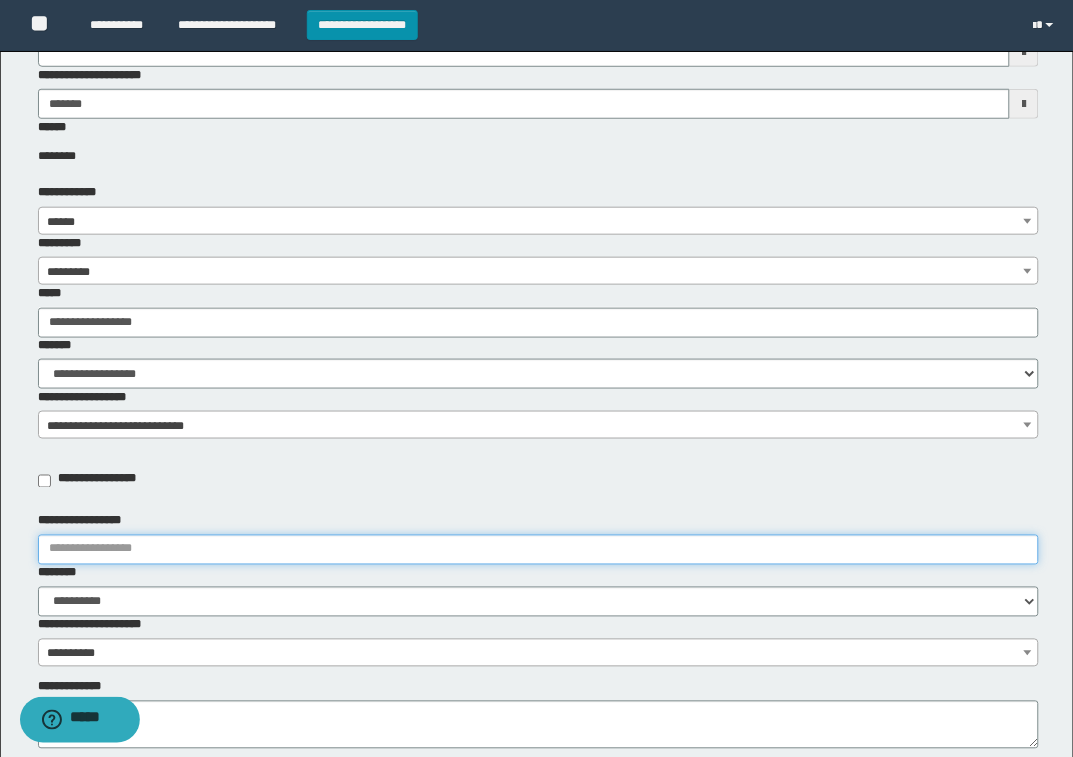 type on "**********" 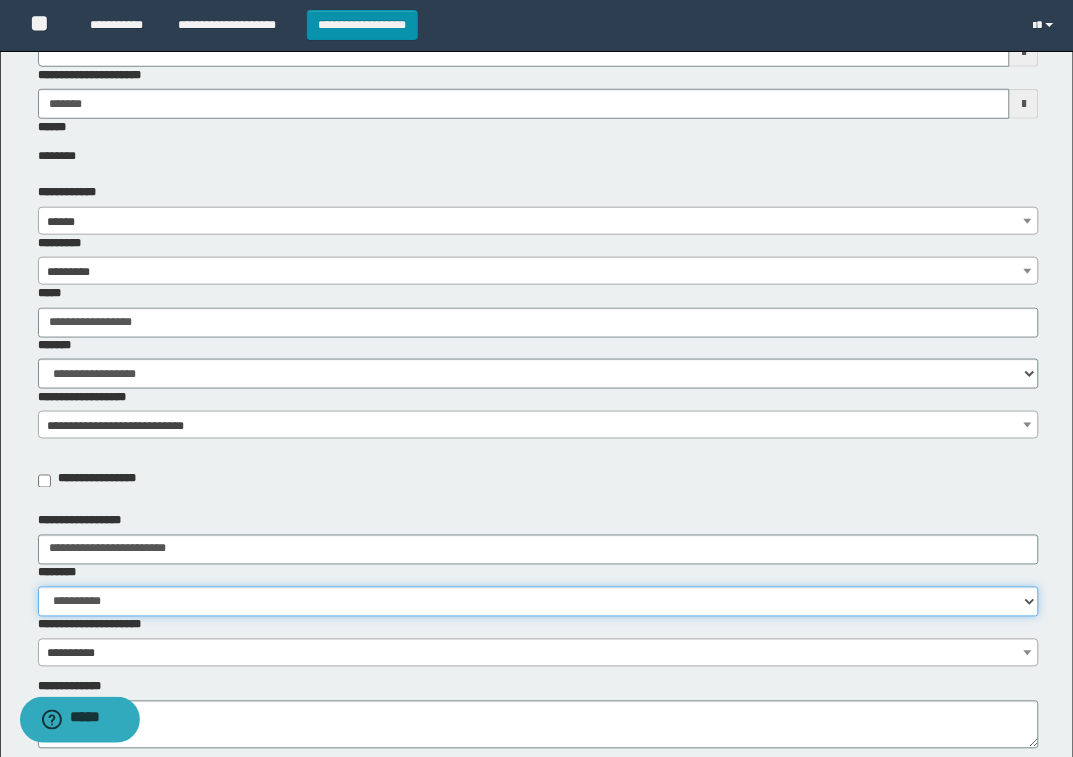 click on "**********" at bounding box center [539, 602] 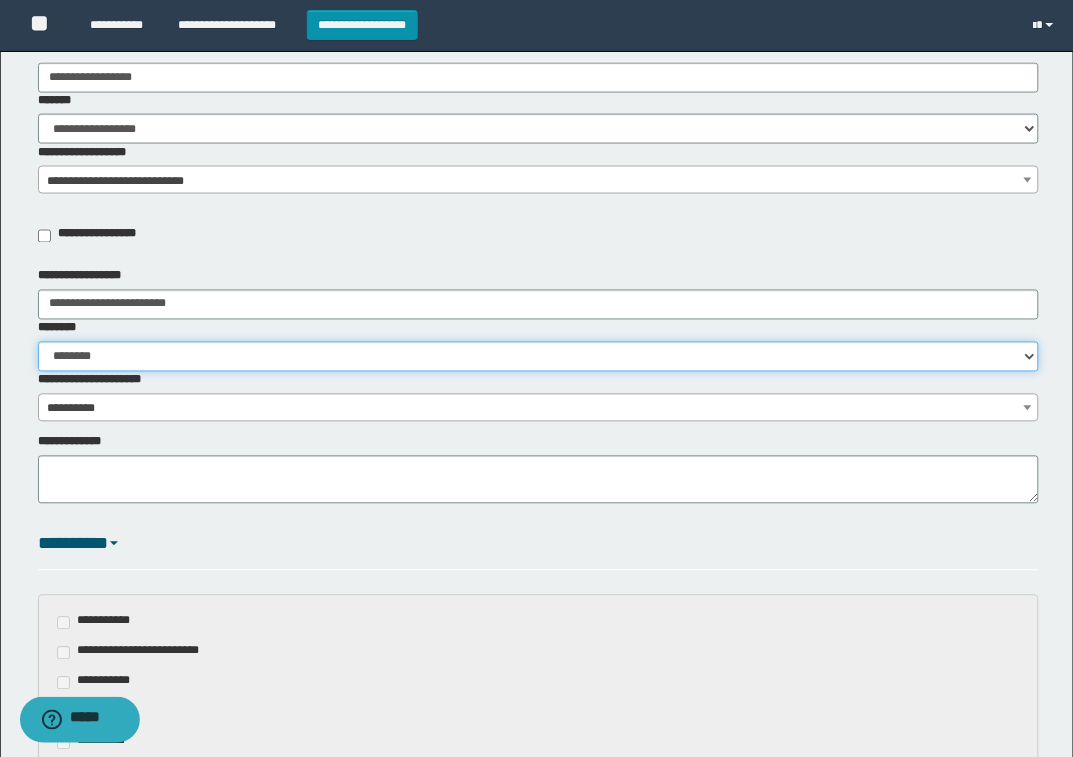 scroll, scrollTop: 625, scrollLeft: 0, axis: vertical 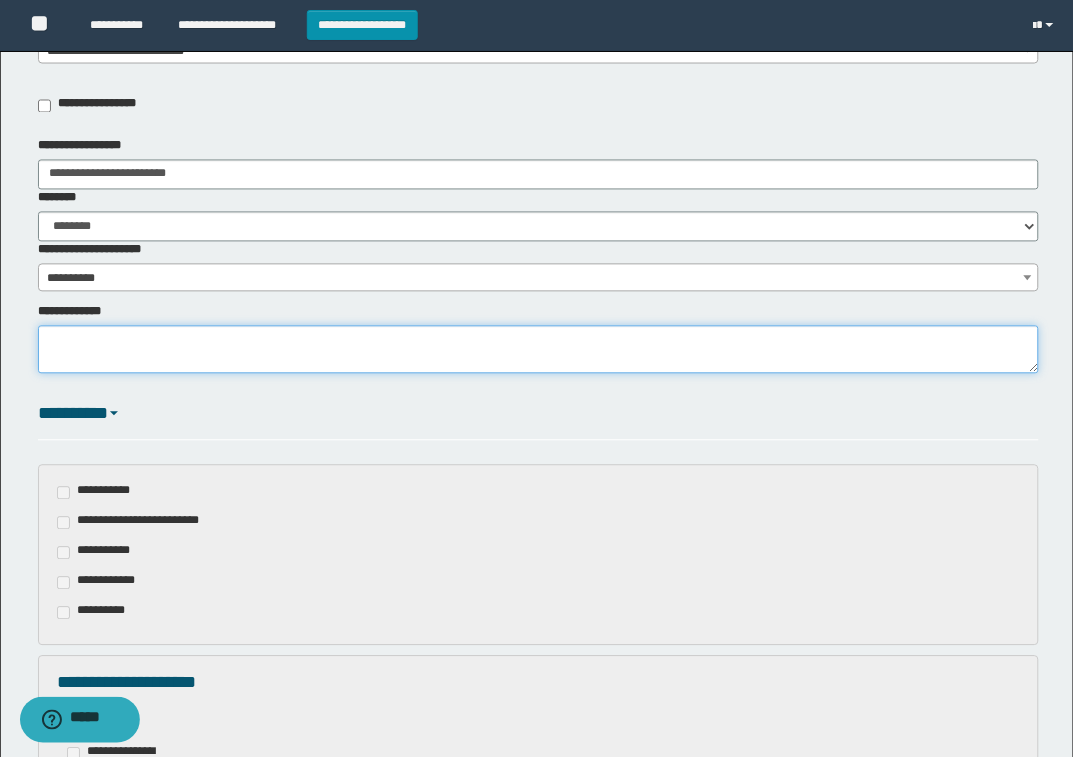 click on "**********" at bounding box center (539, 350) 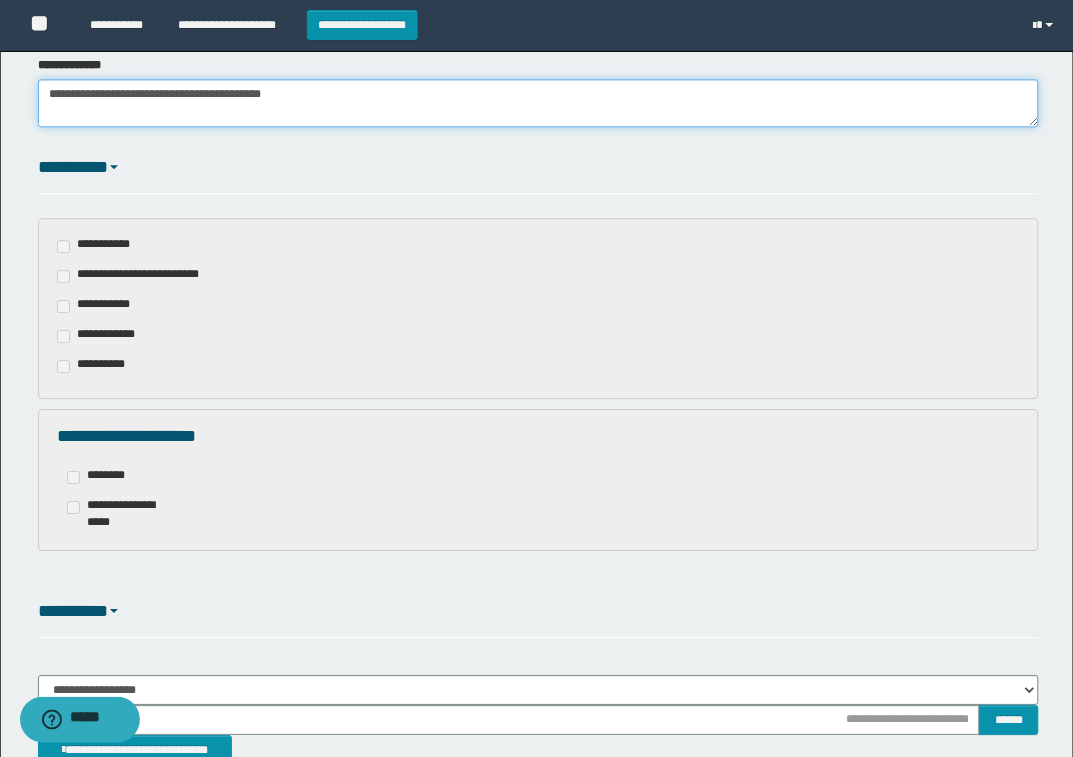 scroll, scrollTop: 875, scrollLeft: 0, axis: vertical 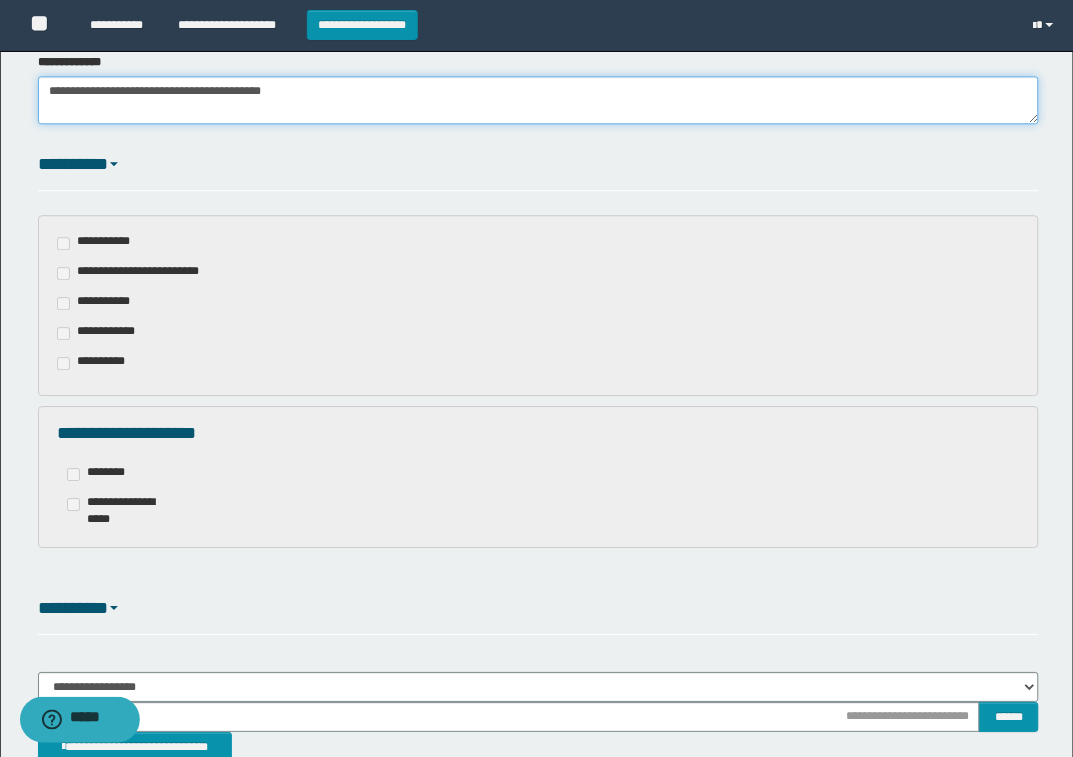 type on "**********" 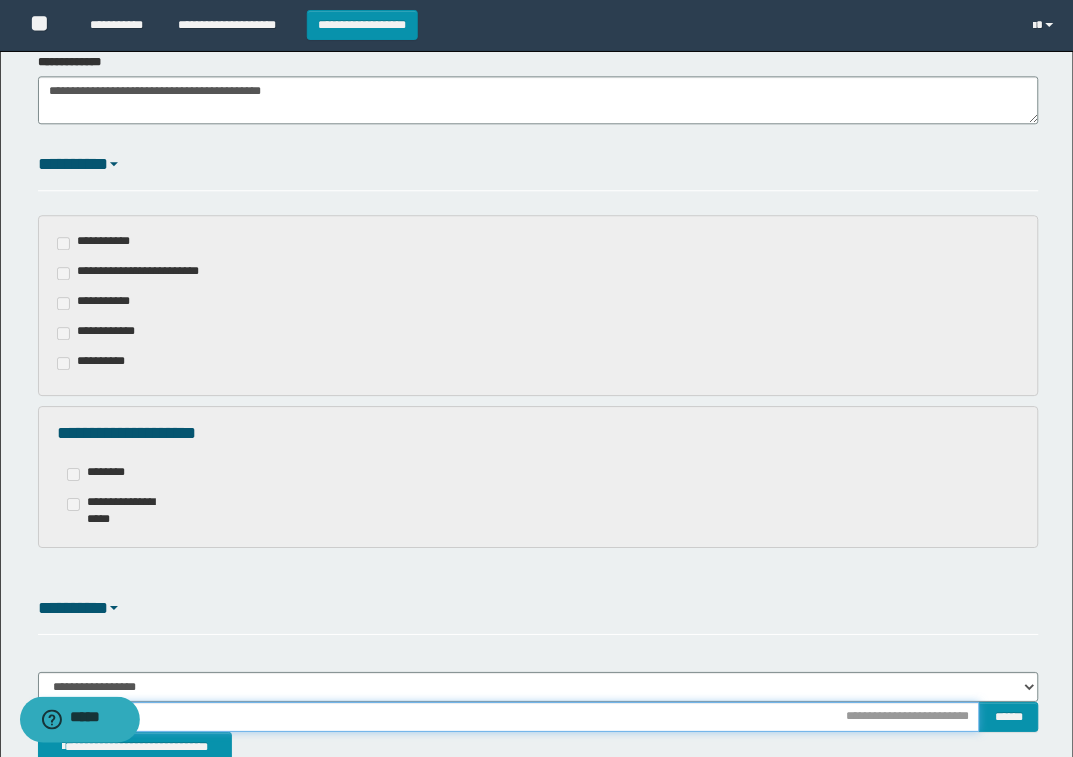 click at bounding box center [509, 717] 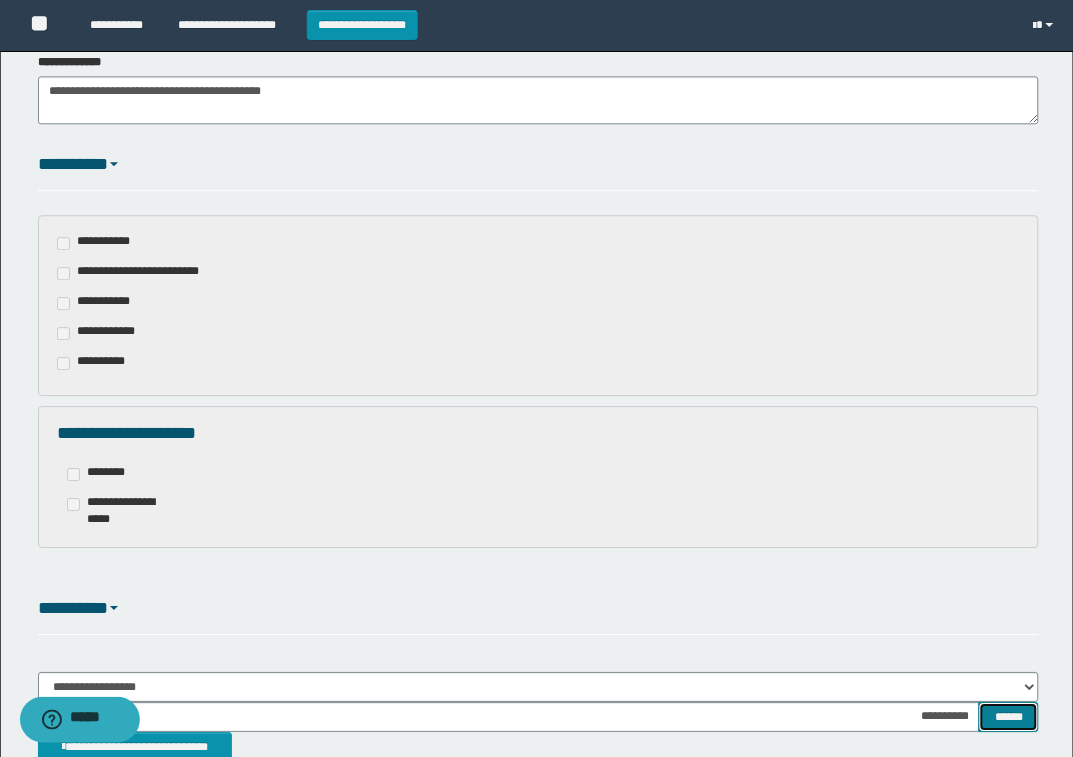 click on "******" at bounding box center [1009, 717] 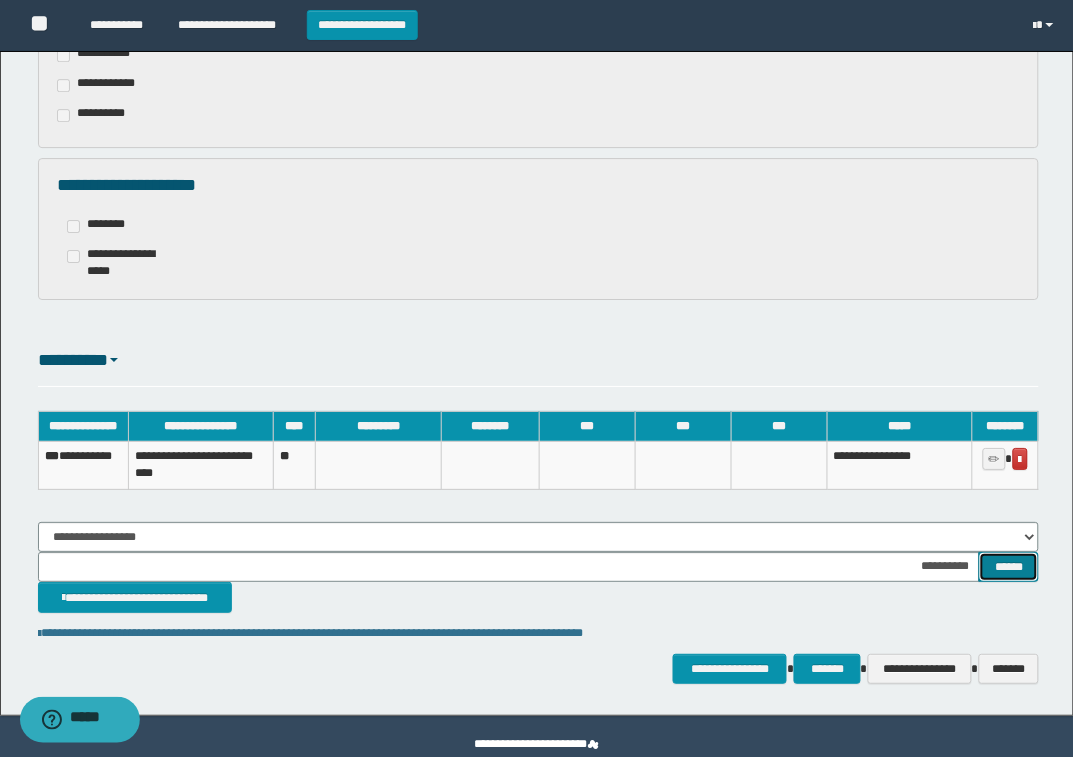 scroll, scrollTop: 1125, scrollLeft: 0, axis: vertical 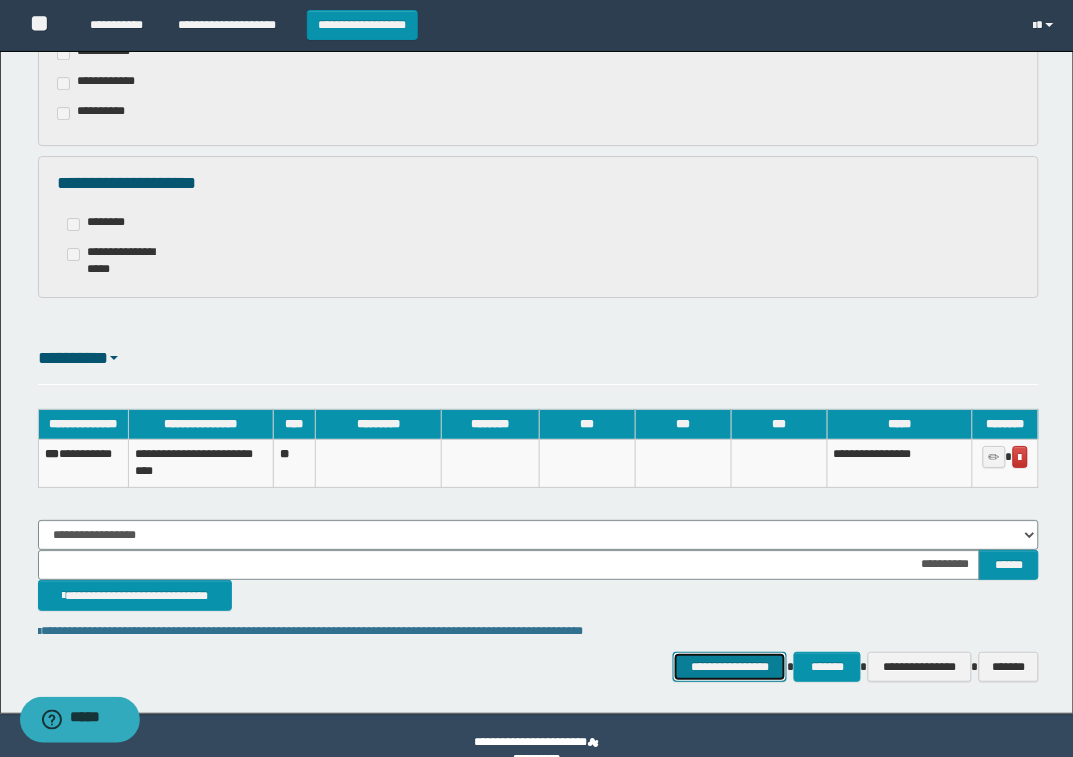 click on "**********" at bounding box center (730, 667) 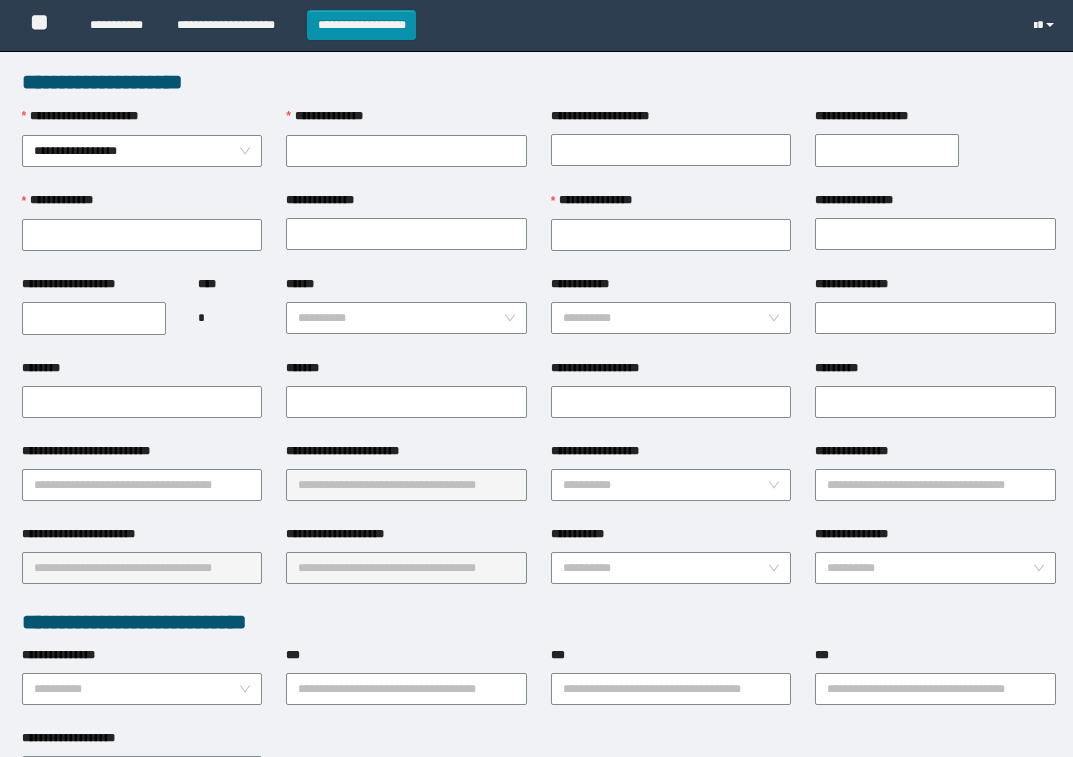 scroll, scrollTop: 0, scrollLeft: 0, axis: both 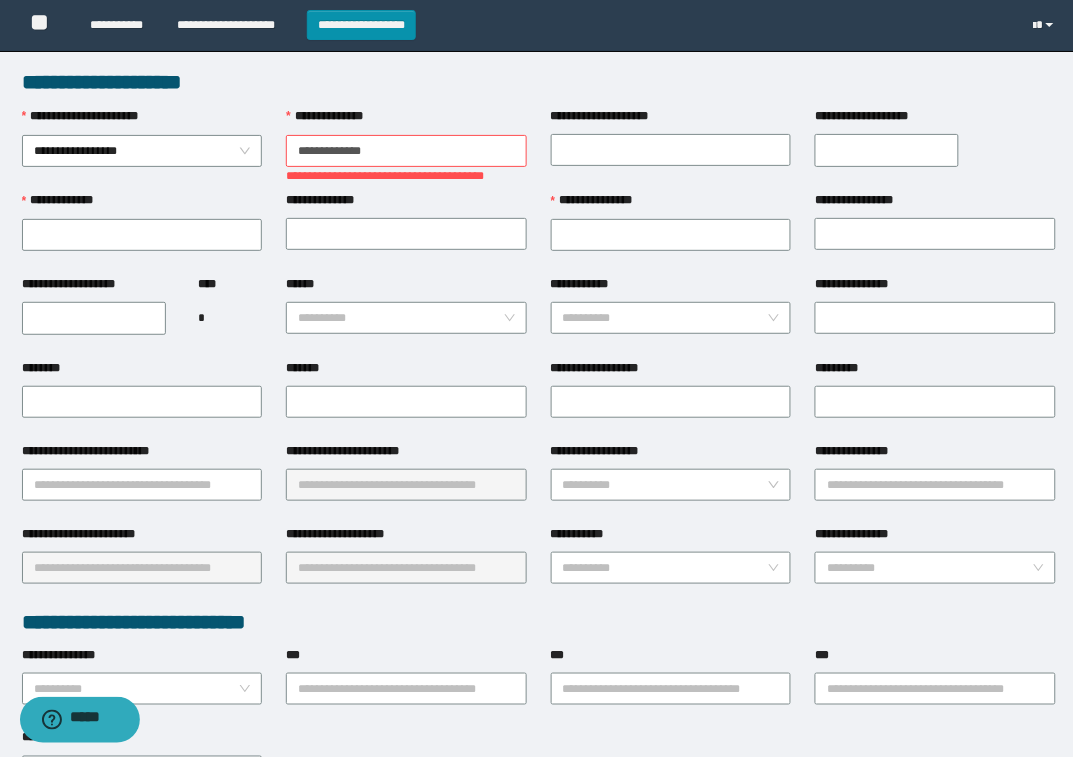 click on "**********" at bounding box center [406, 151] 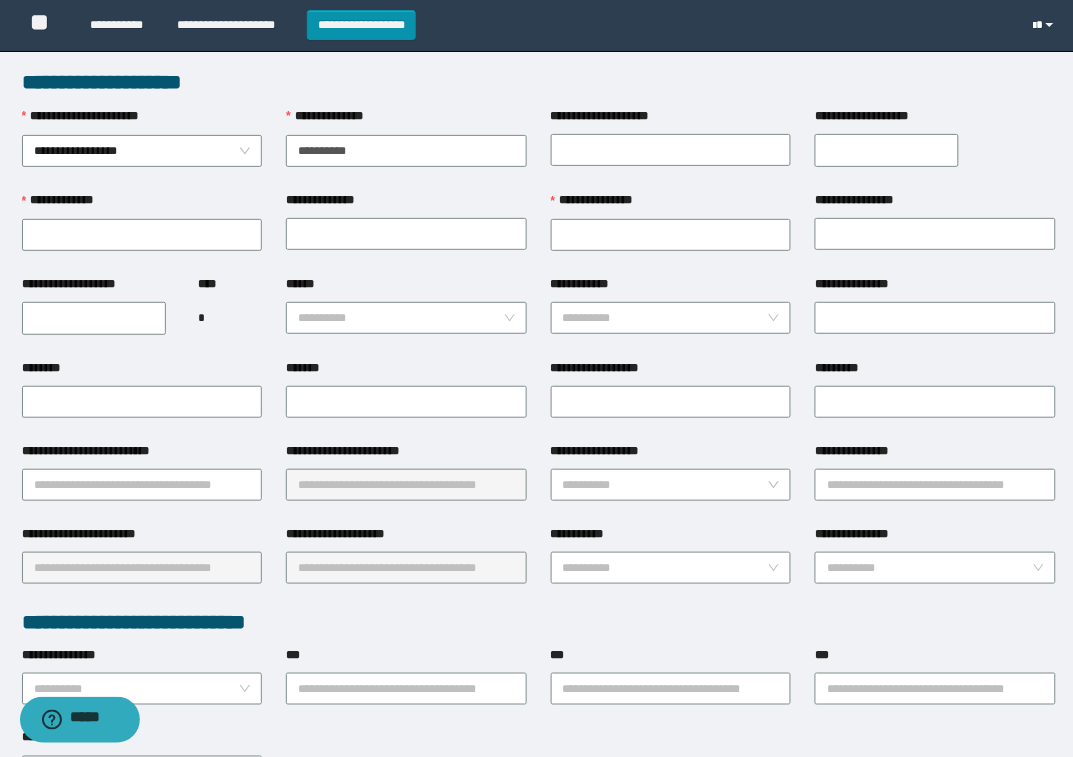 type on "**********" 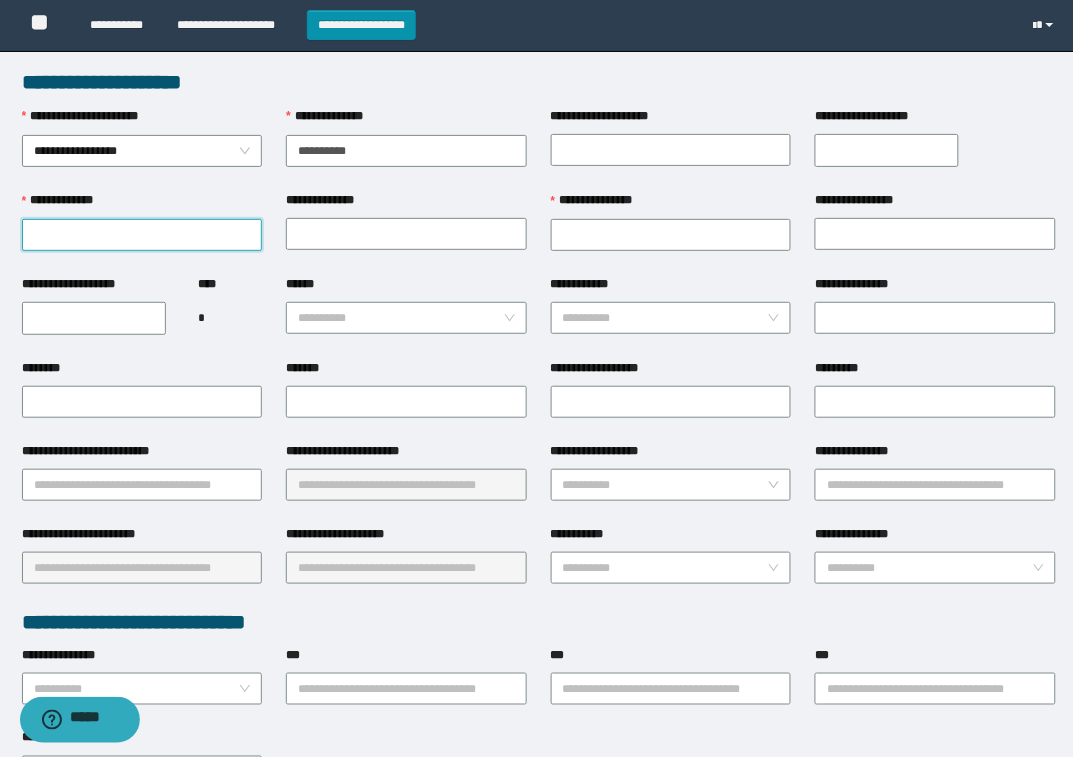 click on "**********" at bounding box center [142, 235] 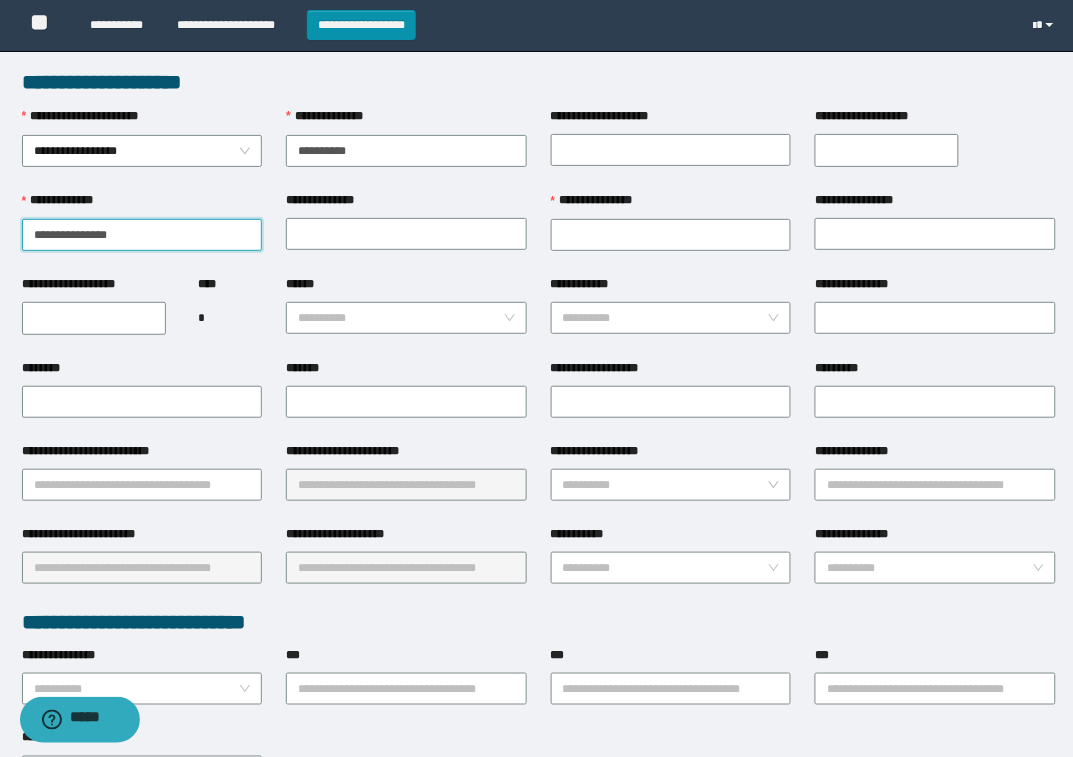 type on "**********" 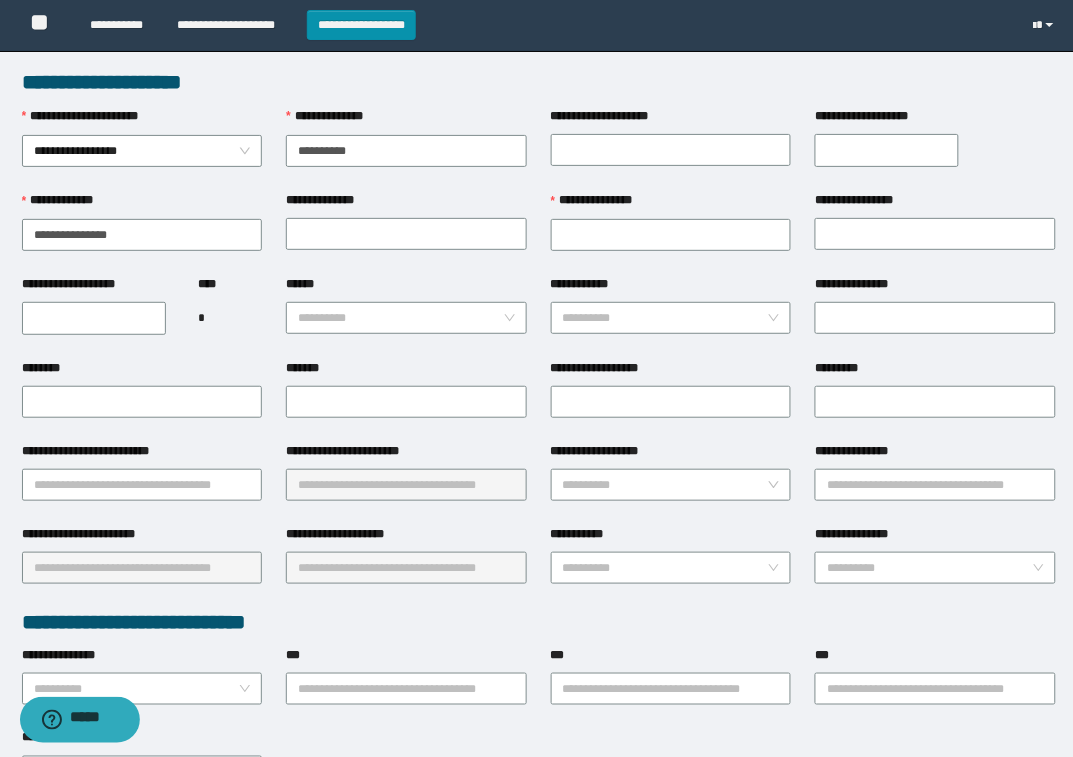 click on "**********" at bounding box center (599, 200) 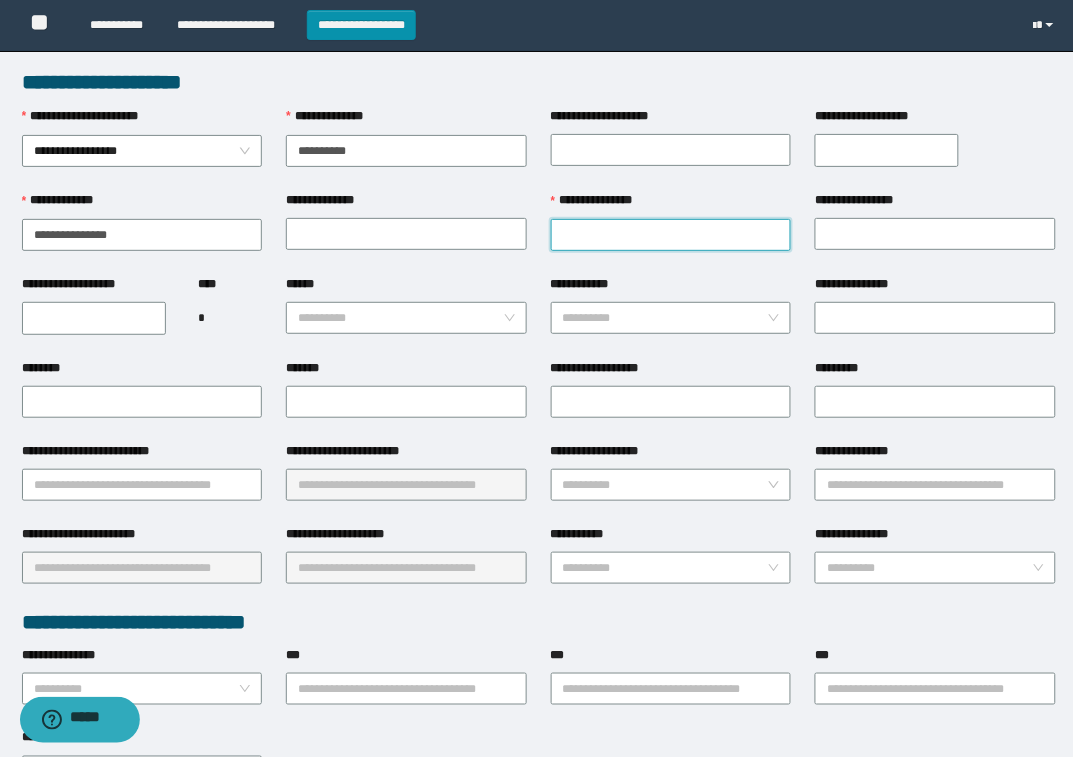 click on "**********" at bounding box center (671, 235) 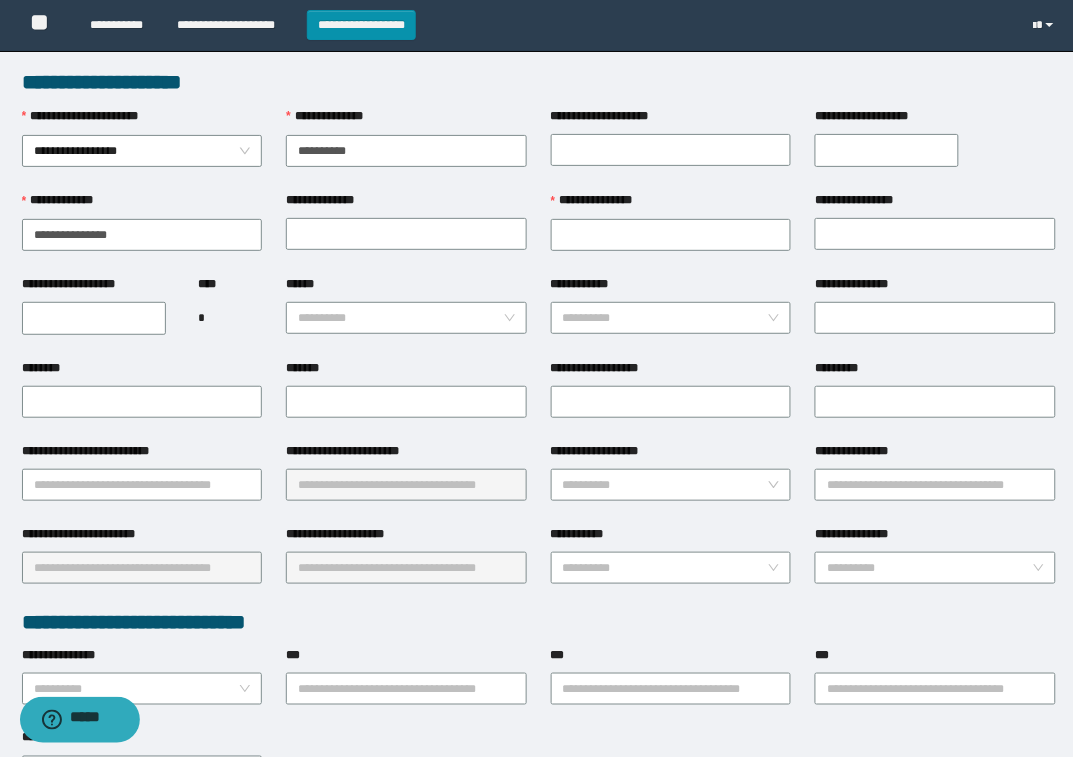 click on "**********" at bounding box center (671, 205) 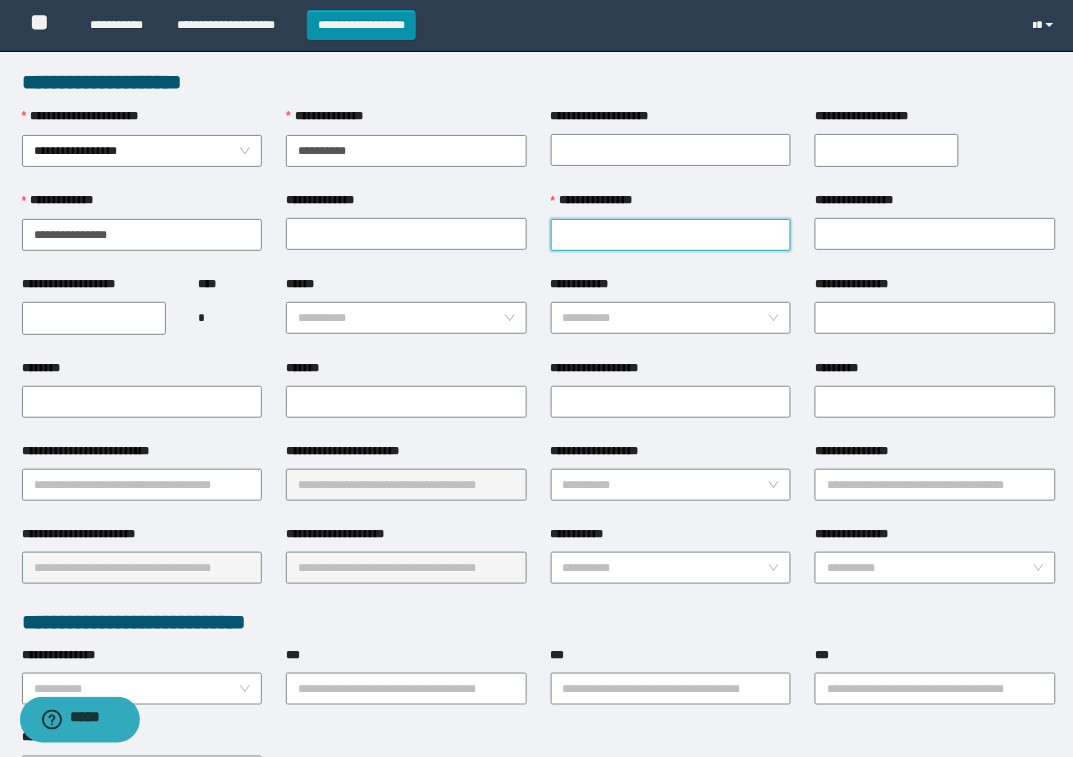 click on "**********" at bounding box center (671, 235) 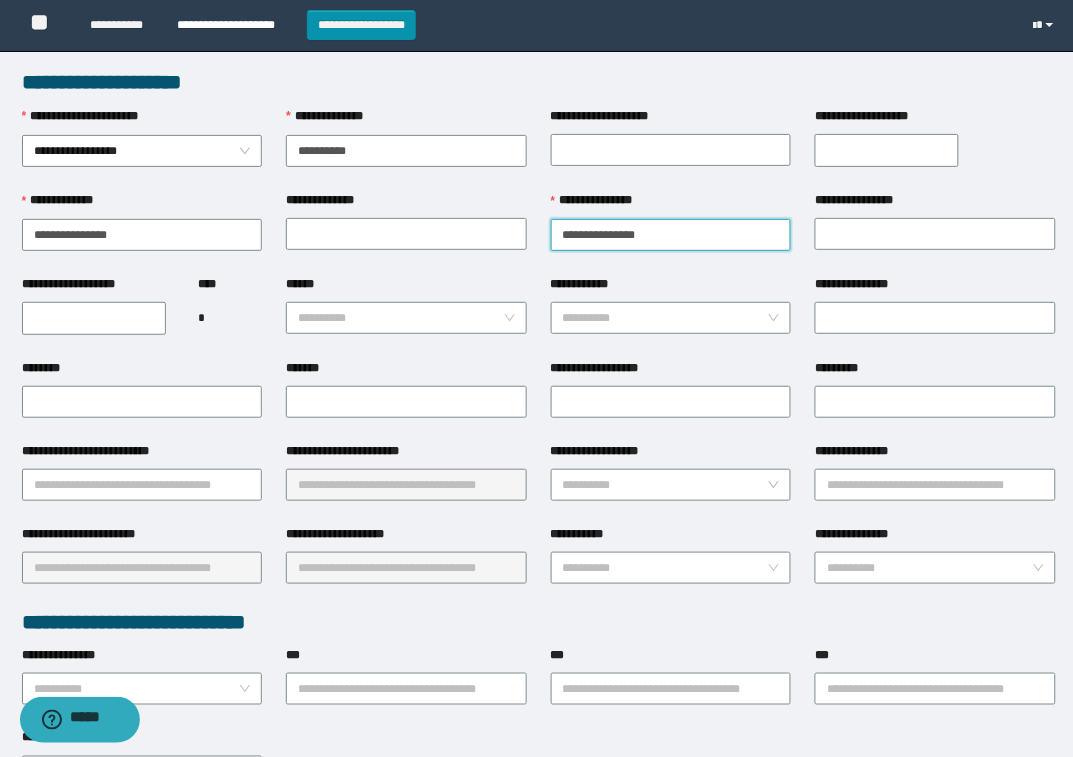 type on "**********" 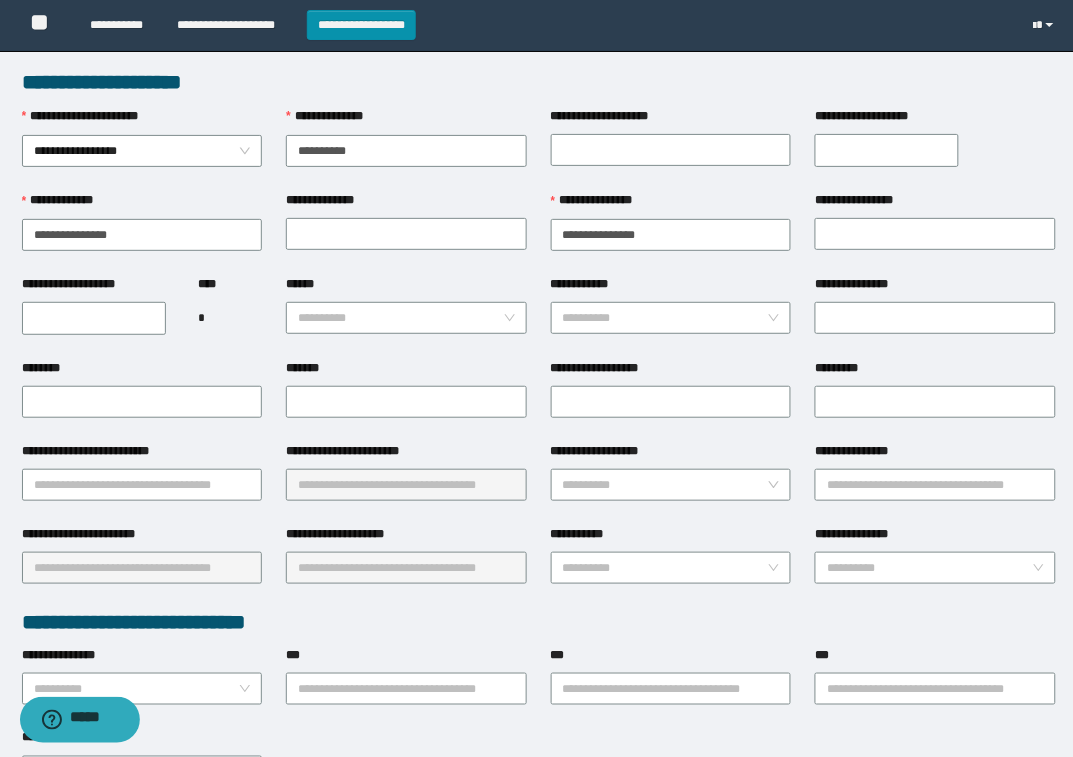 drag, startPoint x: 33, startPoint y: 291, endPoint x: 32, endPoint y: 307, distance: 16.03122 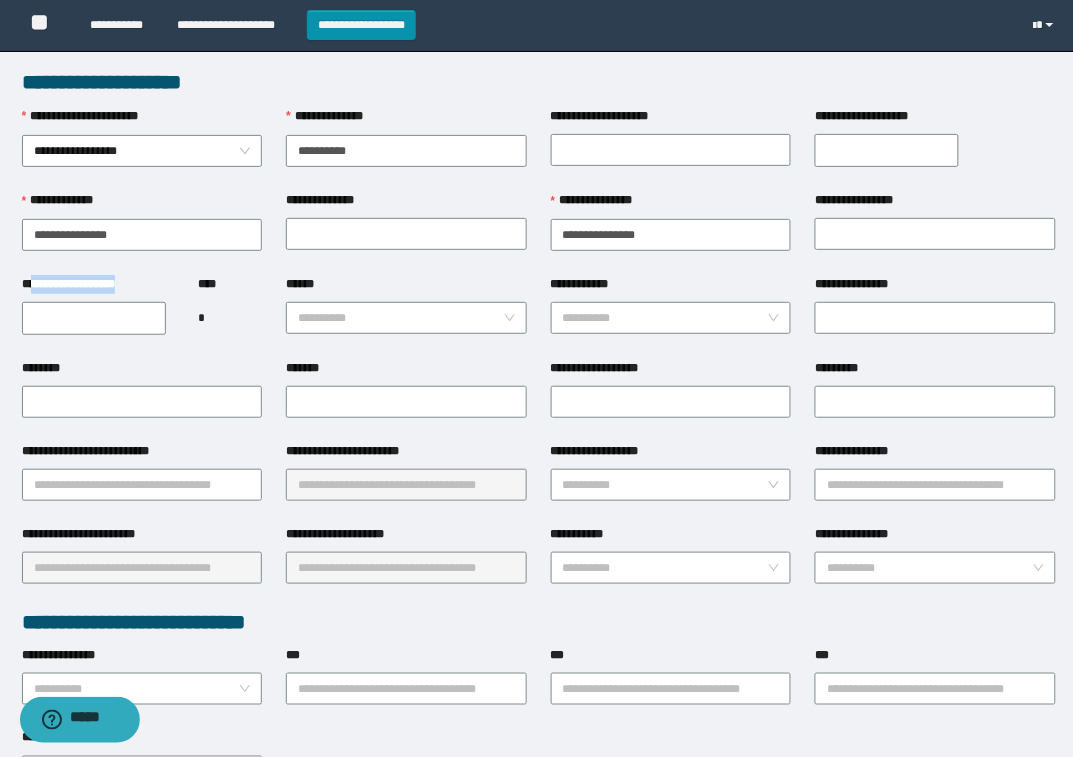 click on "**********" at bounding box center [94, 318] 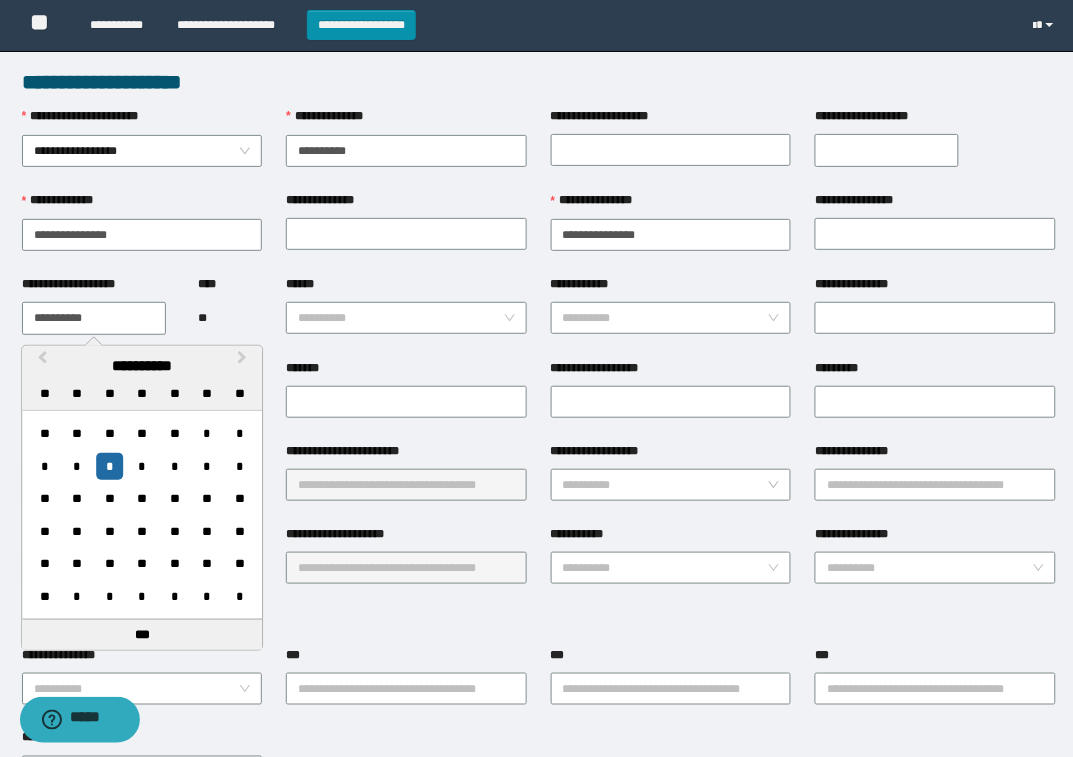type on "**********" 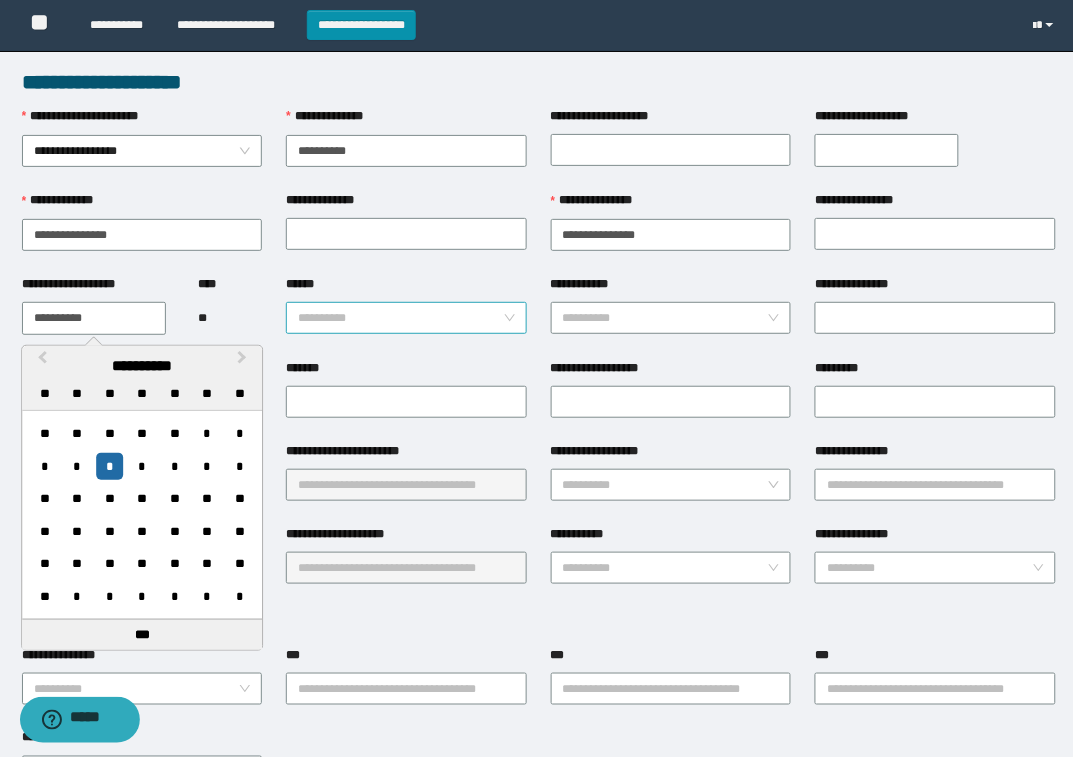 drag, startPoint x: 361, startPoint y: 345, endPoint x: 376, endPoint y: 320, distance: 29.15476 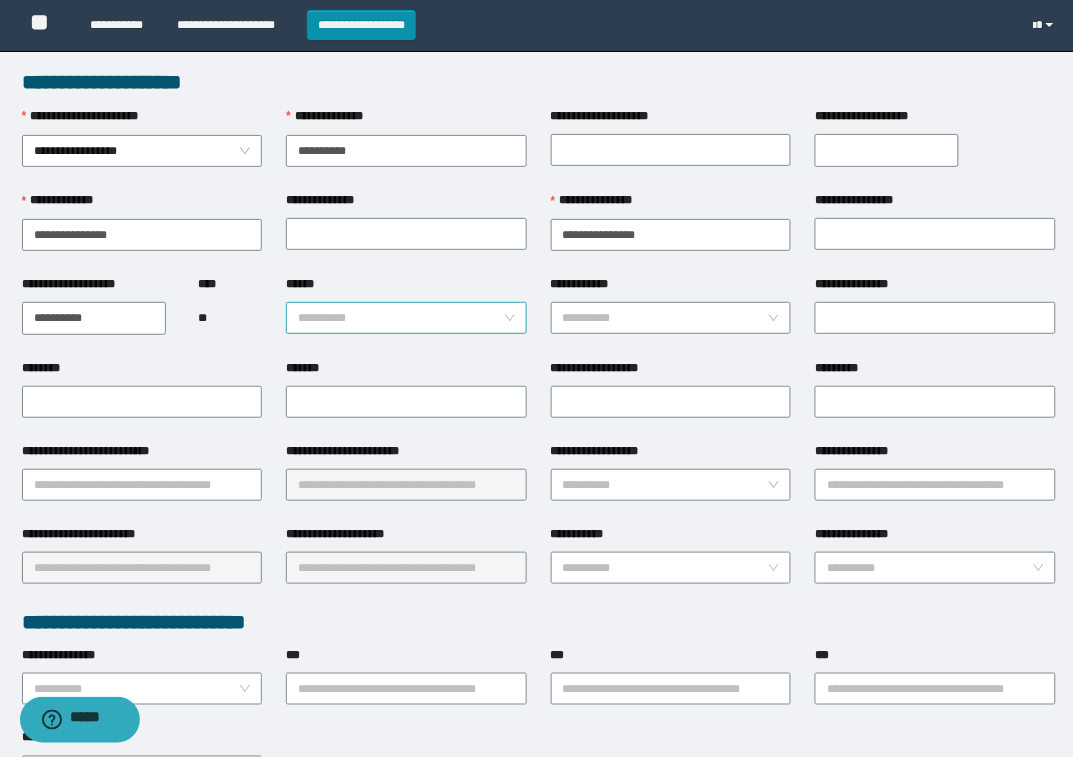 click on "******" at bounding box center (400, 318) 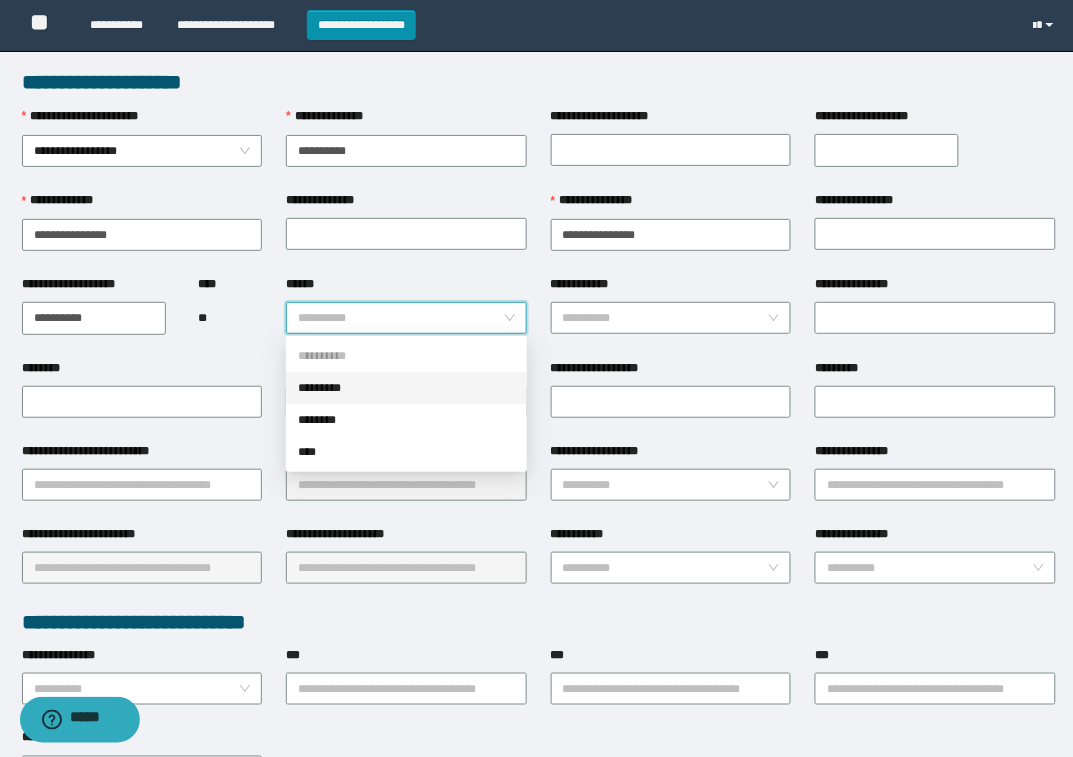 click on "*********" at bounding box center [406, 388] 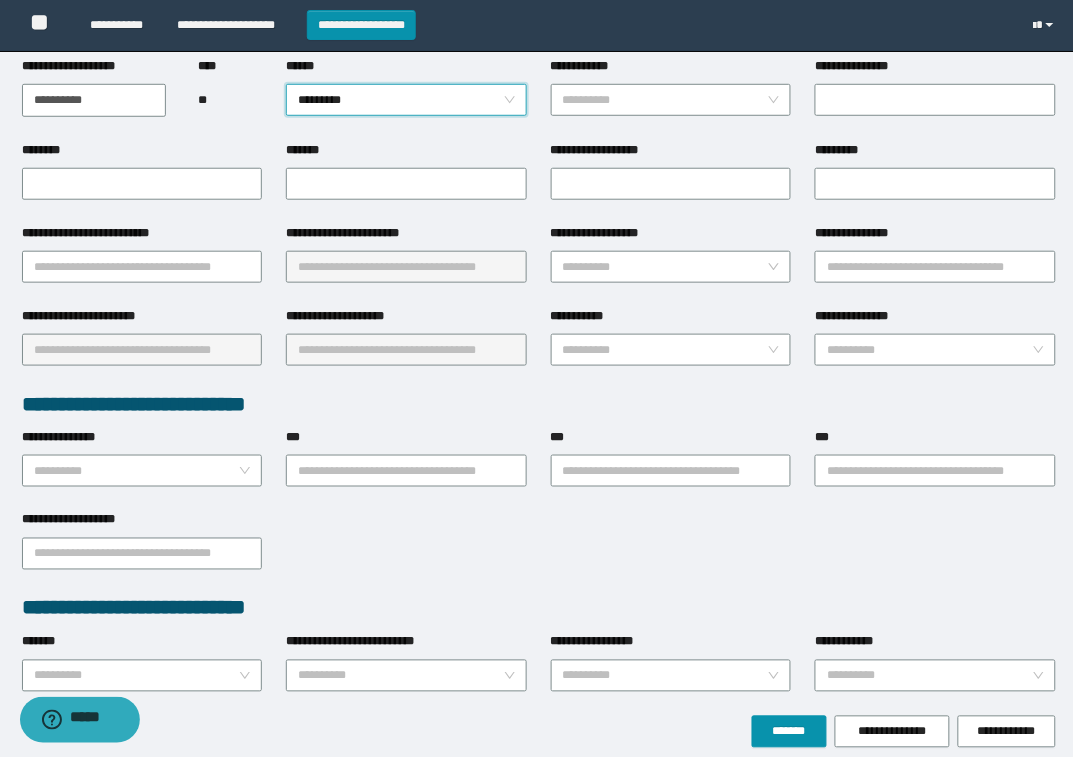 scroll, scrollTop: 180, scrollLeft: 0, axis: vertical 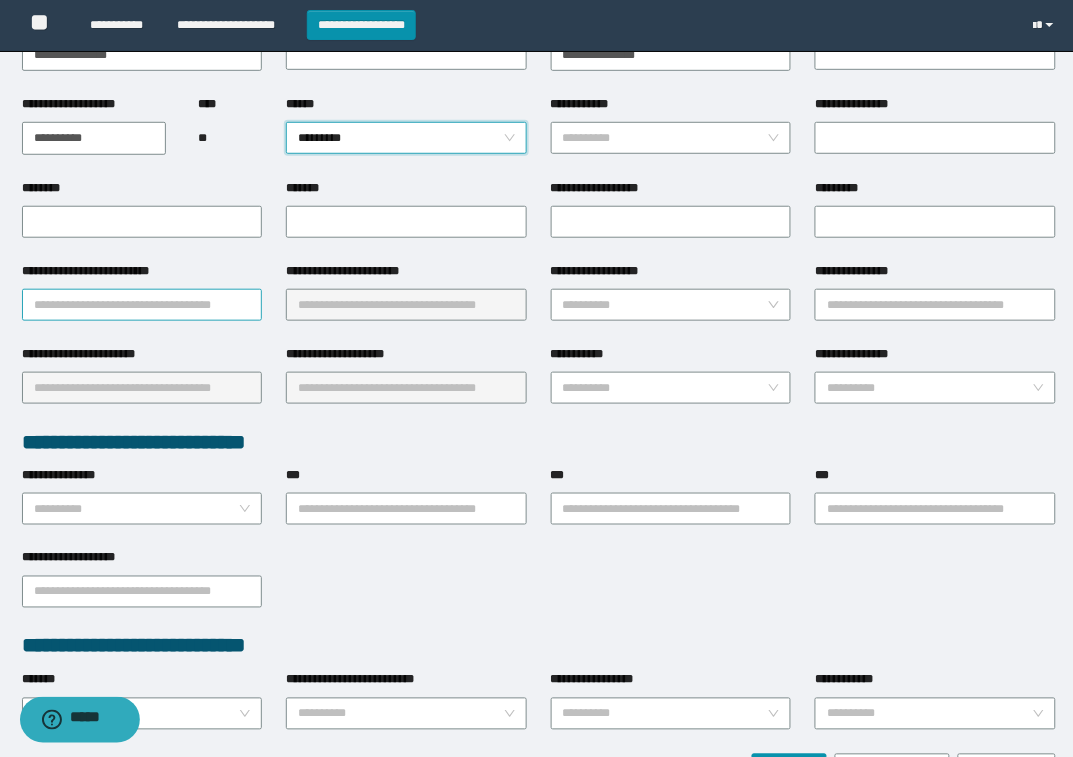 click on "**********" at bounding box center [142, 305] 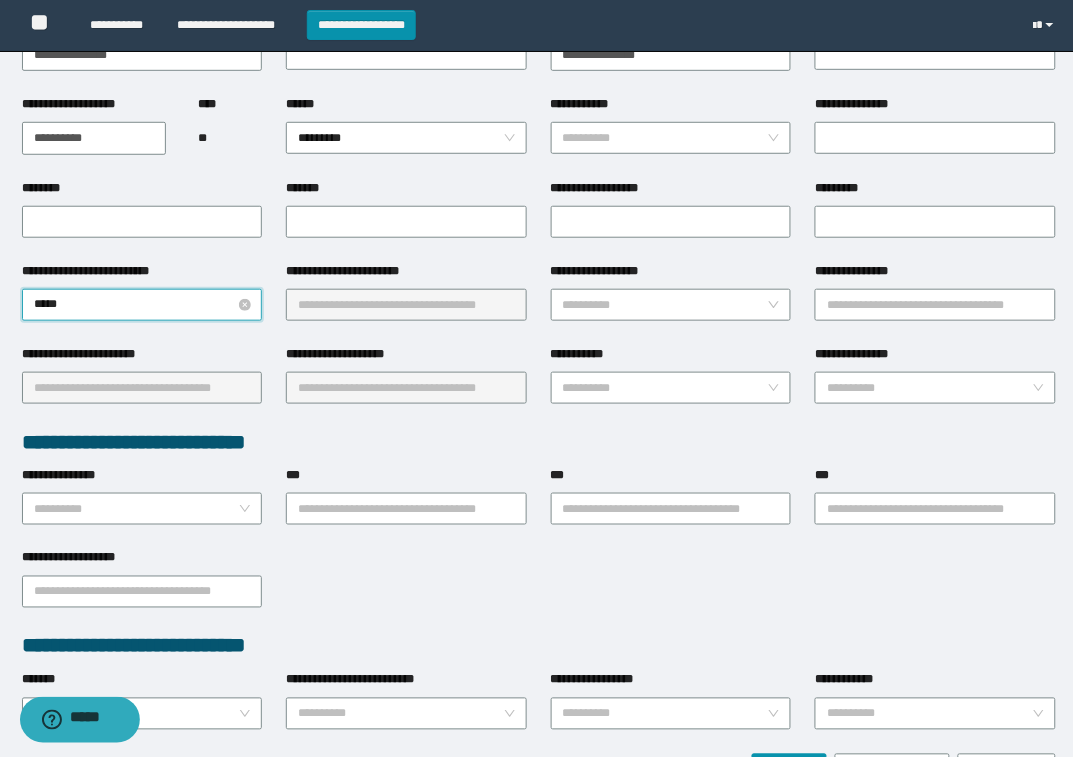type on "******" 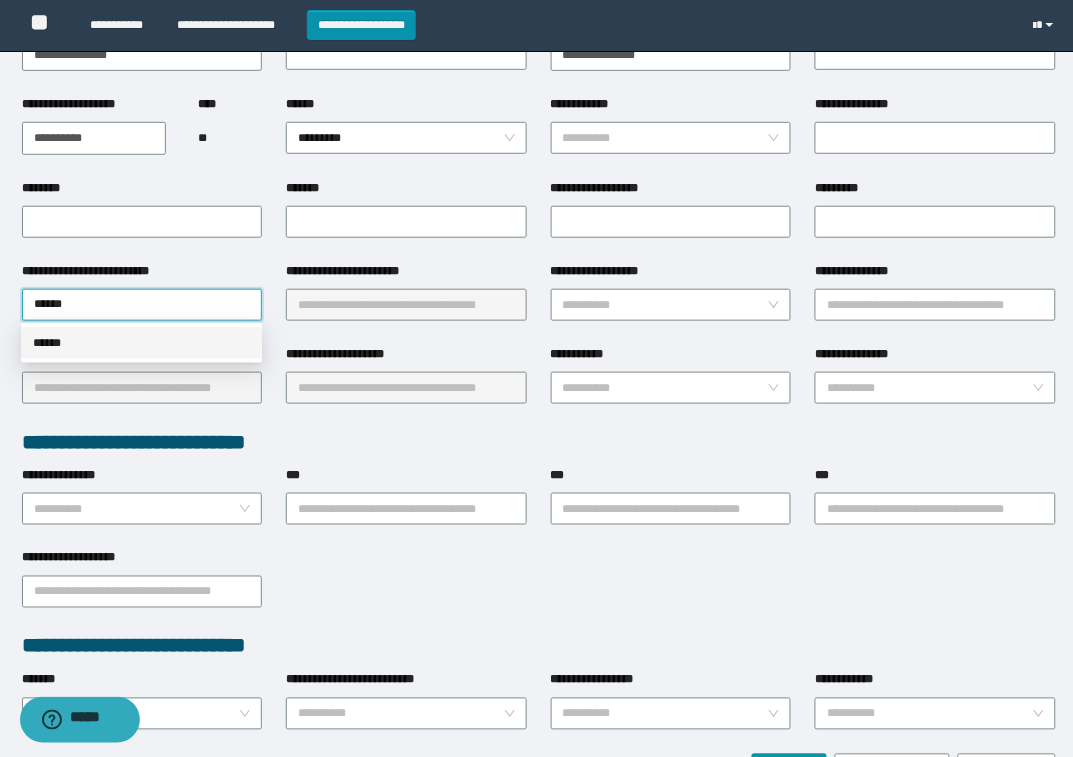 click on "******" at bounding box center [141, 343] 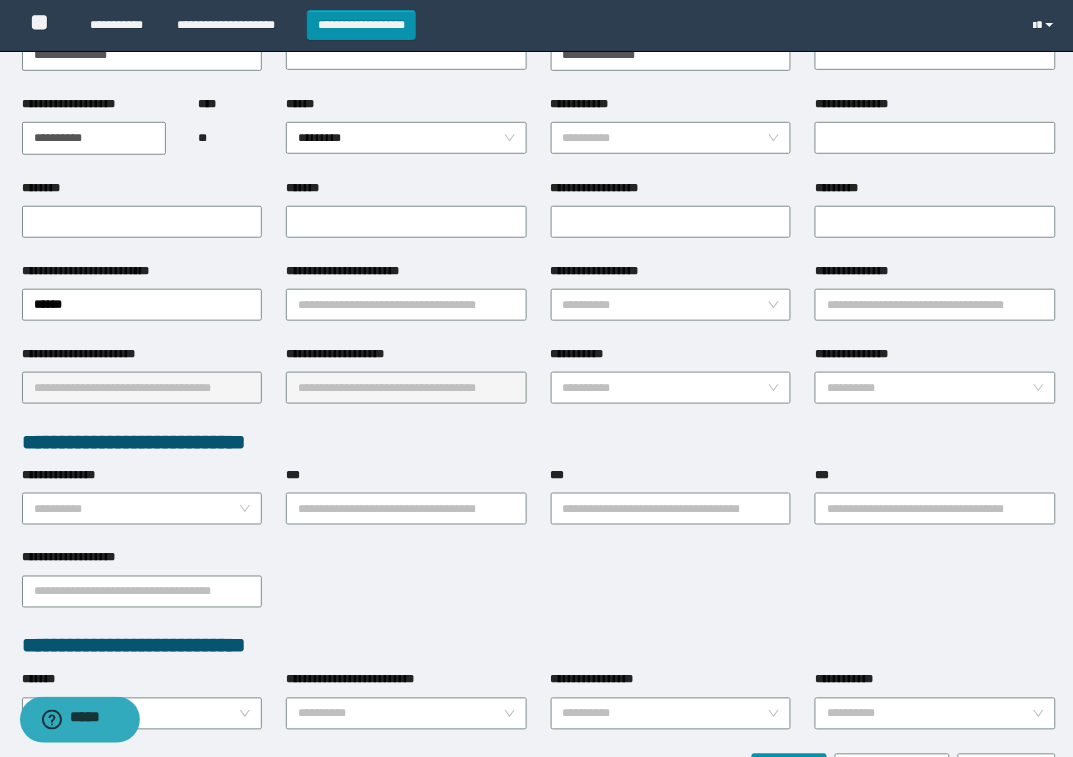 click on "**********" at bounding box center (406, 275) 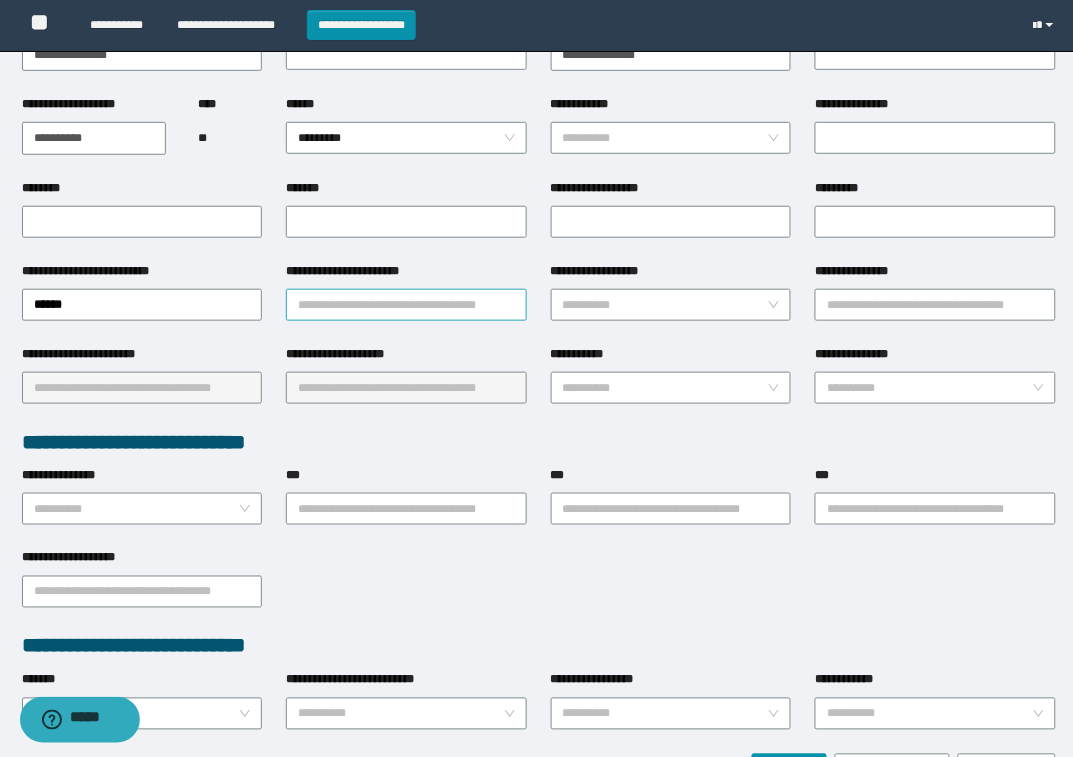 click on "**********" at bounding box center [406, 305] 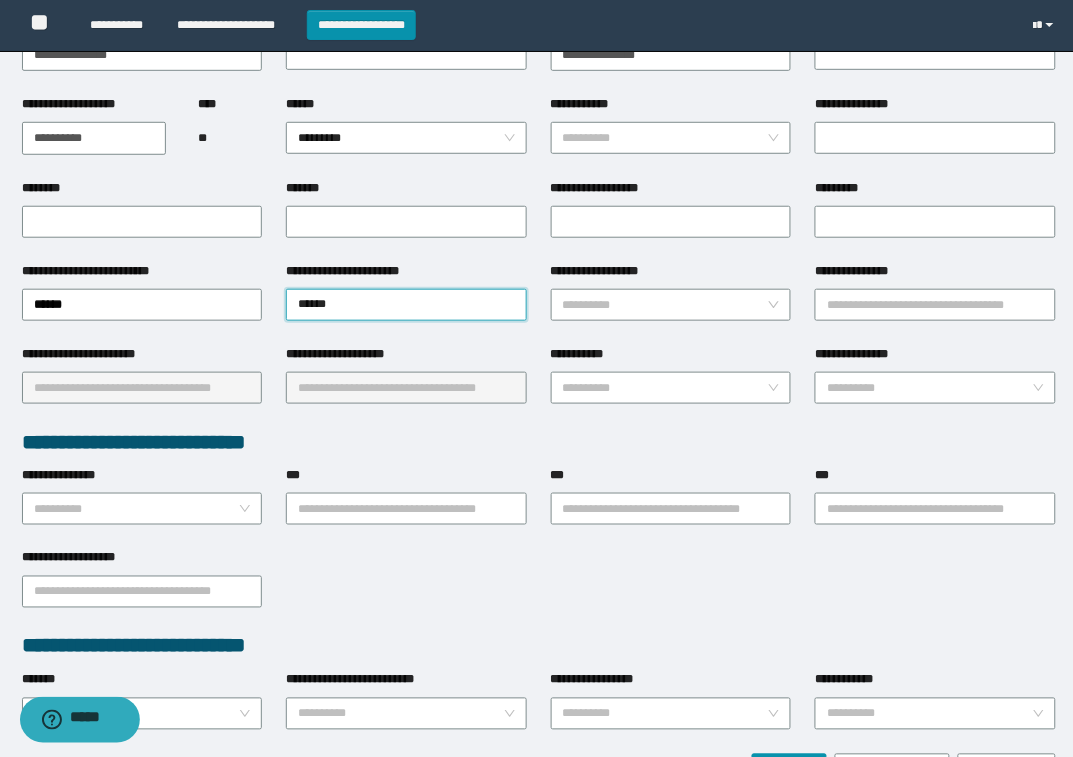 type on "*****" 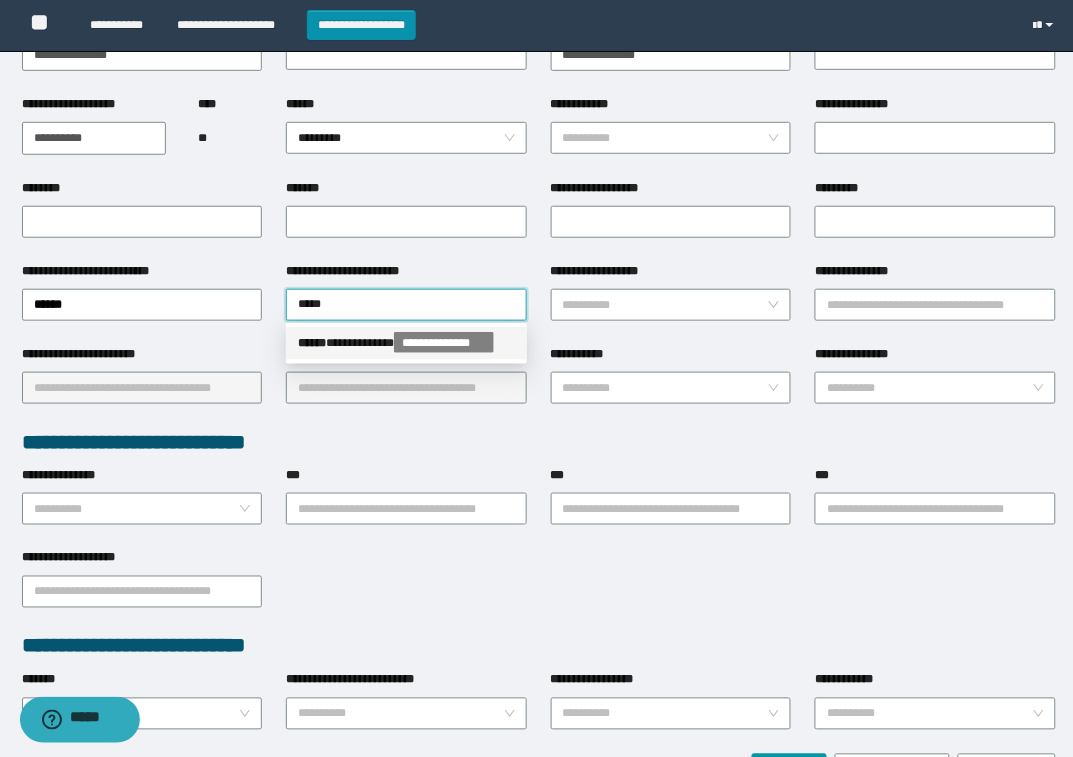 click on "**********" at bounding box center [406, 343] 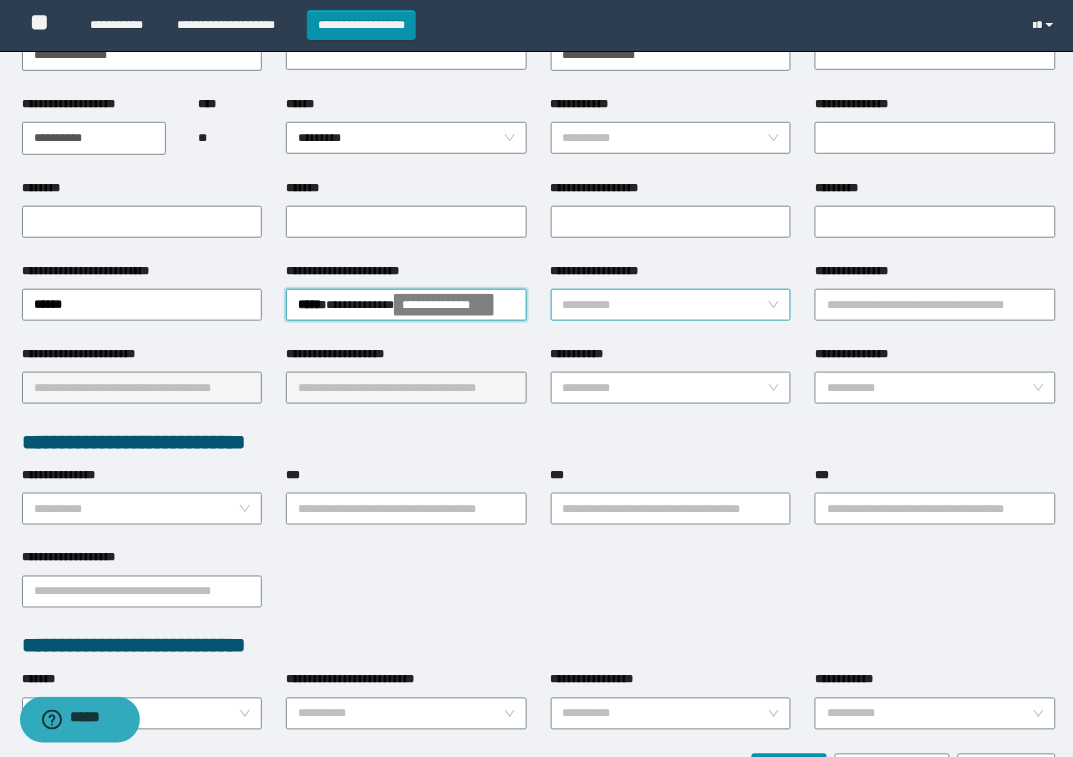 click on "**********" at bounding box center (665, 305) 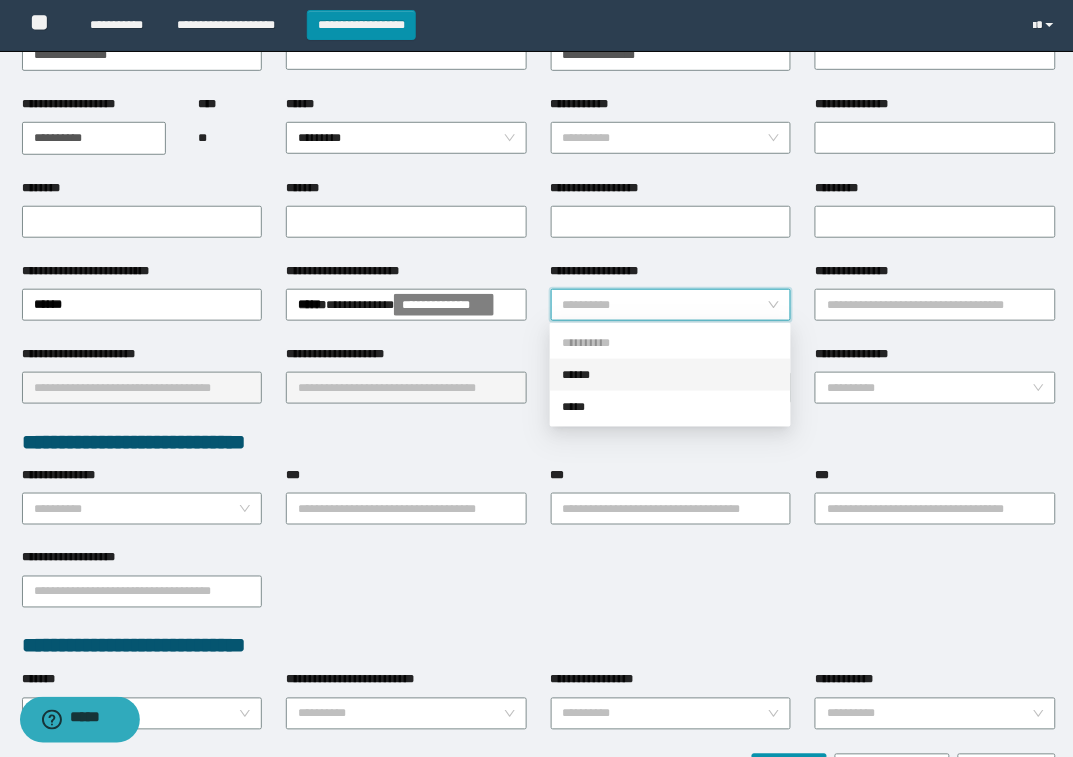 click on "******" at bounding box center (670, 375) 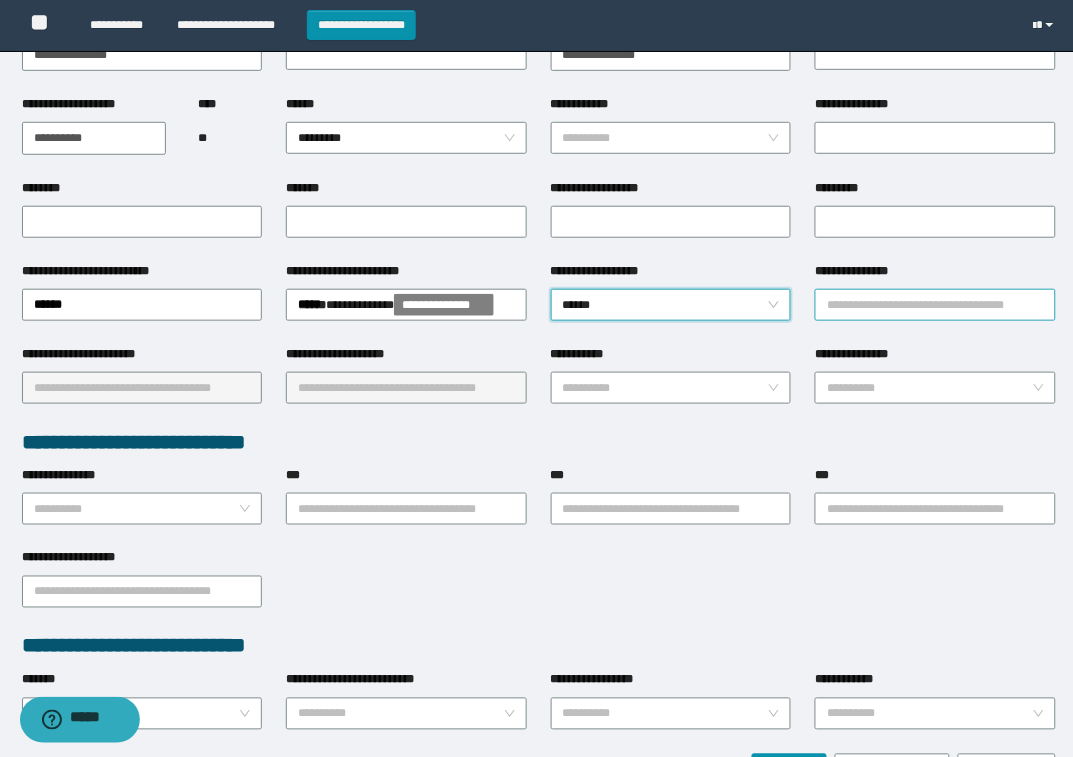 click on "**********" at bounding box center [935, 305] 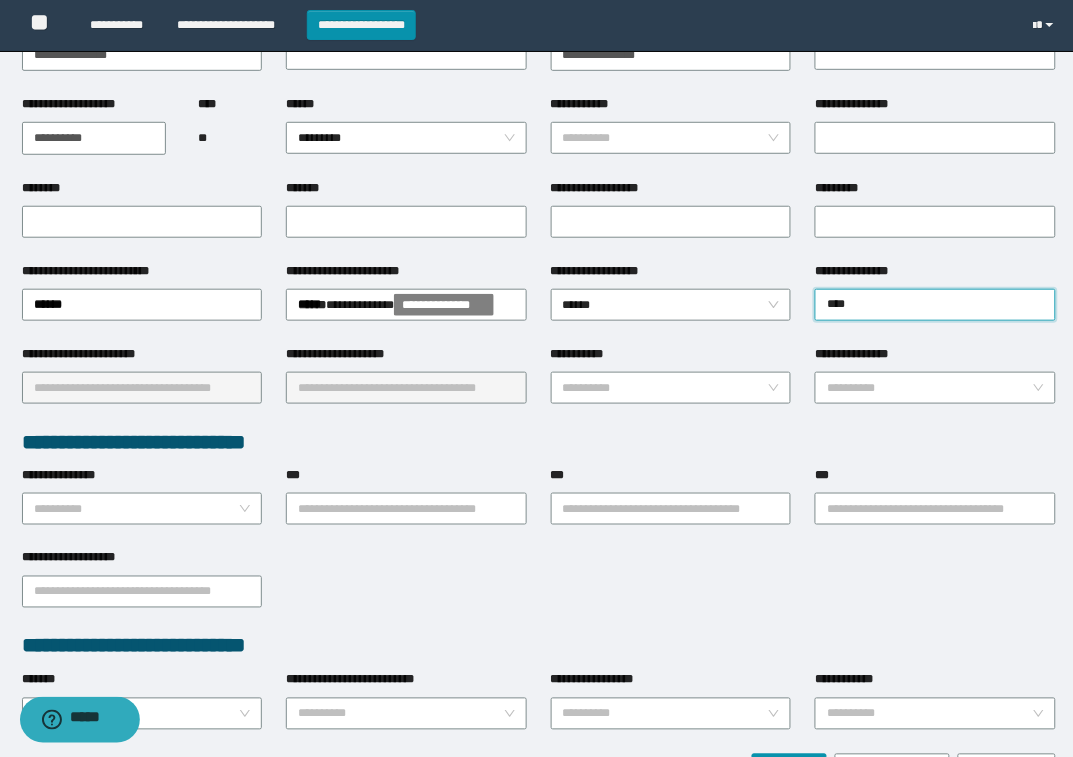 type on "*****" 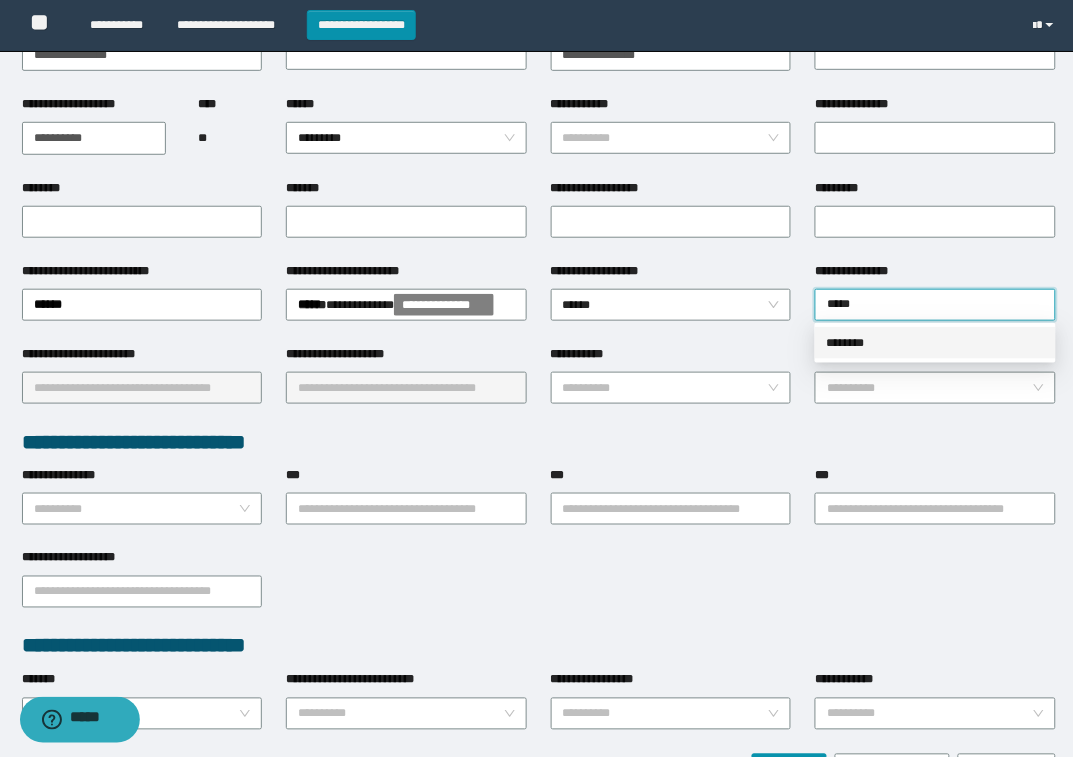 click on "********" at bounding box center (935, 343) 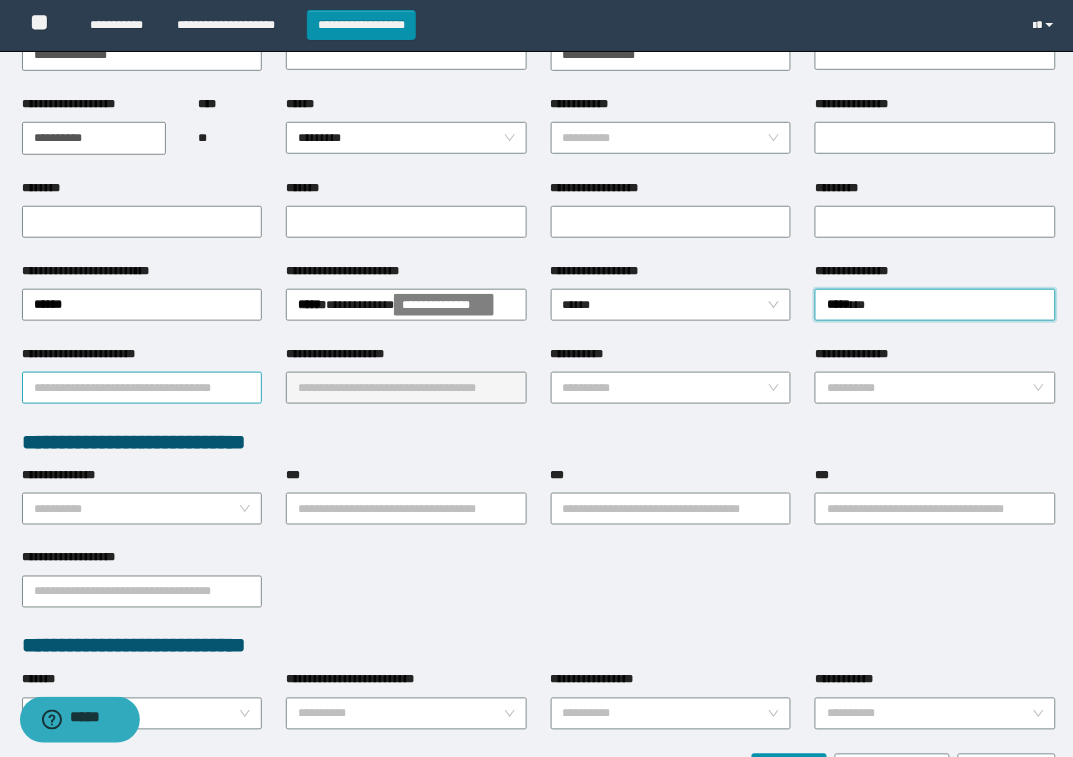 drag, startPoint x: 270, startPoint y: 386, endPoint x: 238, endPoint y: 383, distance: 32.140316 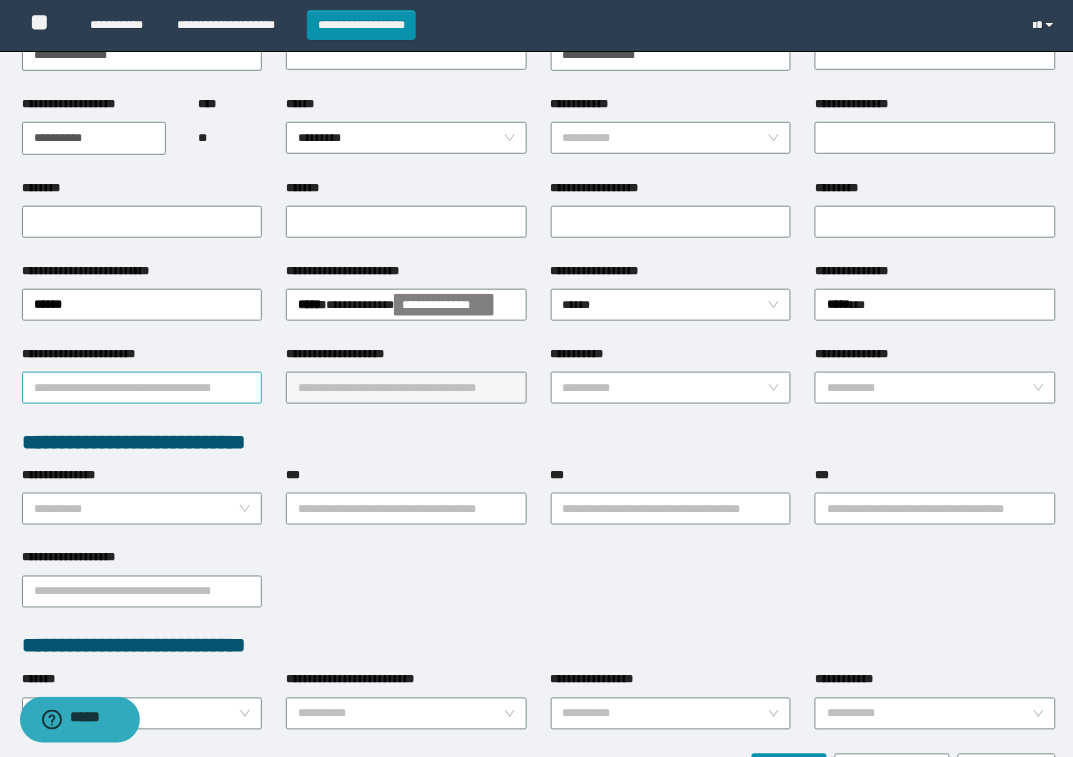 click on "**********" at bounding box center [142, 388] 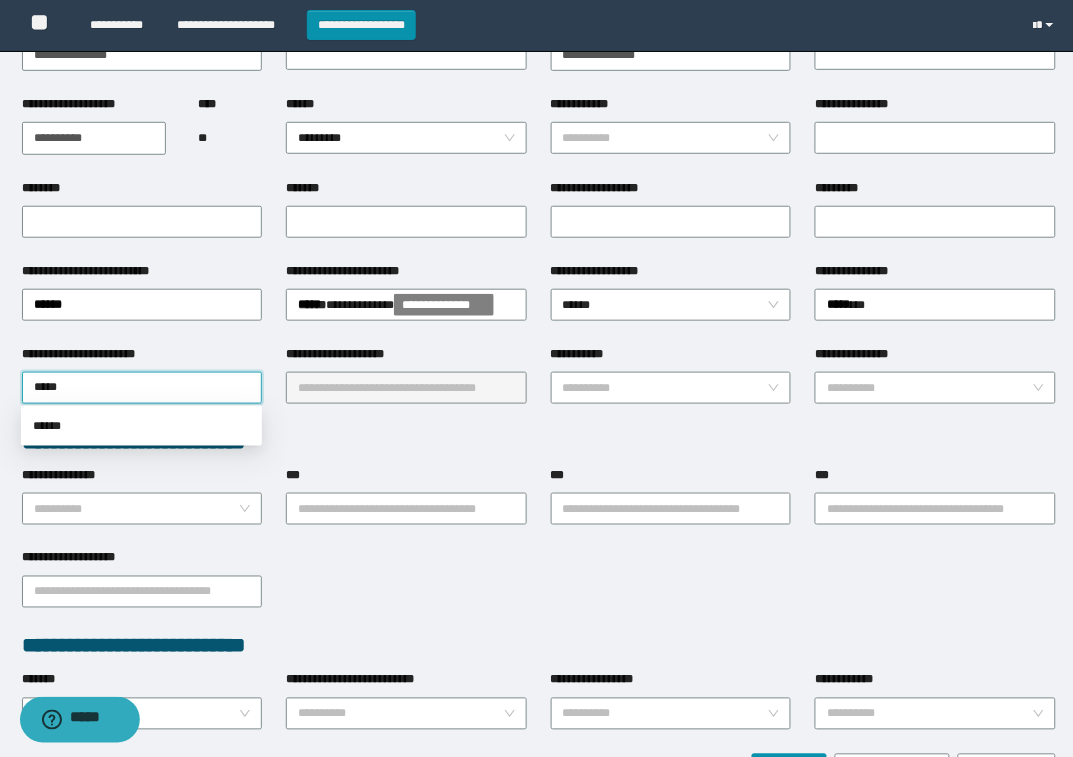 type on "******" 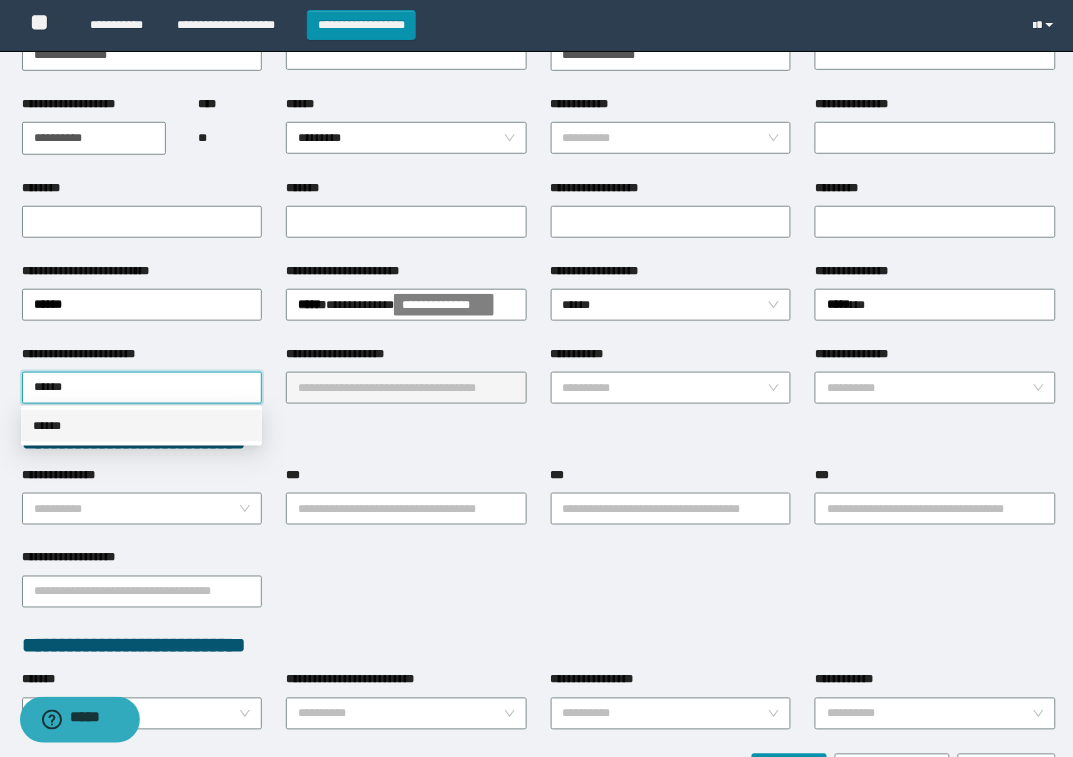 click on "******" at bounding box center [141, 426] 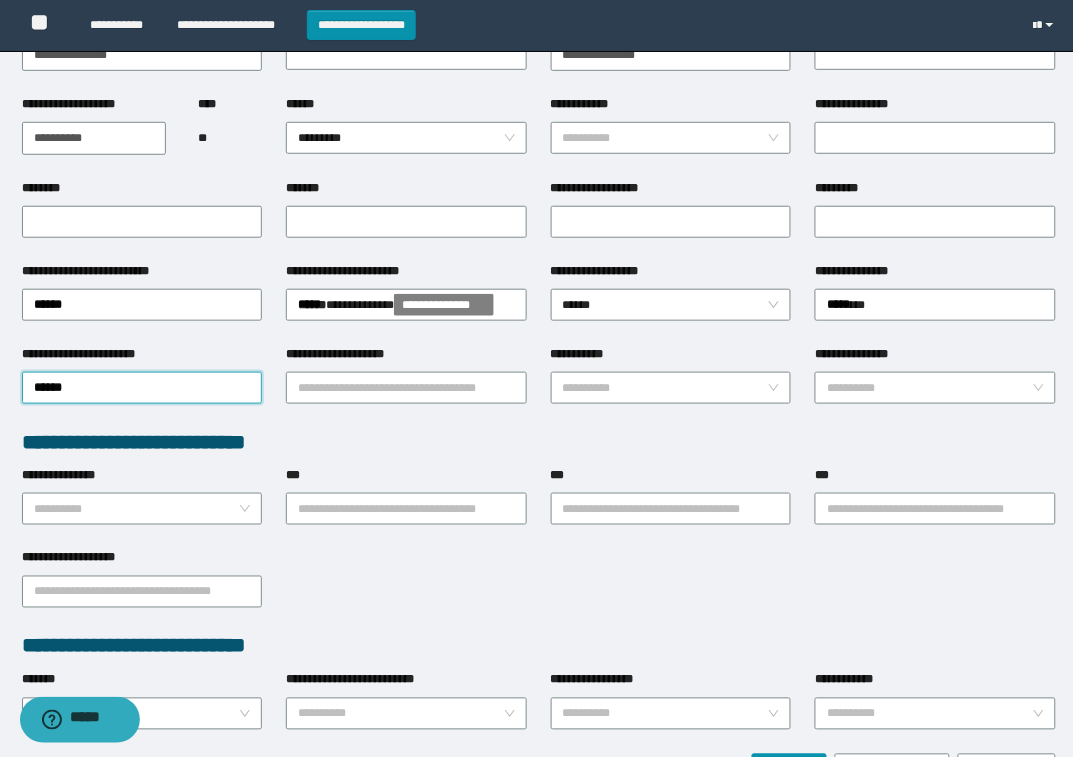 click on "**********" at bounding box center [406, 386] 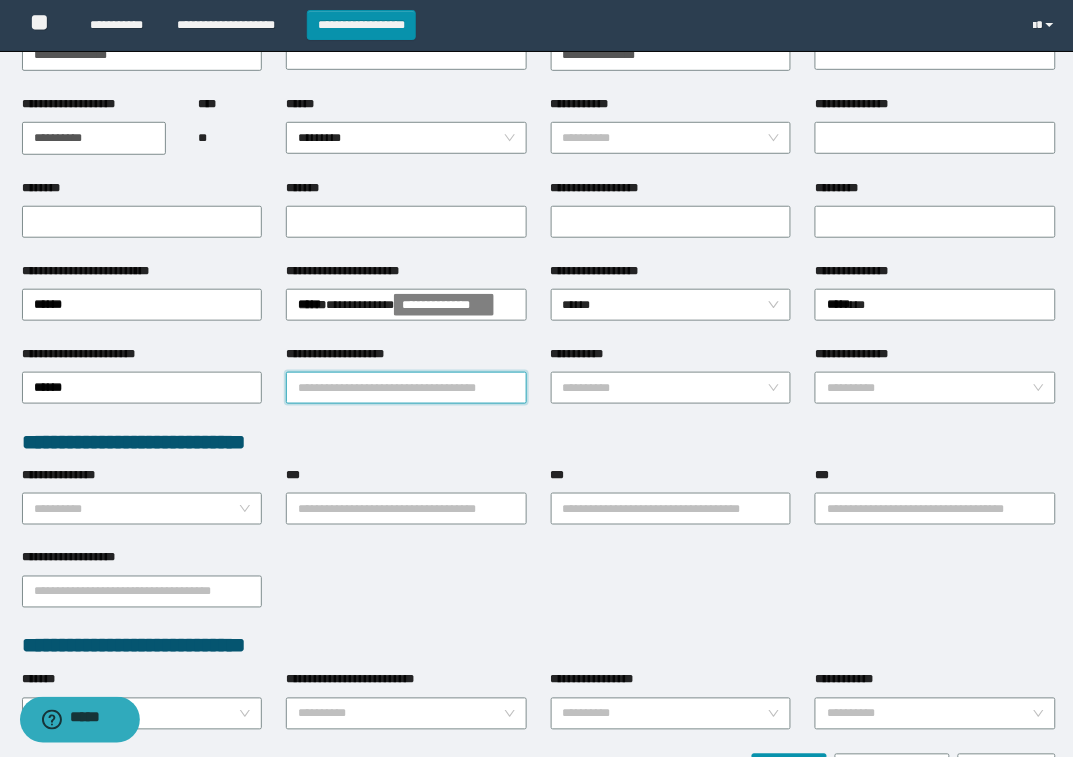 click on "**********" at bounding box center (406, 388) 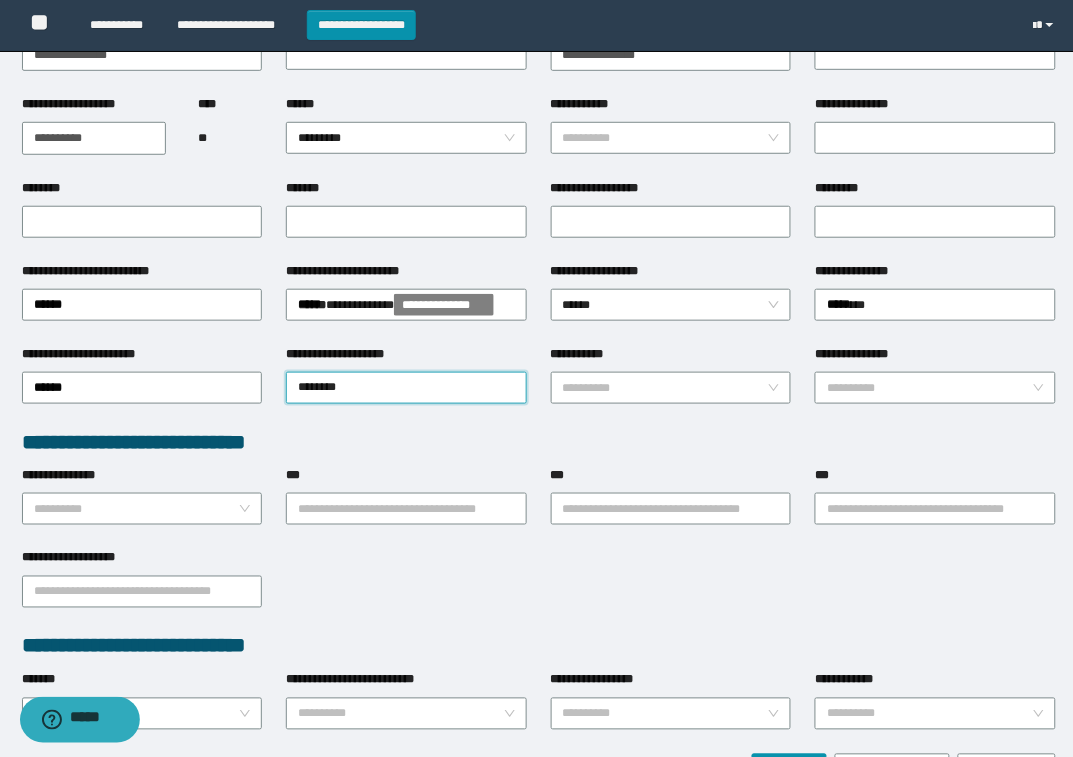 drag, startPoint x: 371, startPoint y: 385, endPoint x: 202, endPoint y: 360, distance: 170.83911 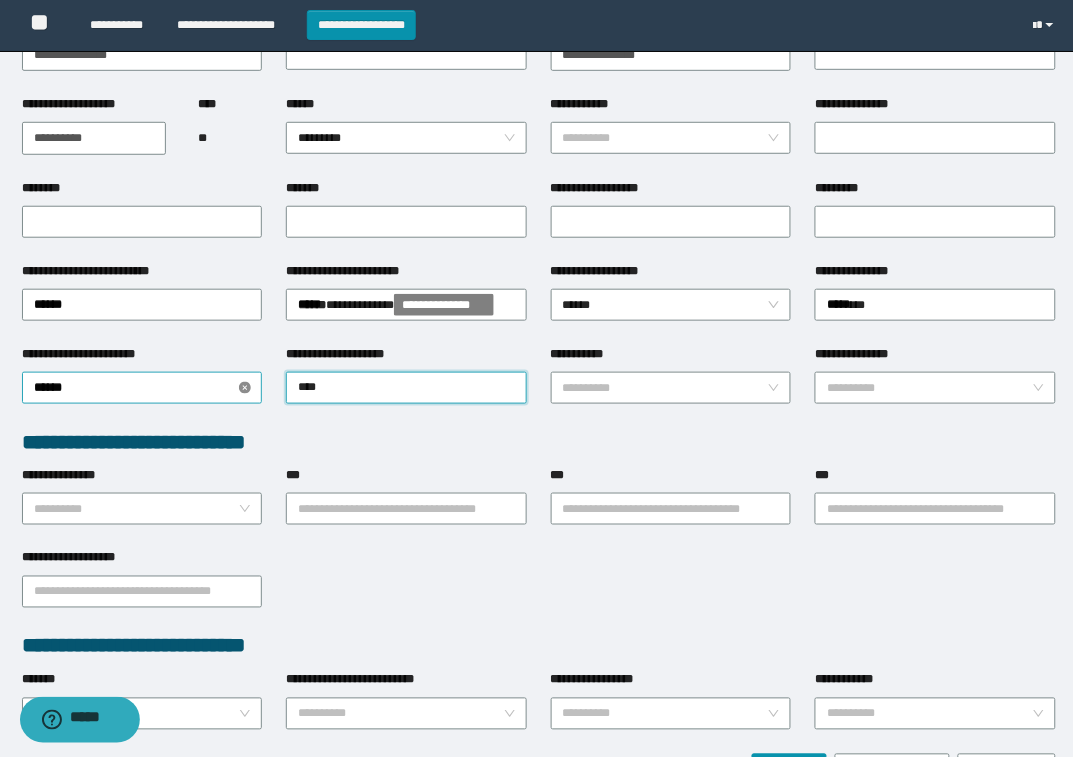 type on "*****" 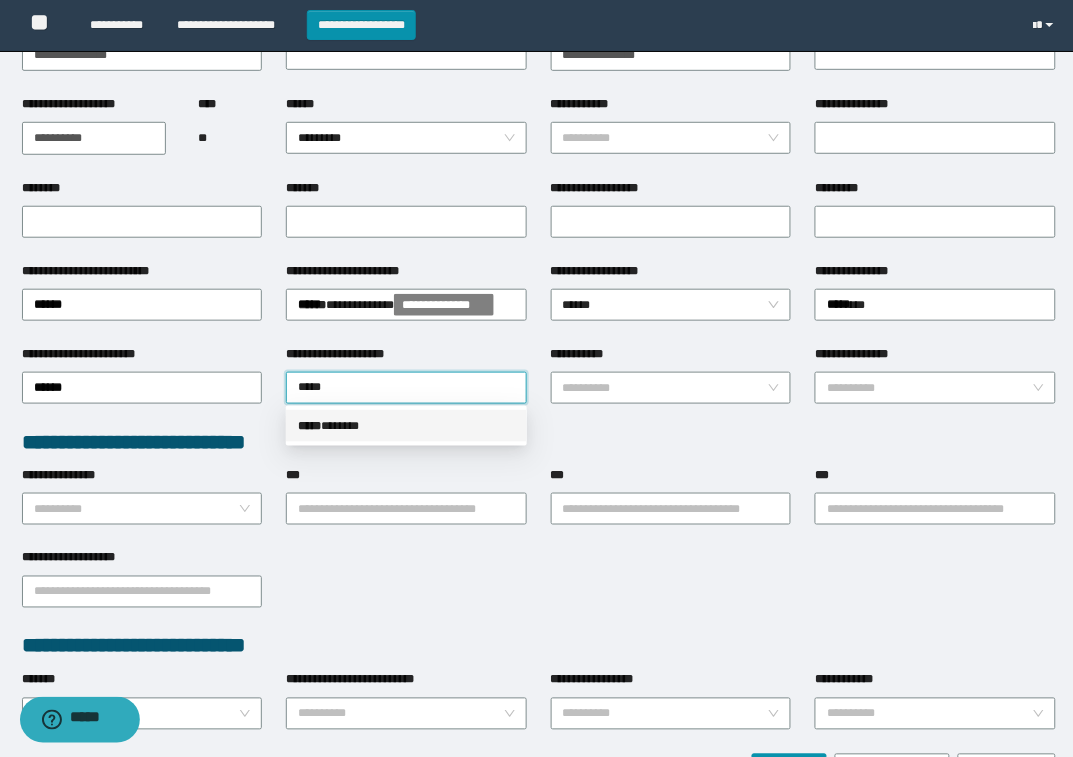 click on "***** * *****" at bounding box center (406, 426) 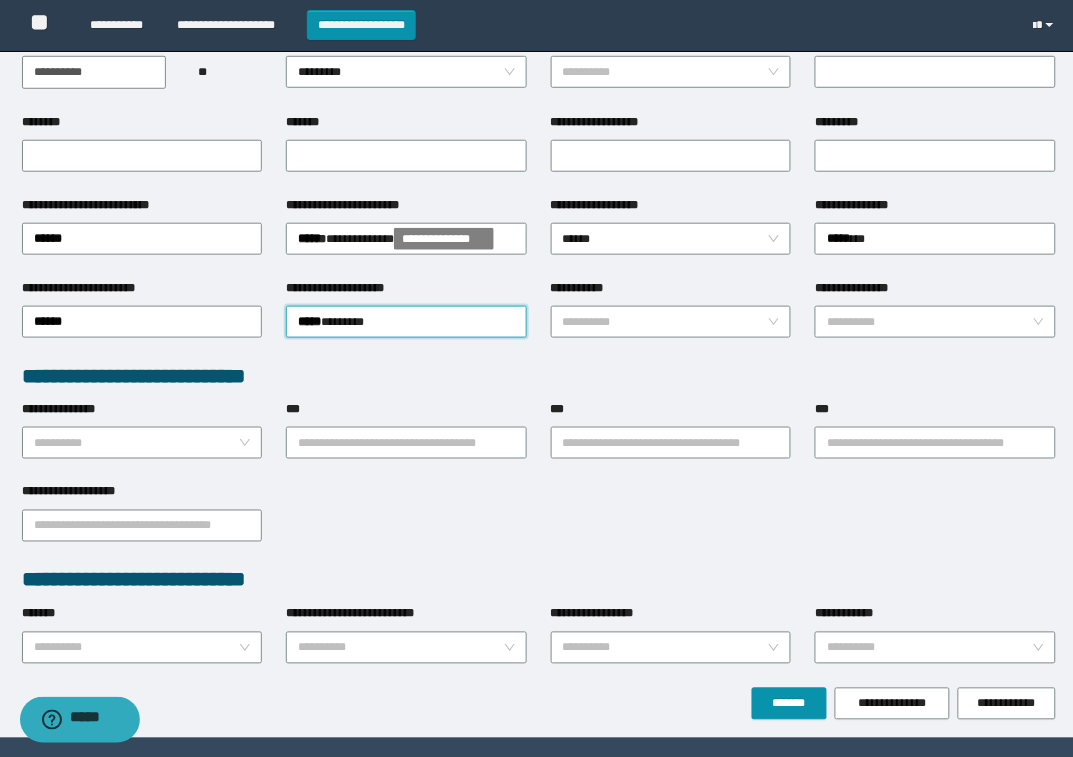 scroll, scrollTop: 305, scrollLeft: 0, axis: vertical 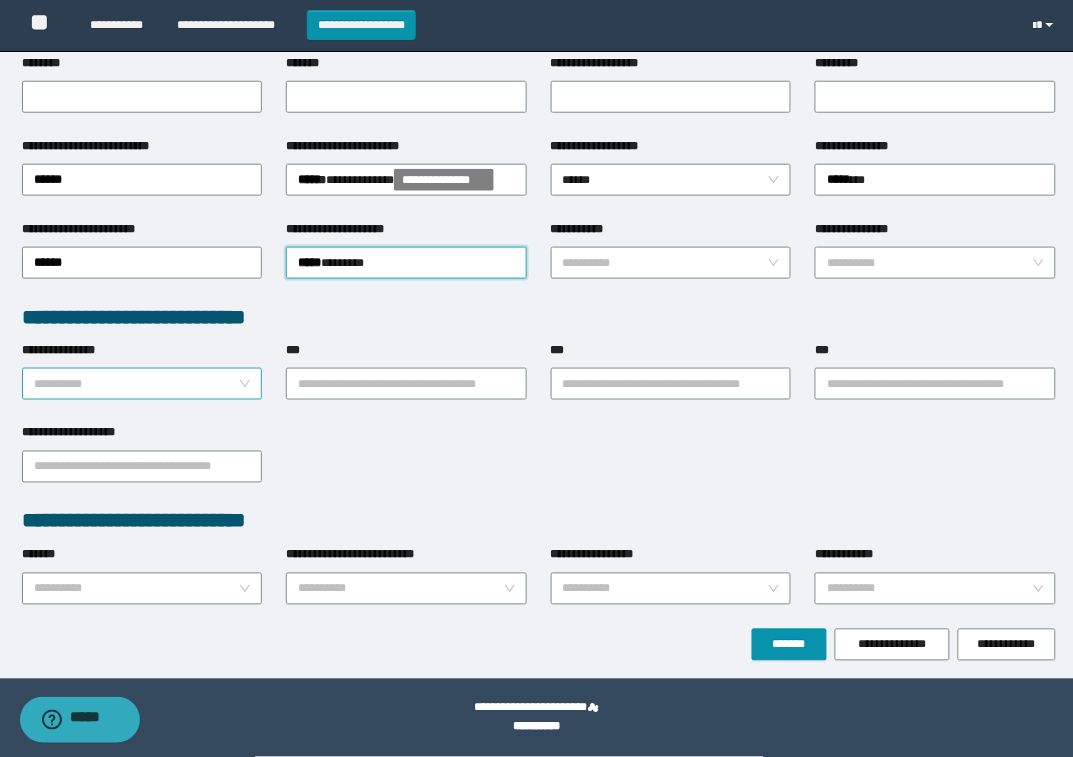 click on "**********" at bounding box center [136, 384] 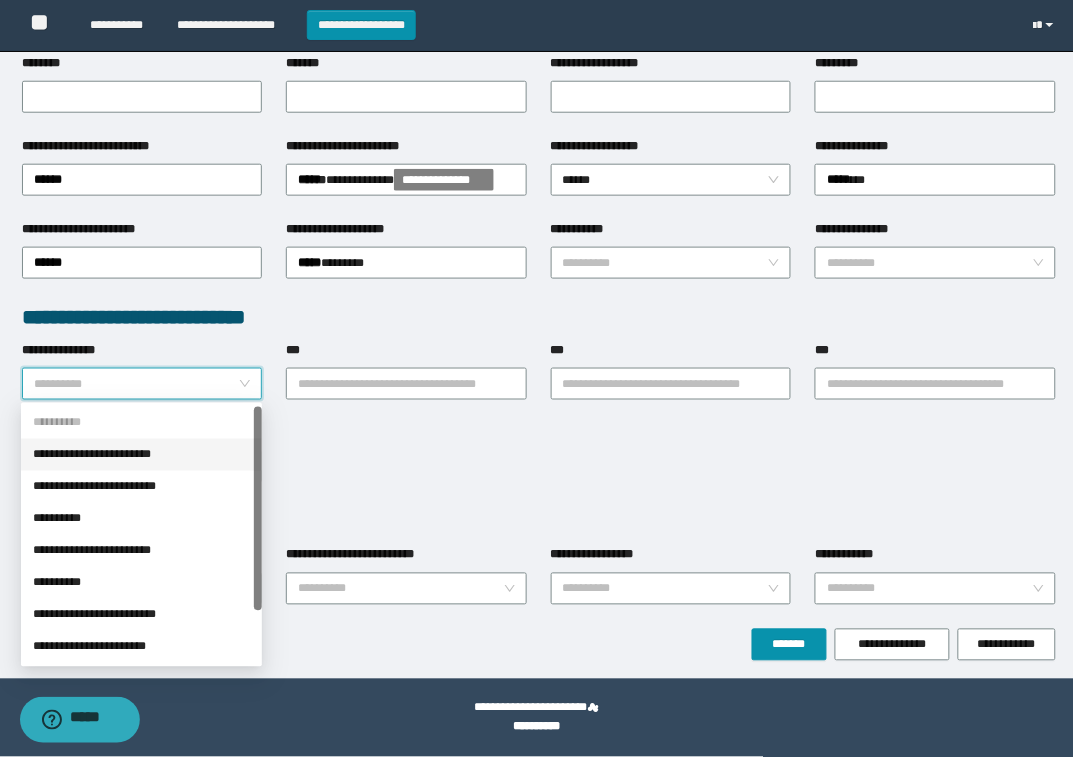 click on "**********" at bounding box center (141, 455) 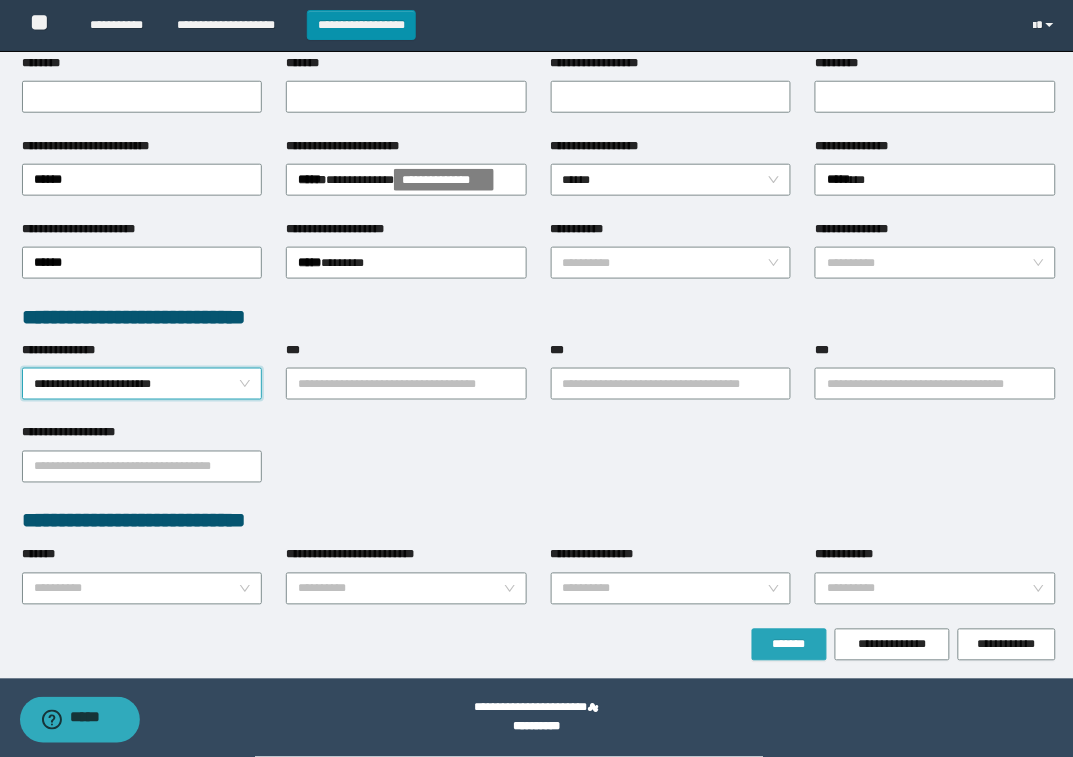click on "*******" at bounding box center [789, 645] 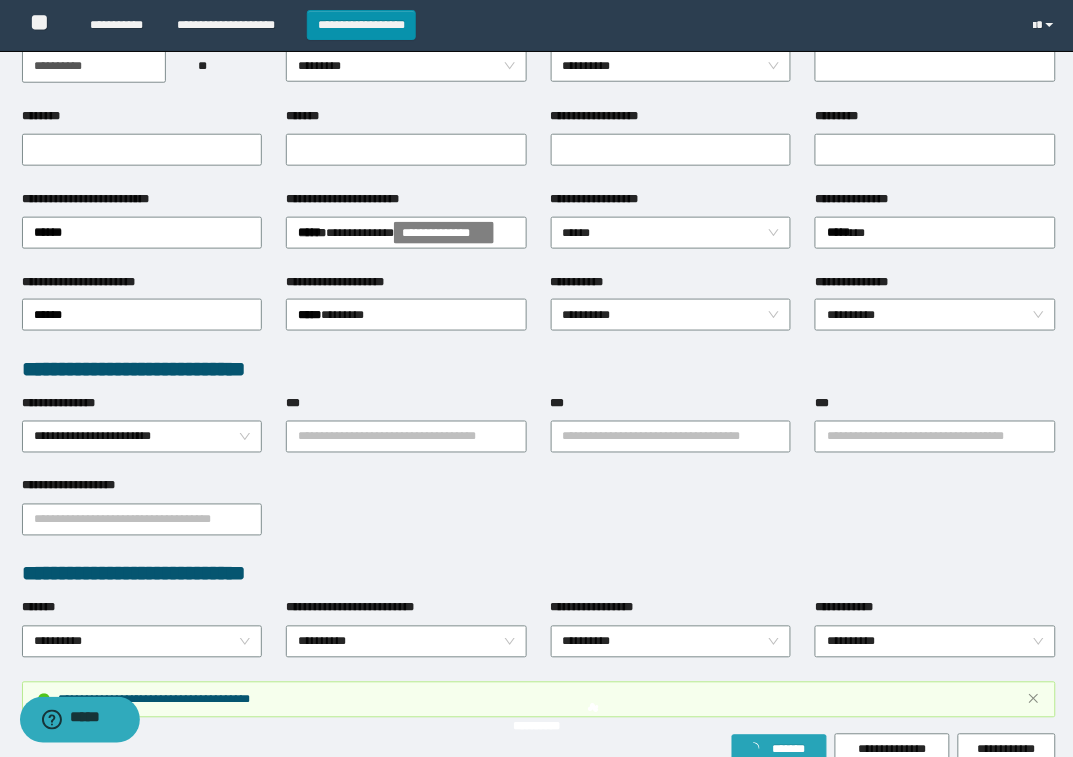 scroll, scrollTop: 358, scrollLeft: 0, axis: vertical 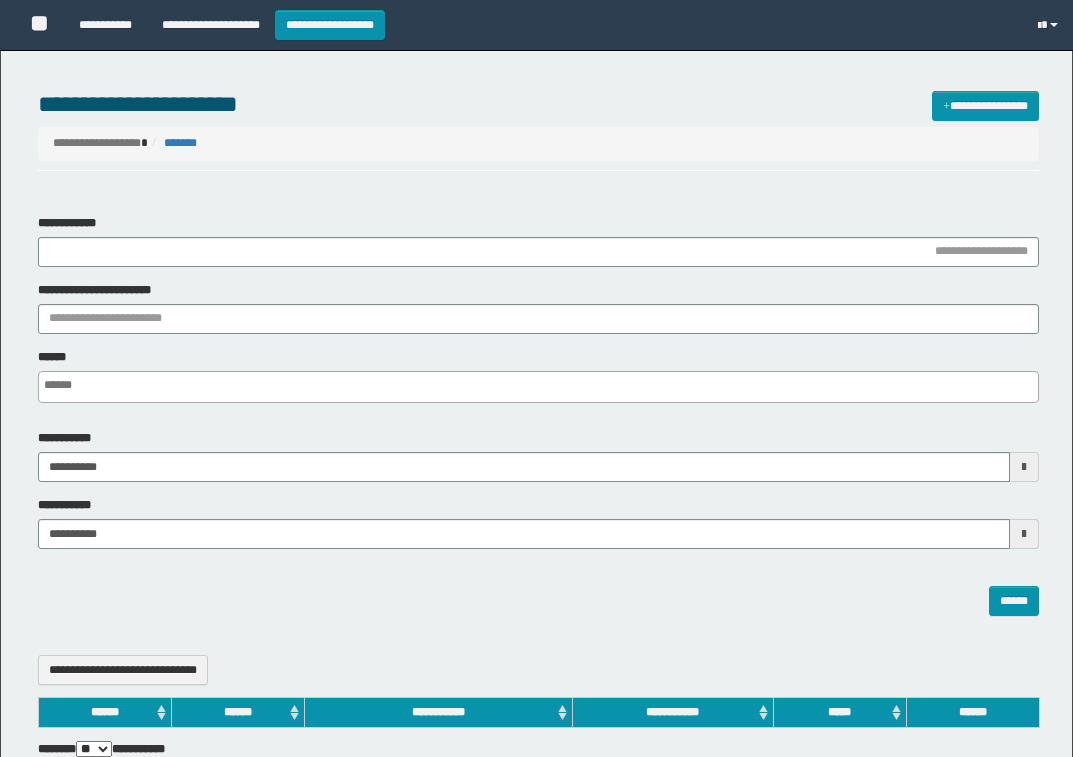 select 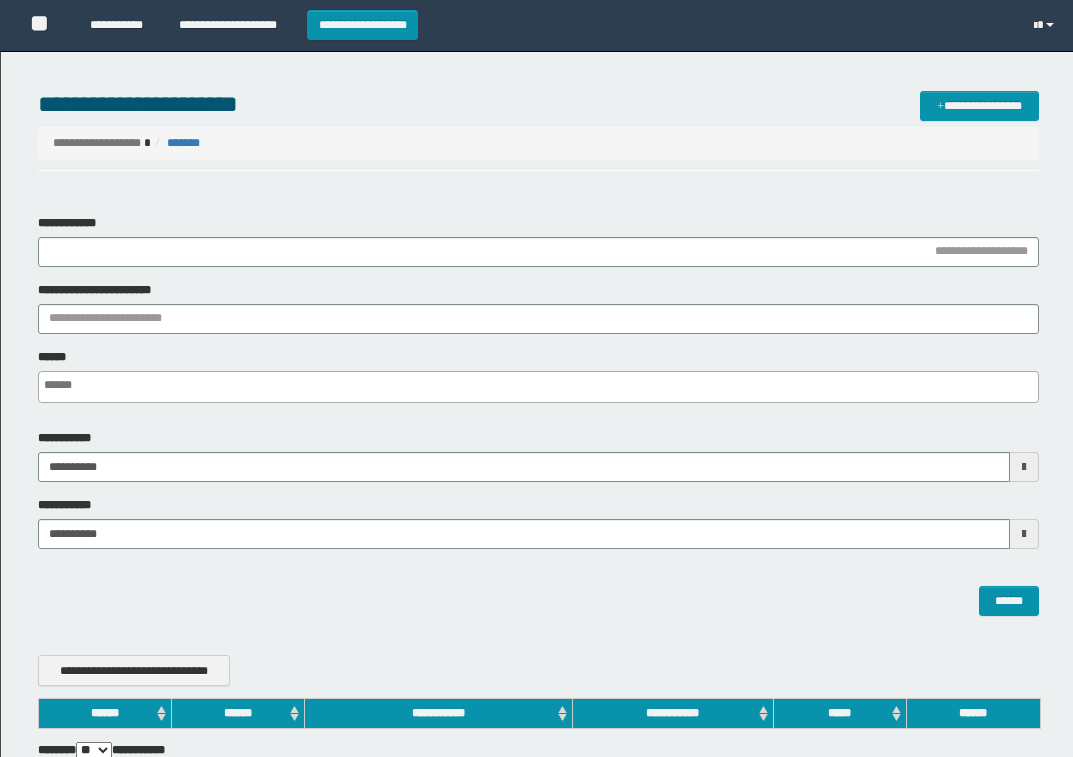 scroll, scrollTop: 0, scrollLeft: 0, axis: both 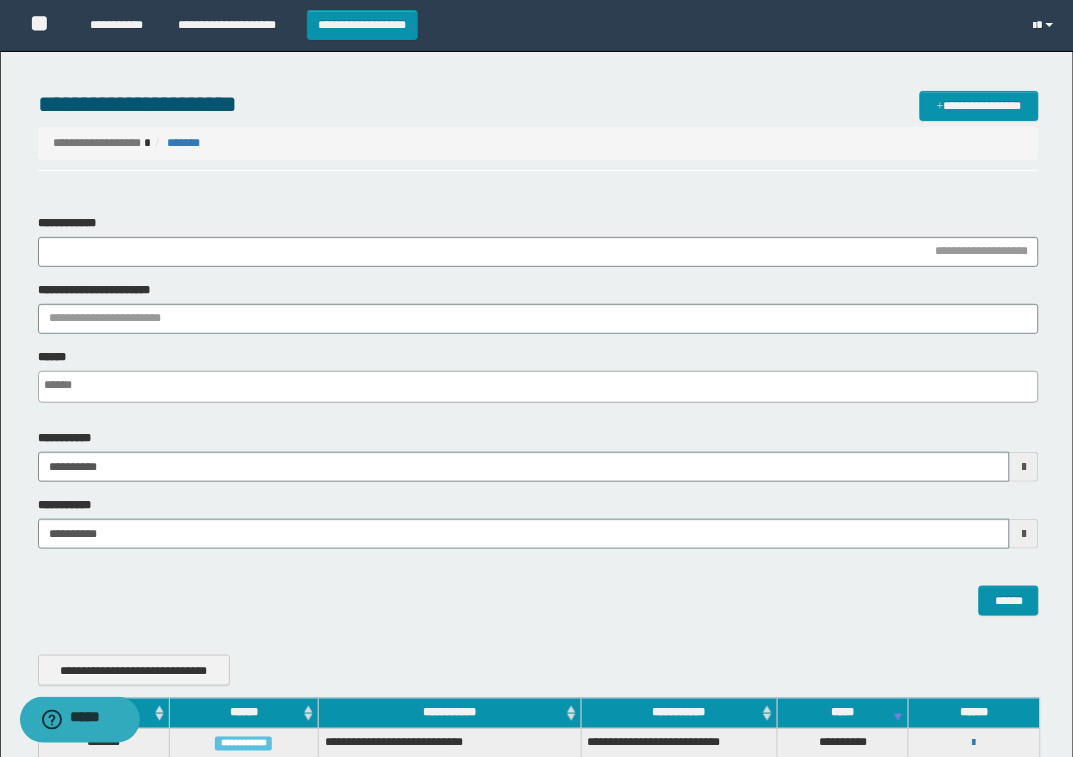 click on "**********" at bounding box center [539, 131] 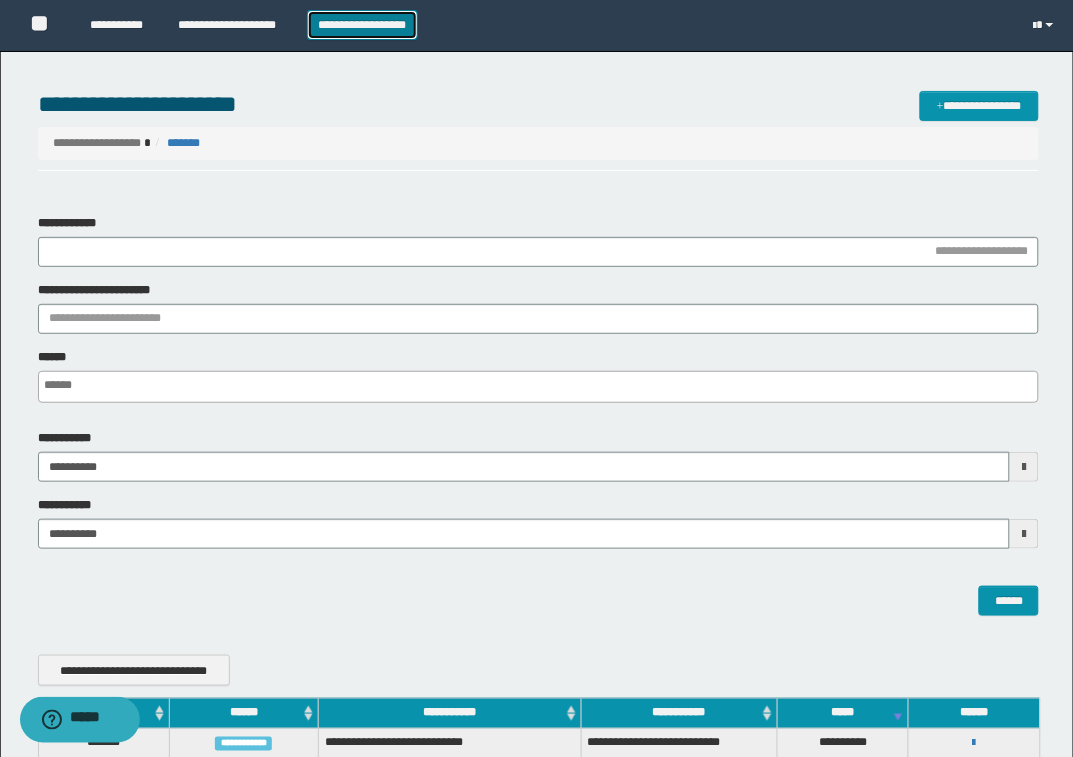 click on "**********" at bounding box center [362, 25] 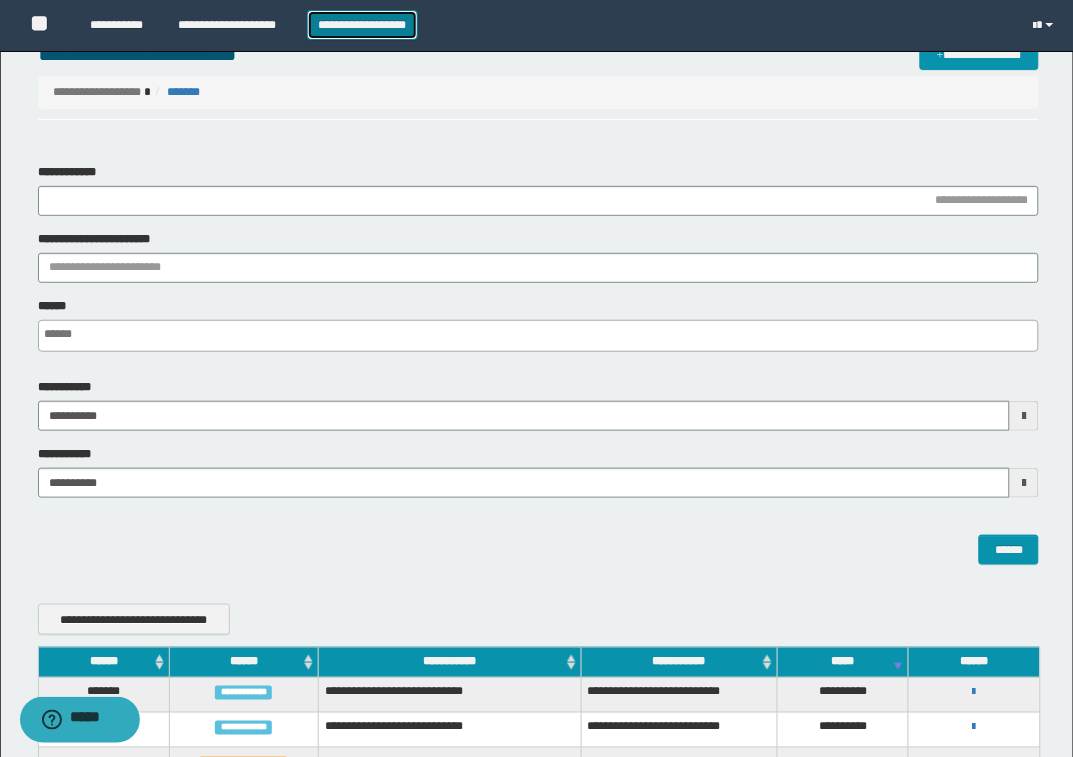 scroll, scrollTop: 0, scrollLeft: 0, axis: both 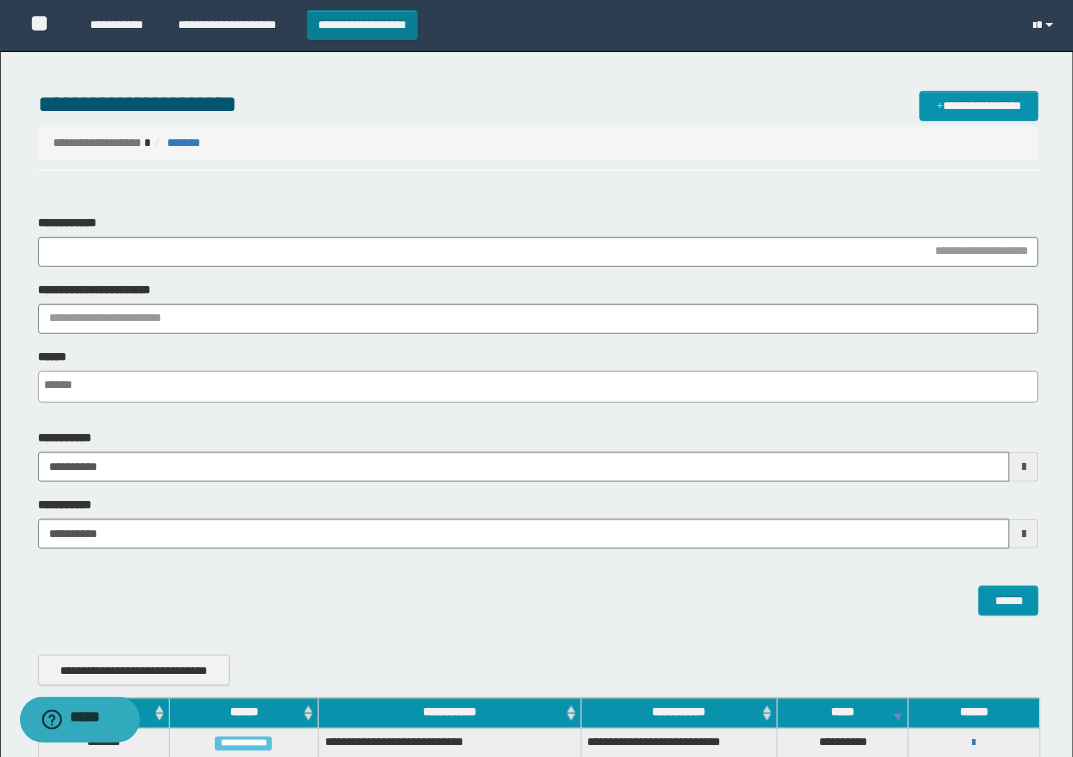 click on "**********" at bounding box center [362, 25] 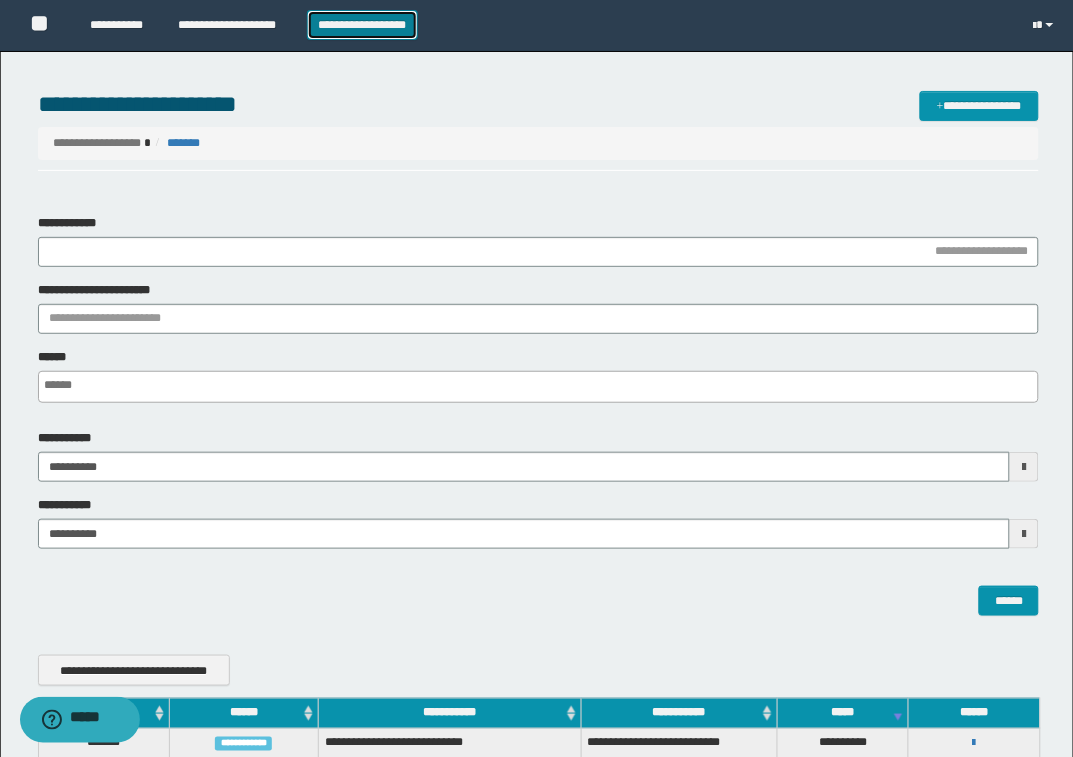 click on "**********" at bounding box center [362, 25] 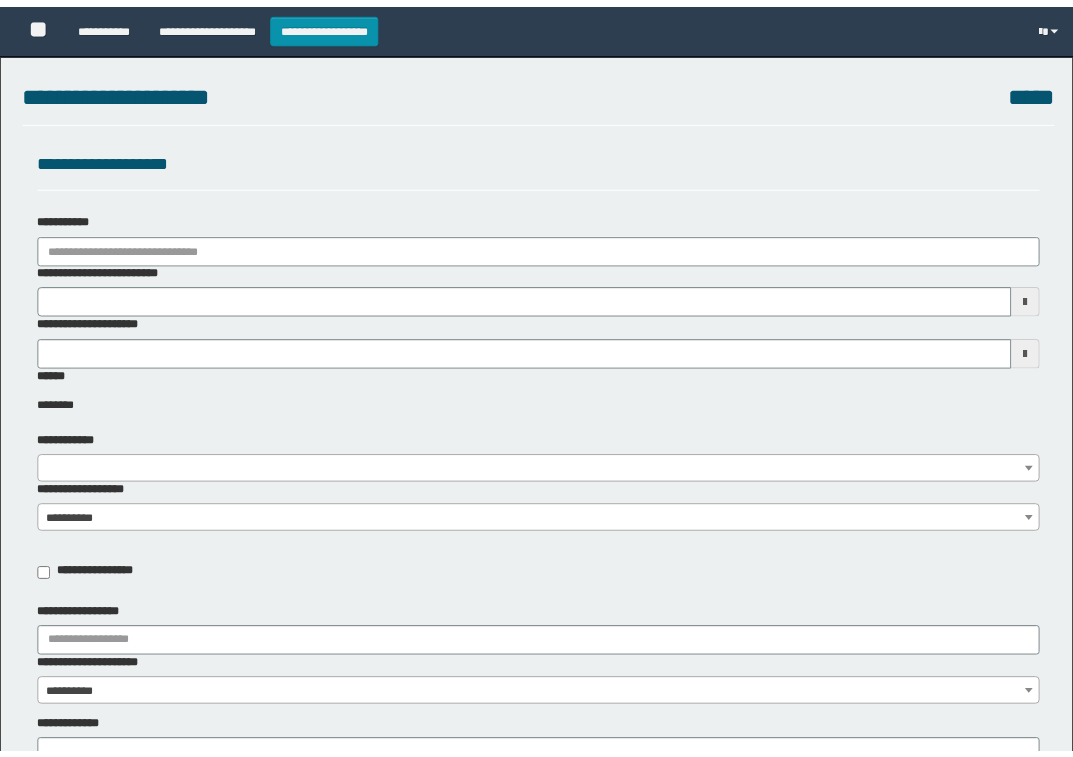 scroll, scrollTop: 0, scrollLeft: 0, axis: both 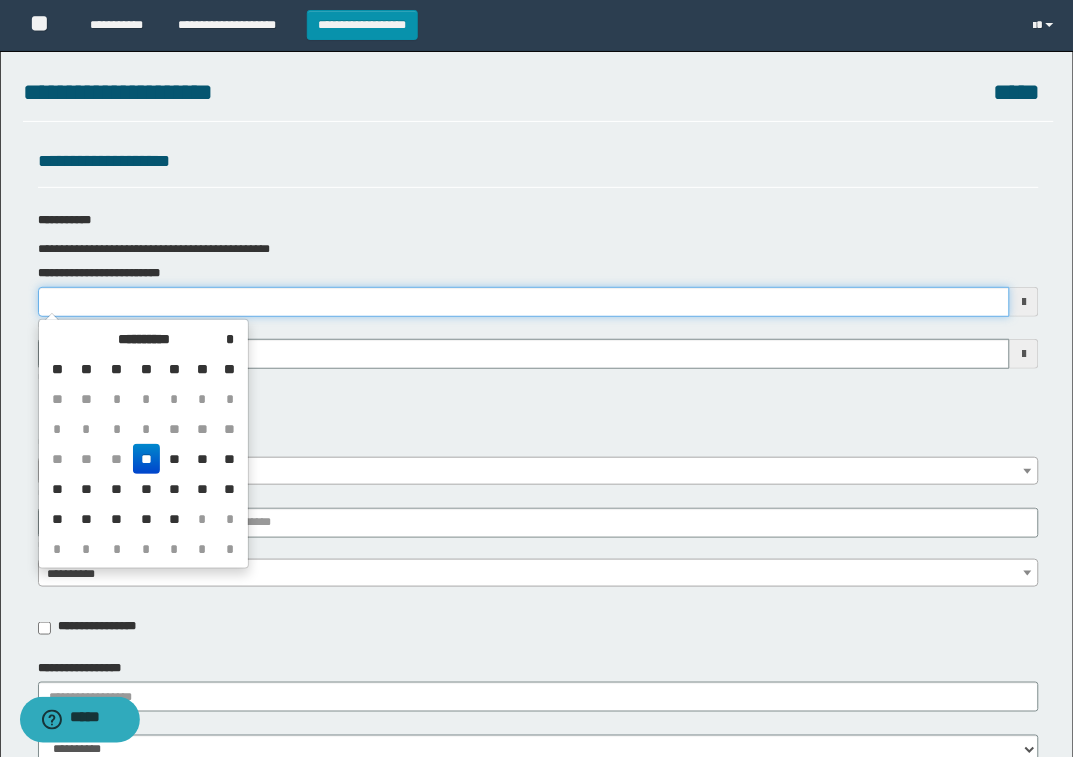 click on "**********" at bounding box center [524, 302] 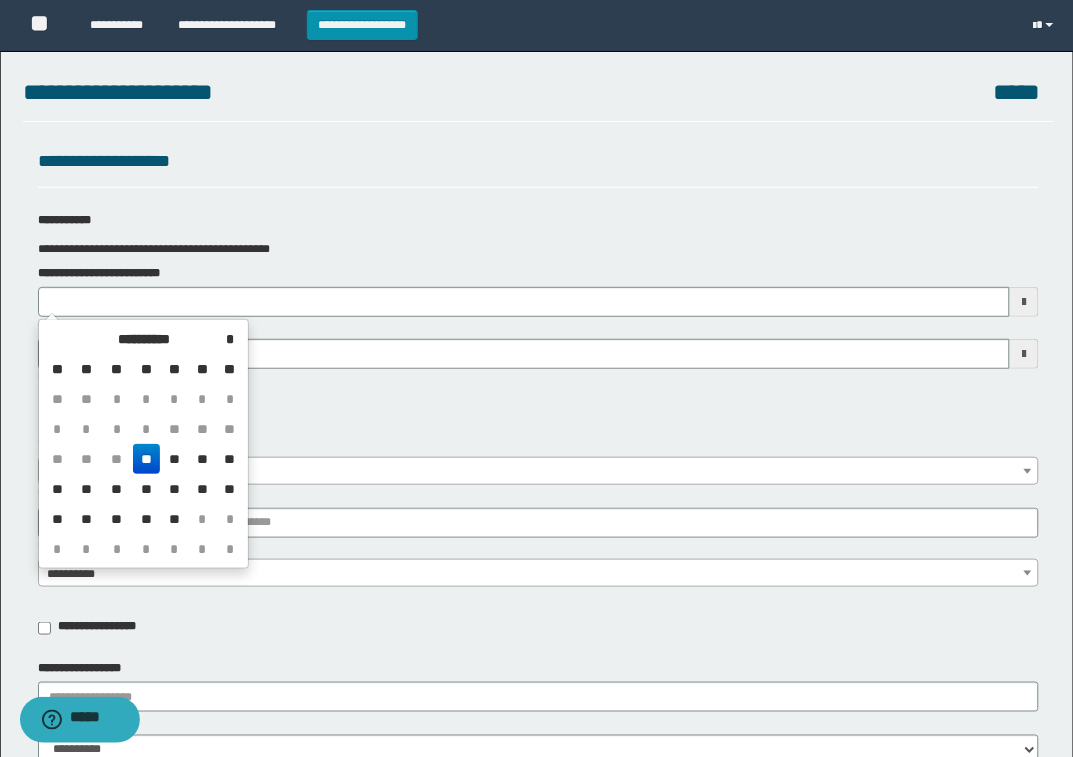 click on "**" at bounding box center (147, 459) 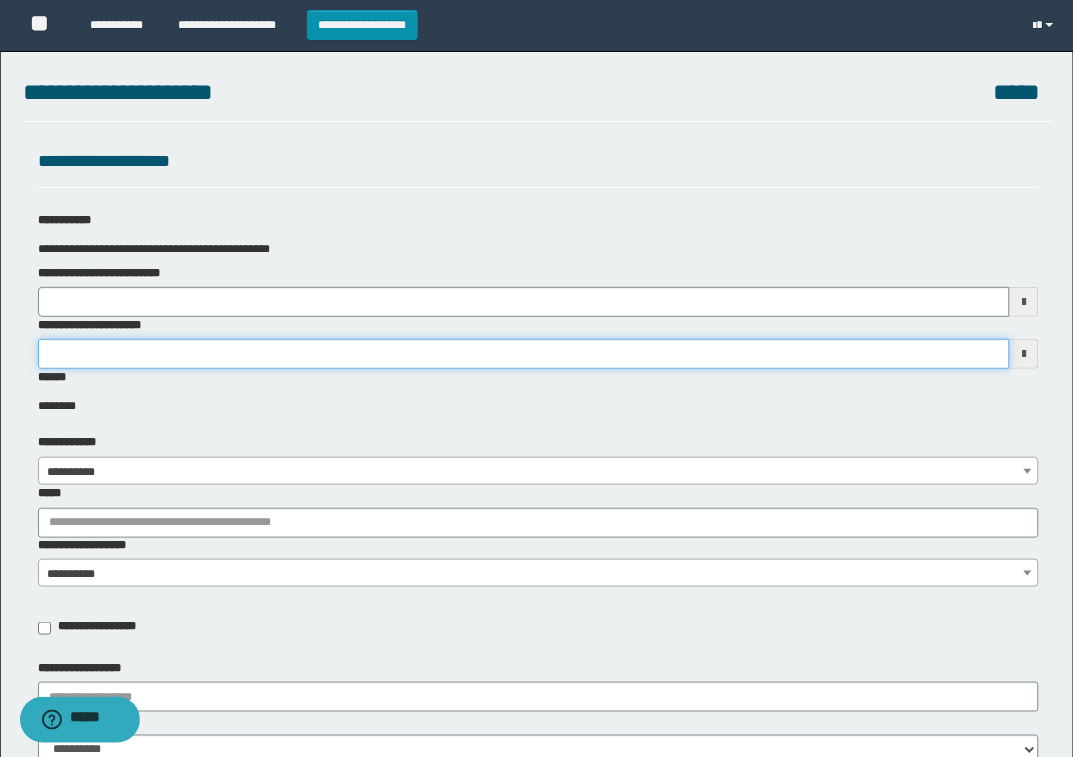 click on "**********" at bounding box center [524, 354] 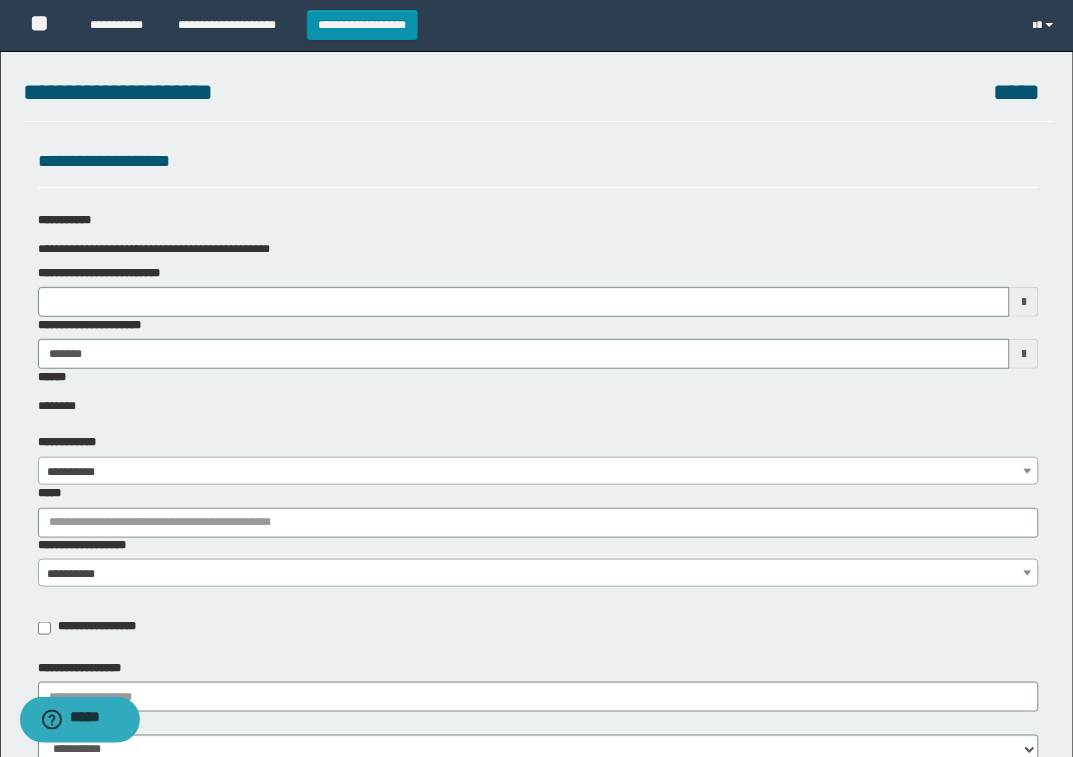 click on "**********" at bounding box center [538, 472] 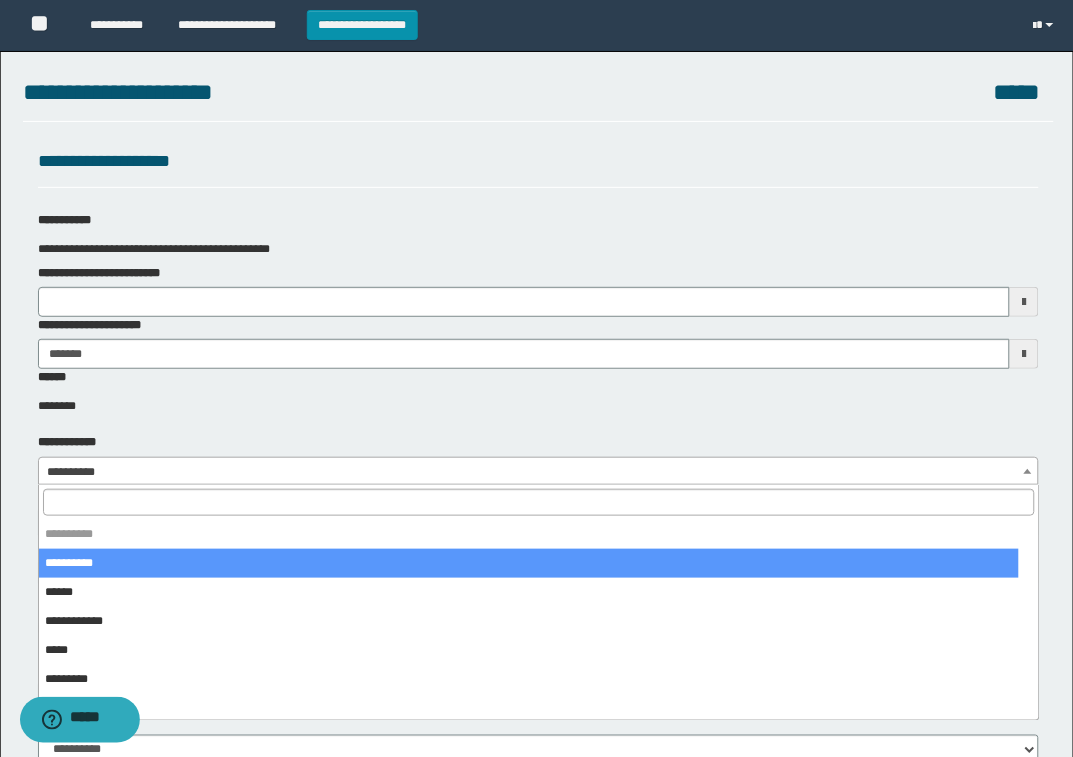click at bounding box center (539, 502) 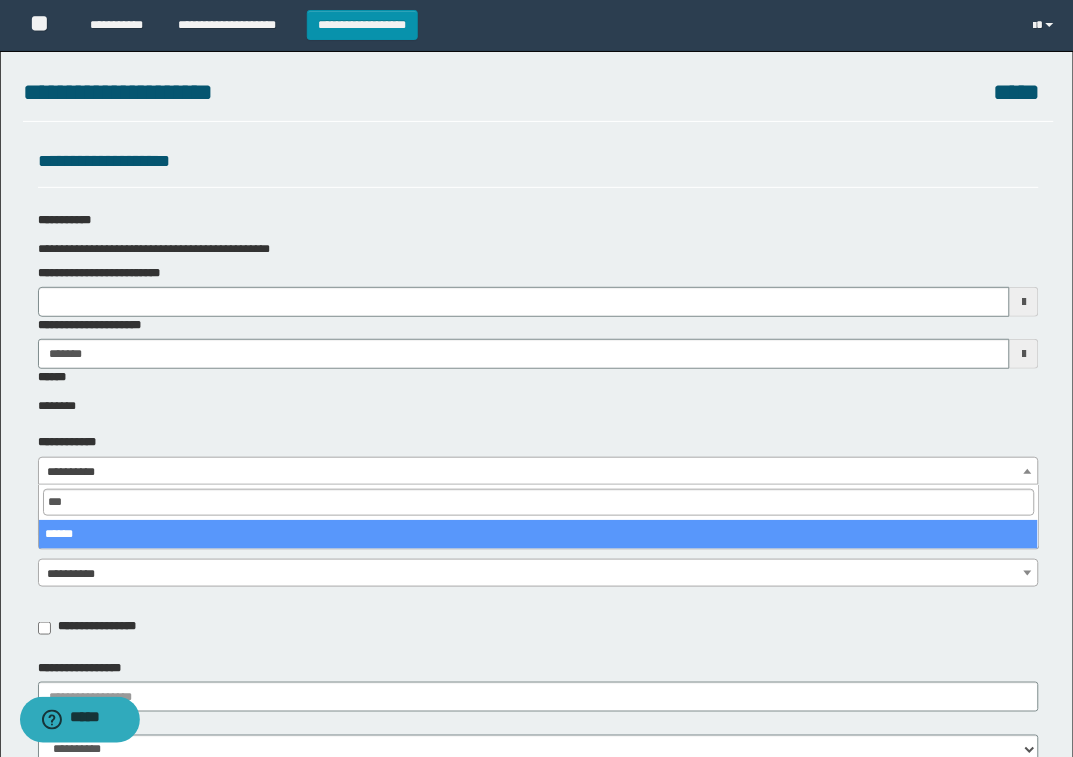 type on "***" 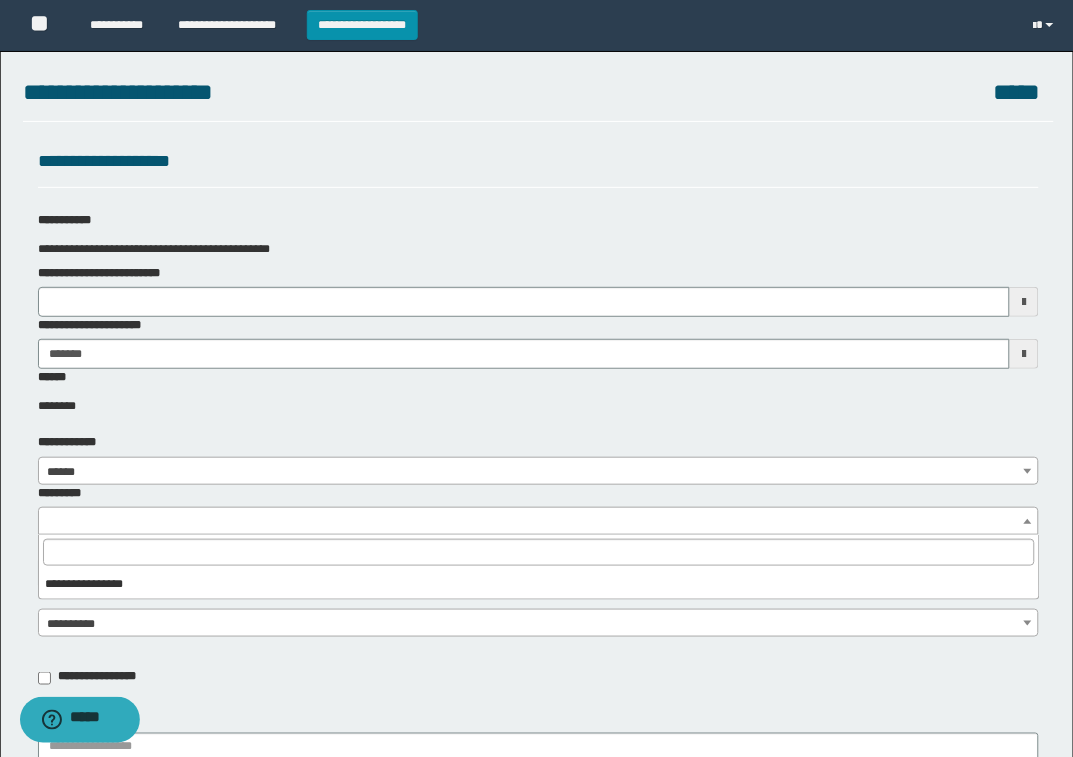 click at bounding box center [539, 521] 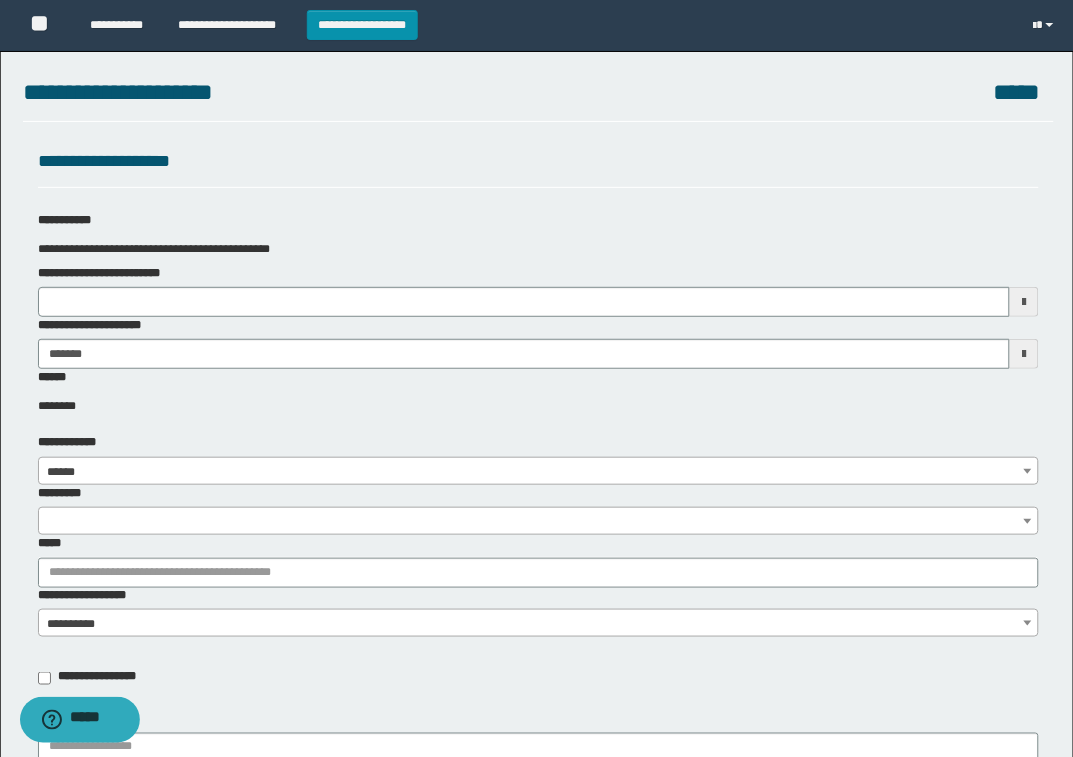 click at bounding box center (539, 521) 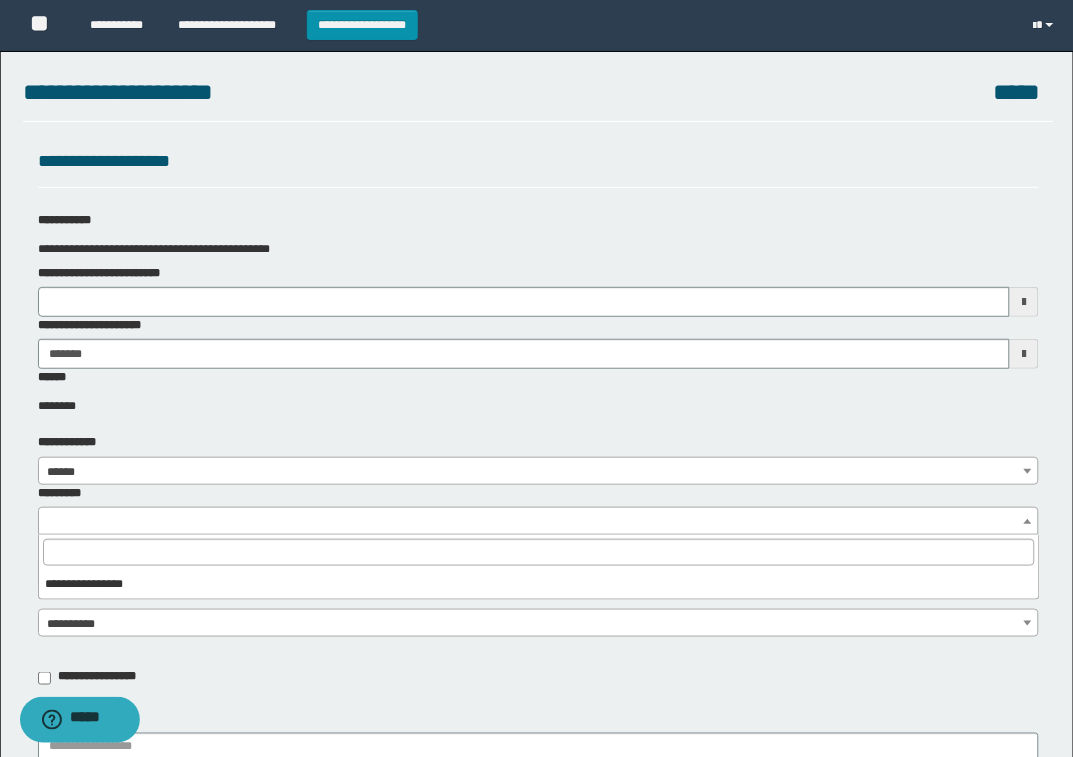 click at bounding box center [539, 521] 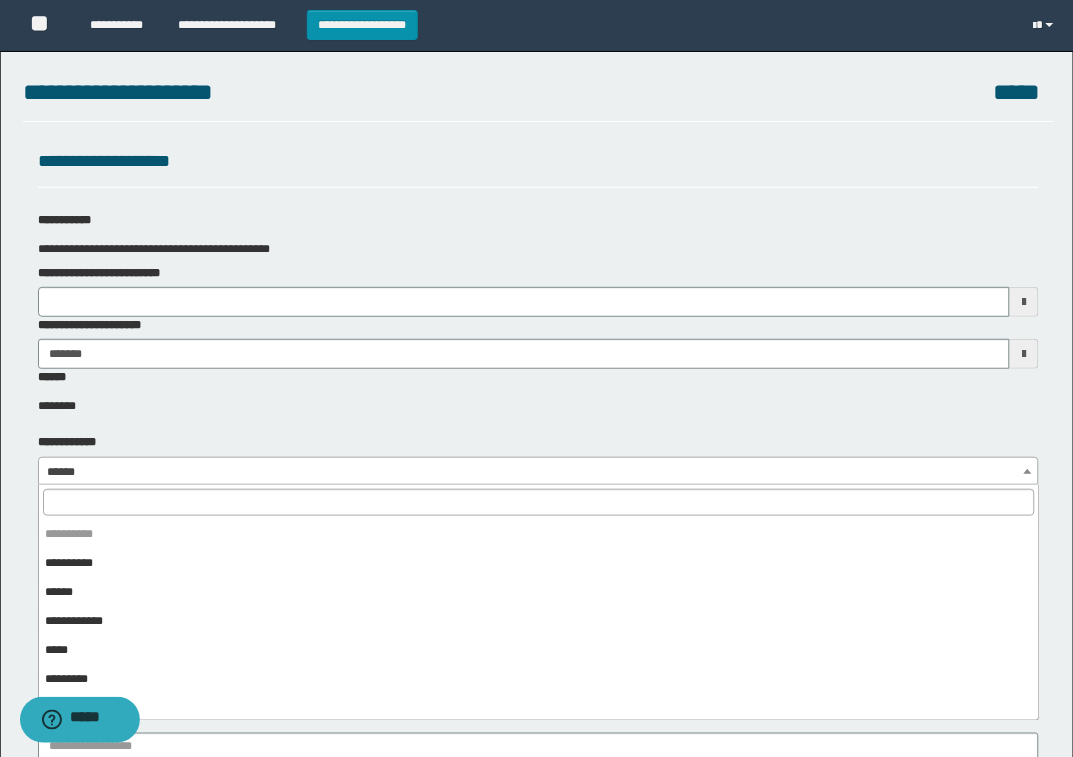 scroll, scrollTop: 436, scrollLeft: 0, axis: vertical 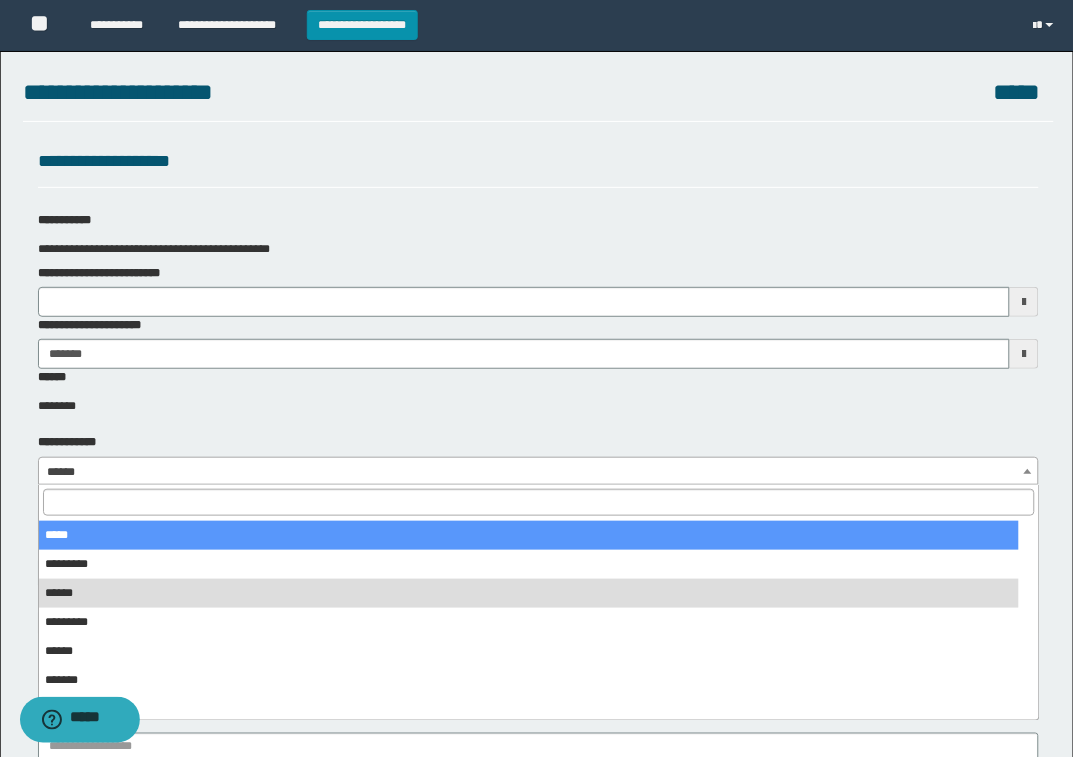 drag, startPoint x: 125, startPoint y: 523, endPoint x: 127, endPoint y: 501, distance: 22.090721 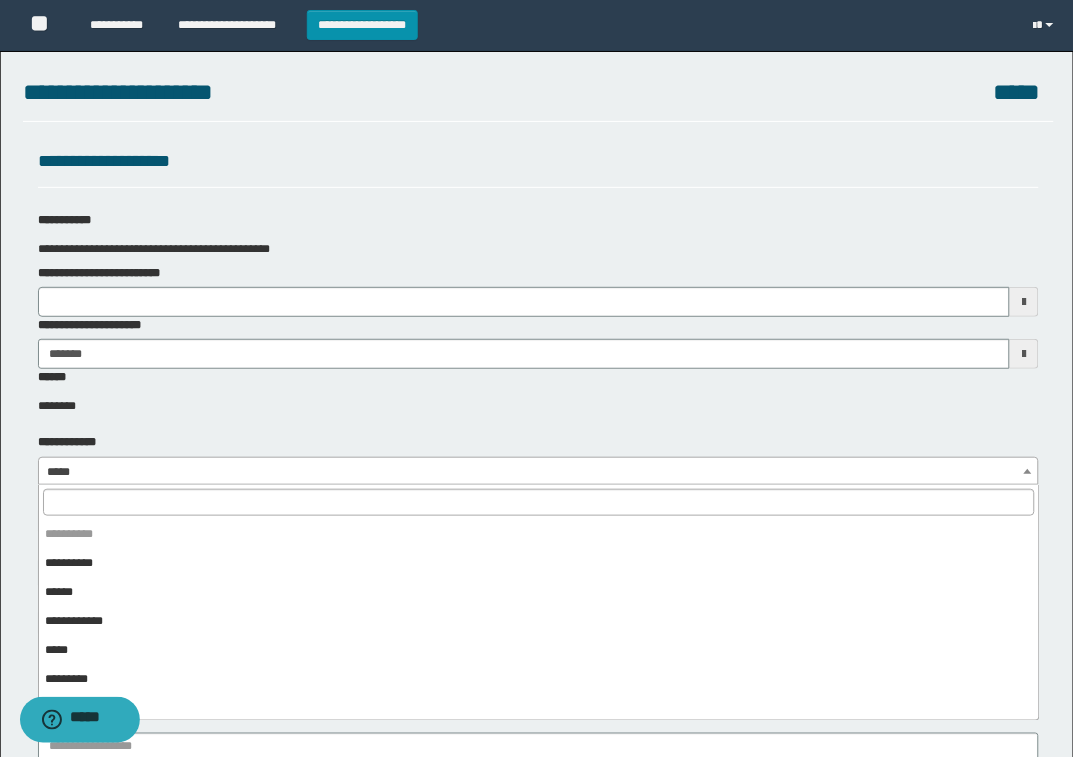 click on "*****" at bounding box center [538, 472] 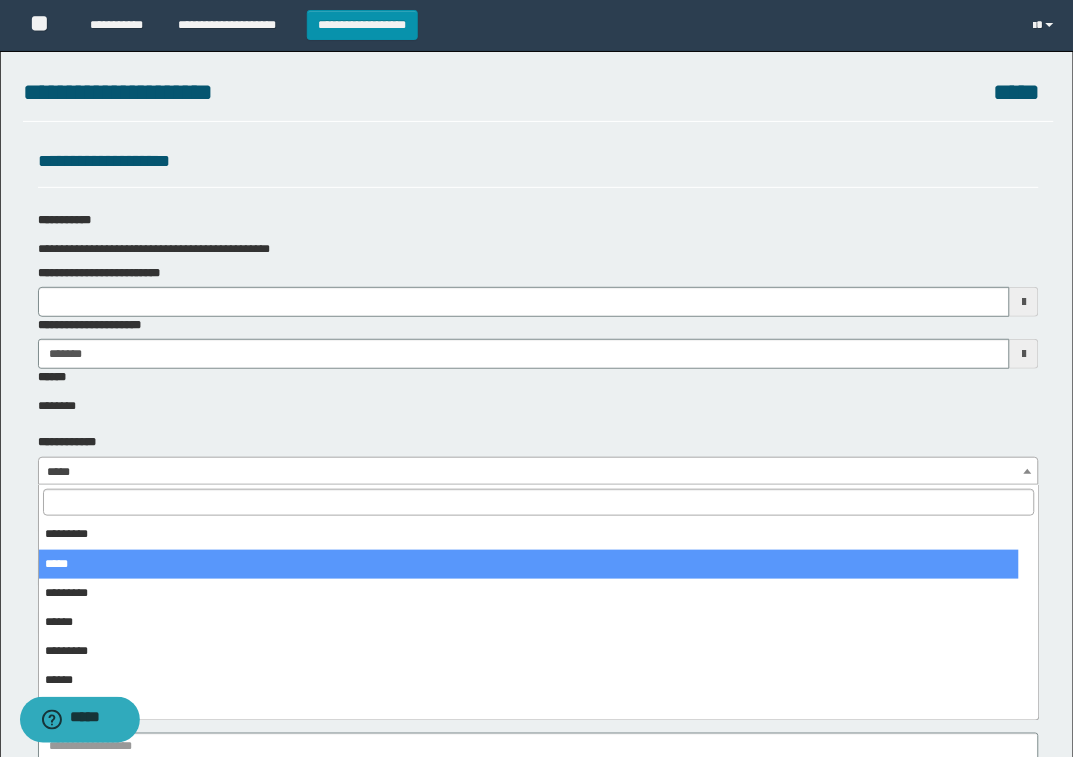 click at bounding box center [539, 502] 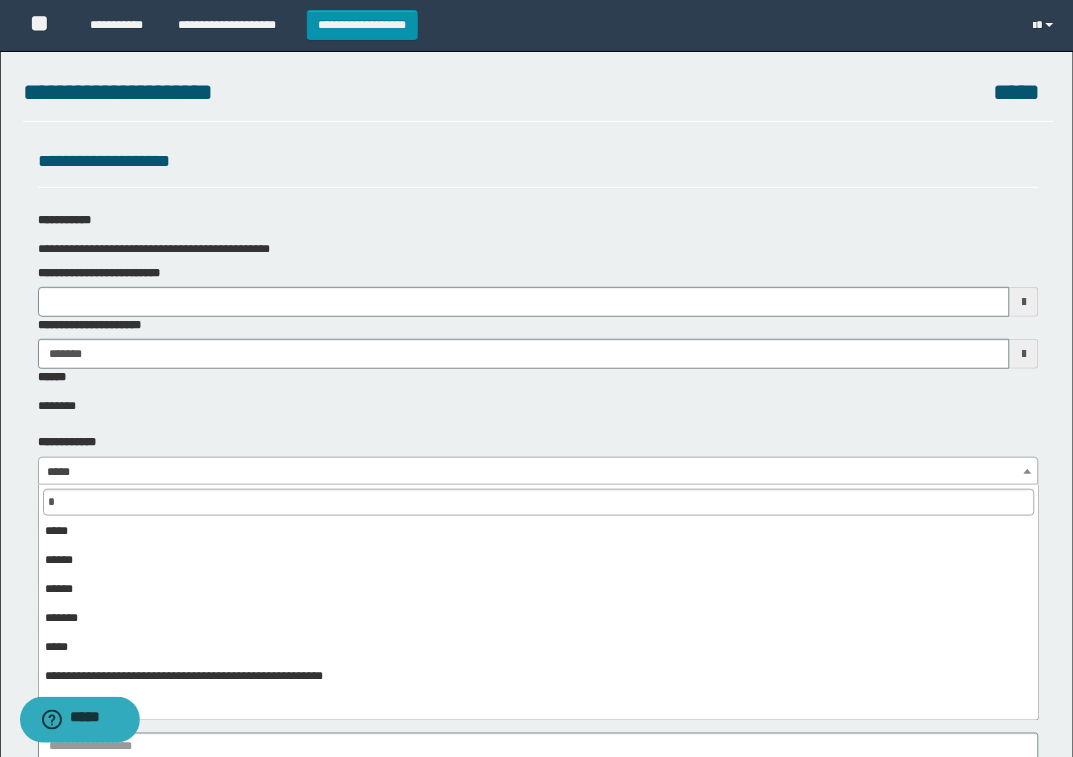 scroll, scrollTop: 0, scrollLeft: 0, axis: both 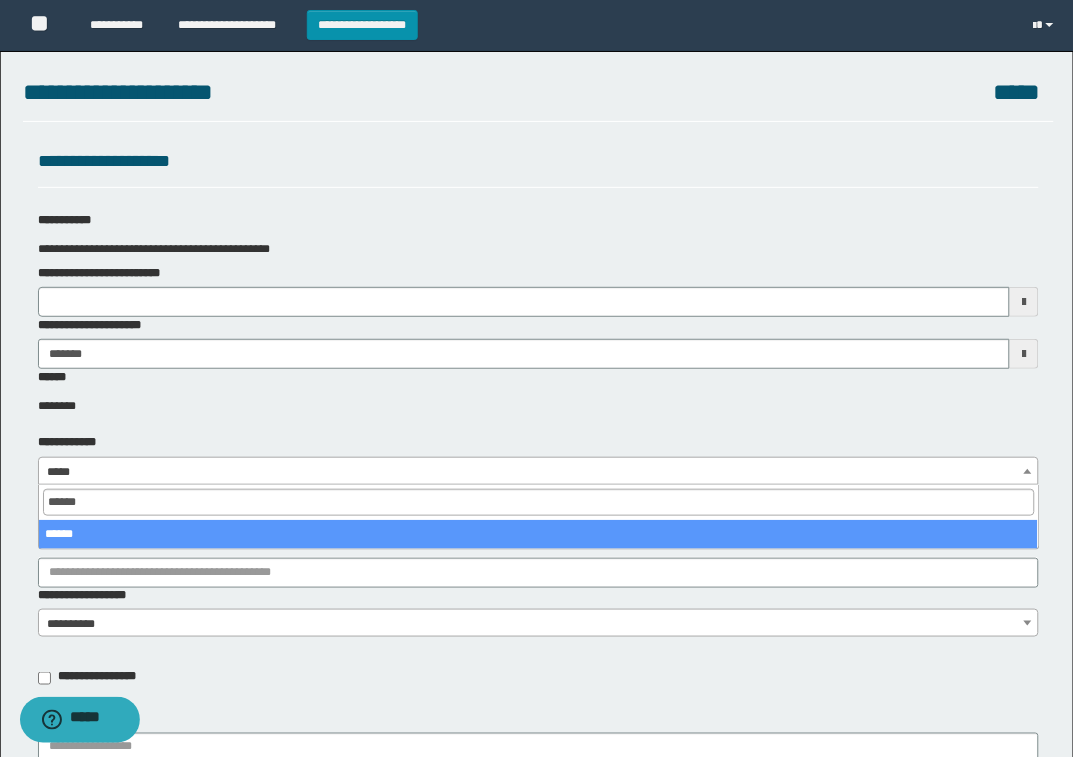 type on "******" 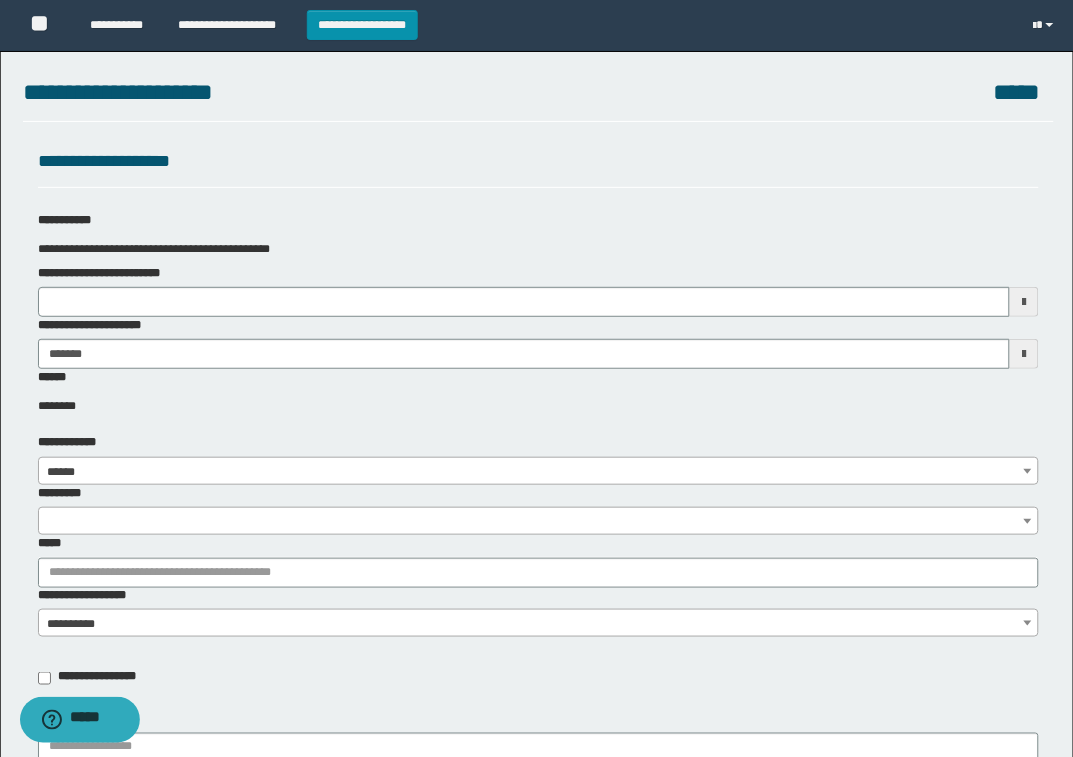 click on "*********" at bounding box center (539, 510) 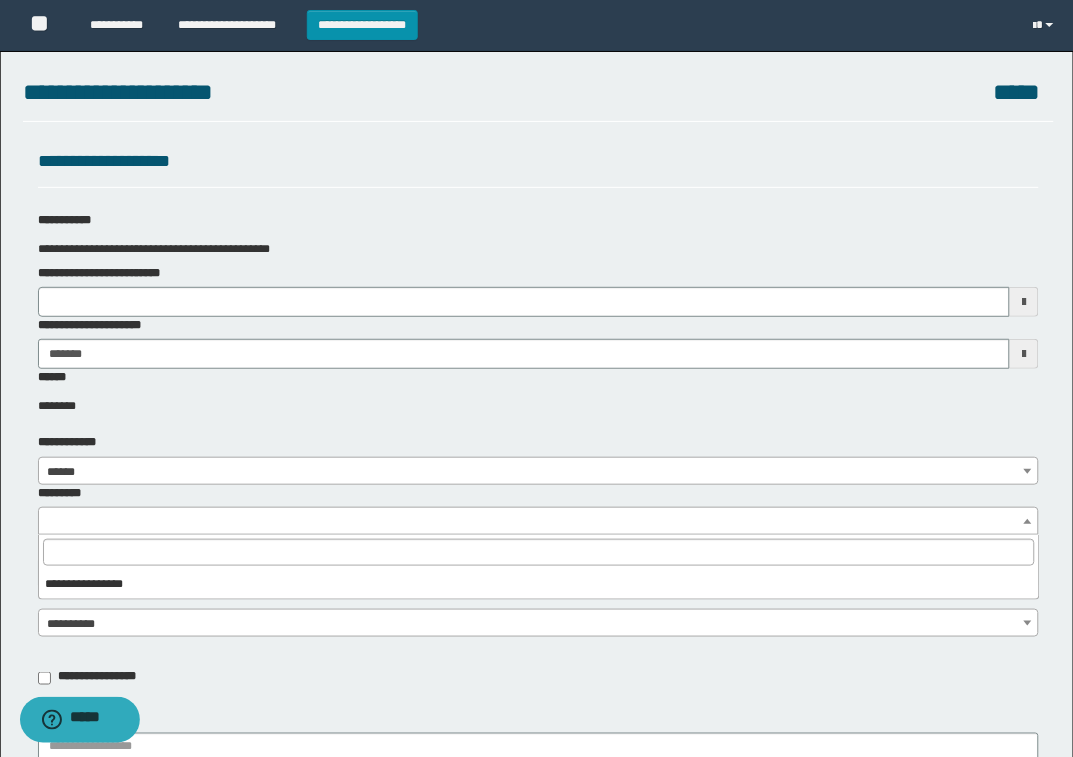 click at bounding box center (539, 521) 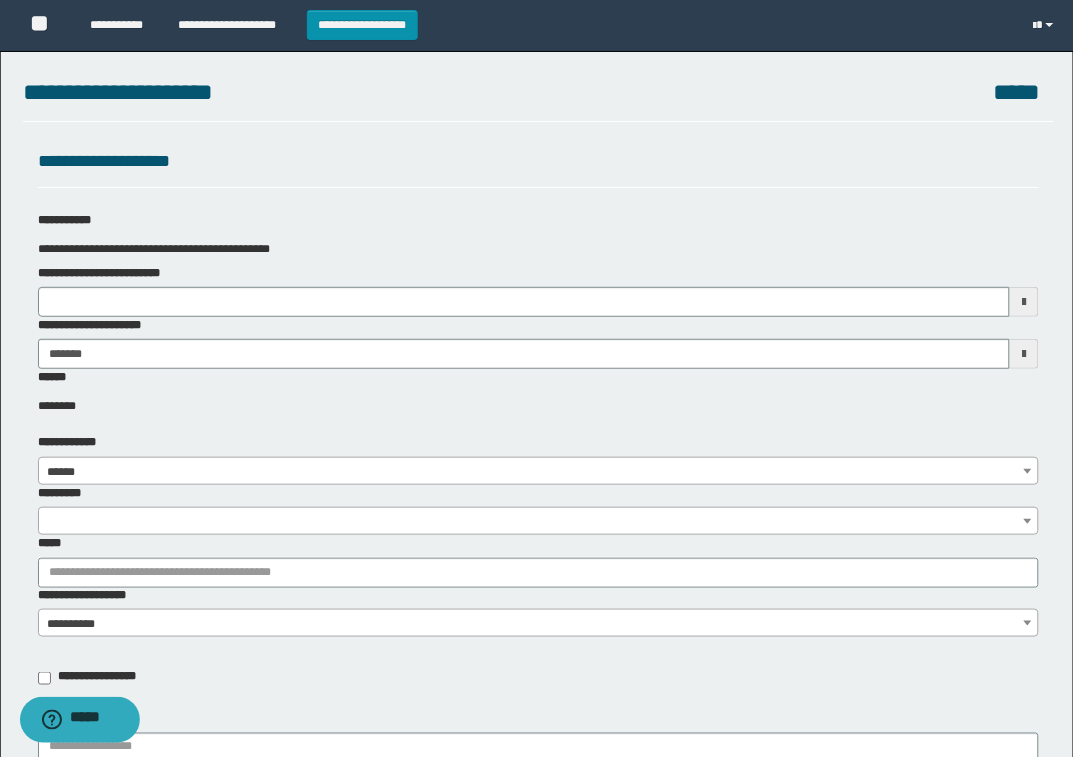 click on "*********" at bounding box center [539, 510] 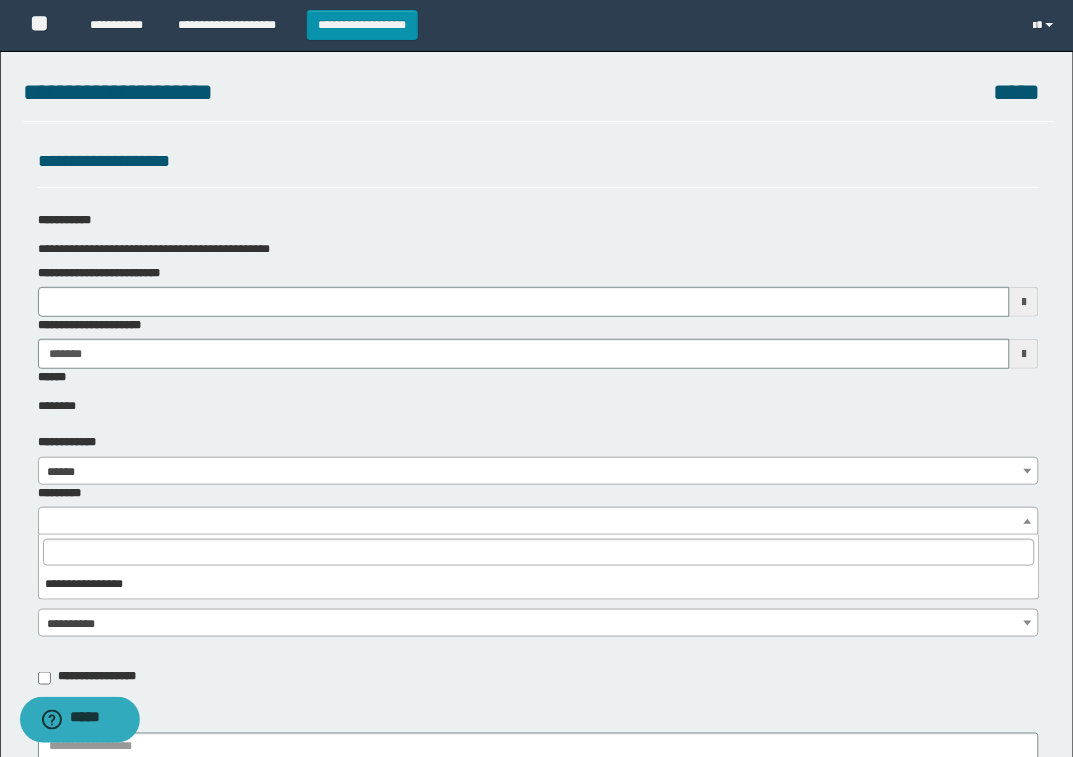click at bounding box center [539, 521] 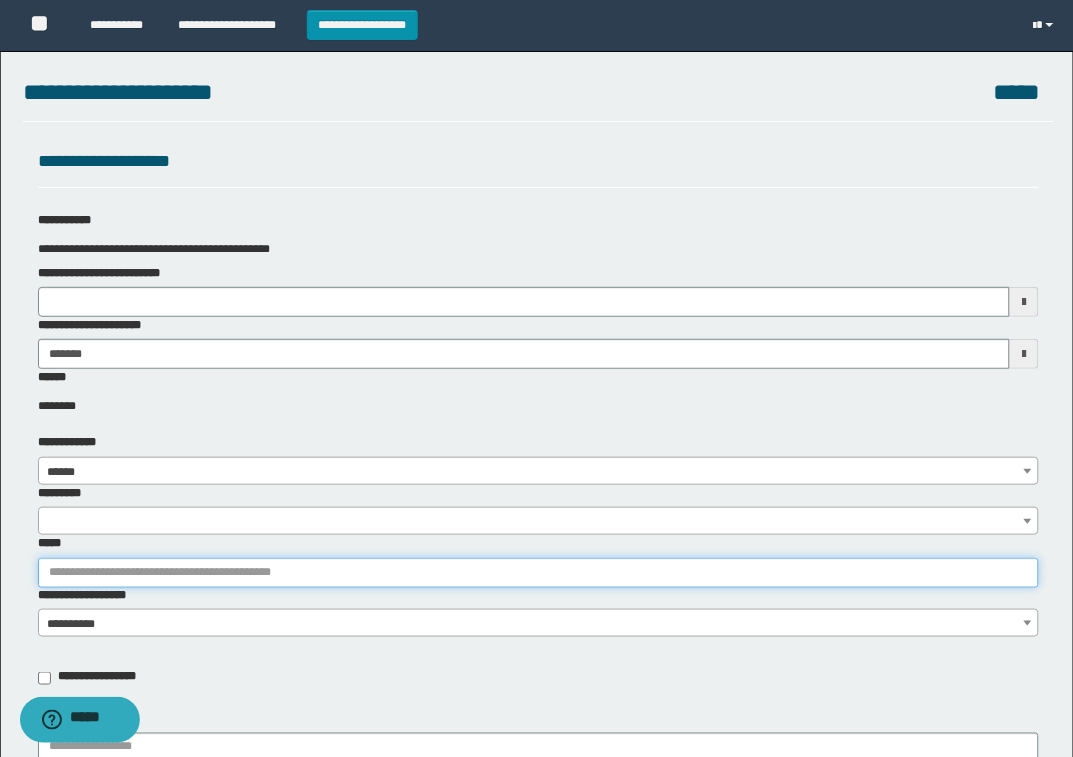 click on "*****" at bounding box center [539, 573] 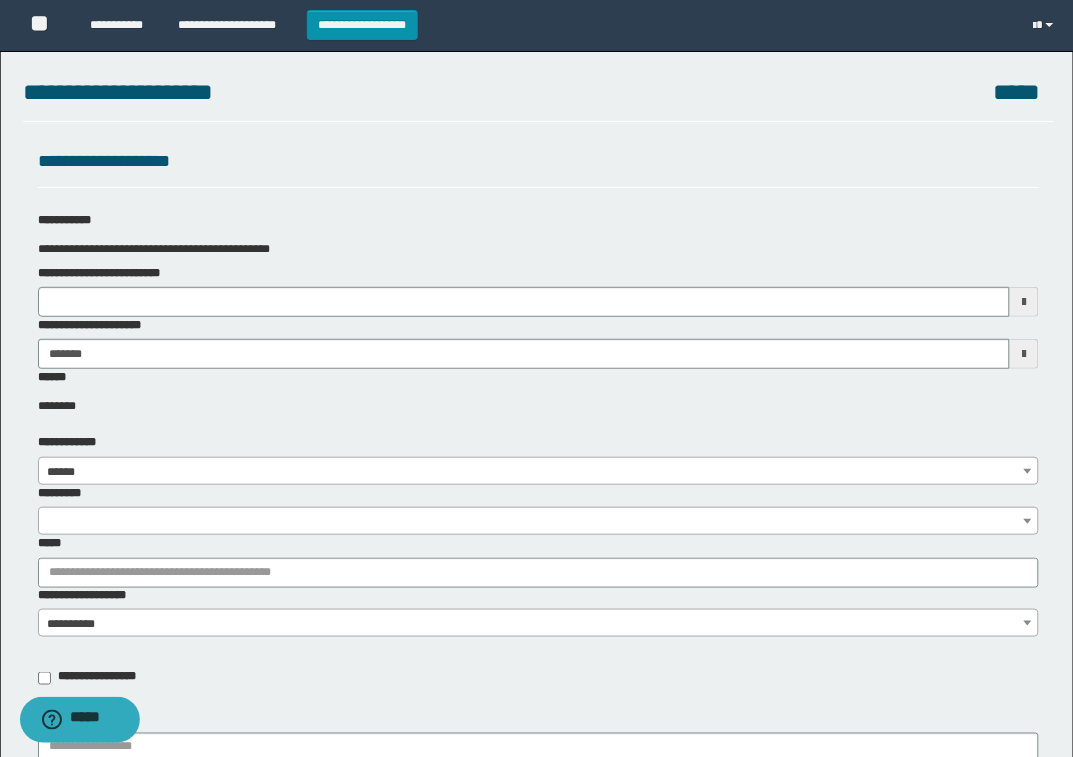 click on "*****" at bounding box center [539, 561] 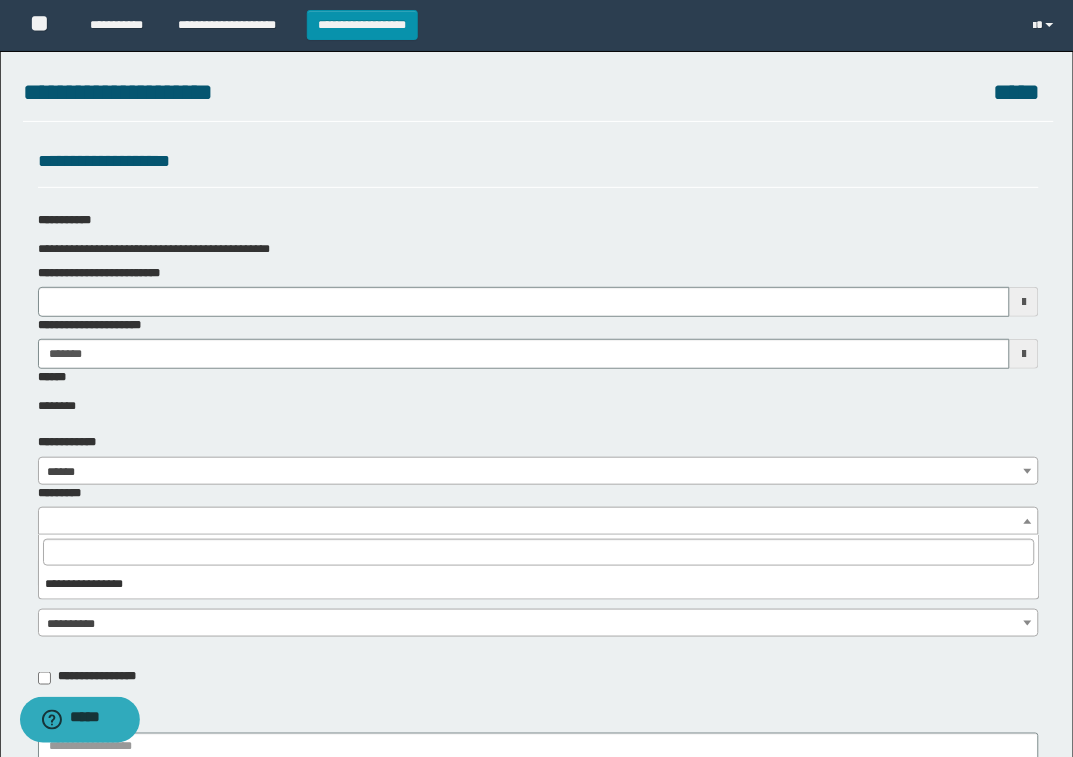 click at bounding box center (539, 521) 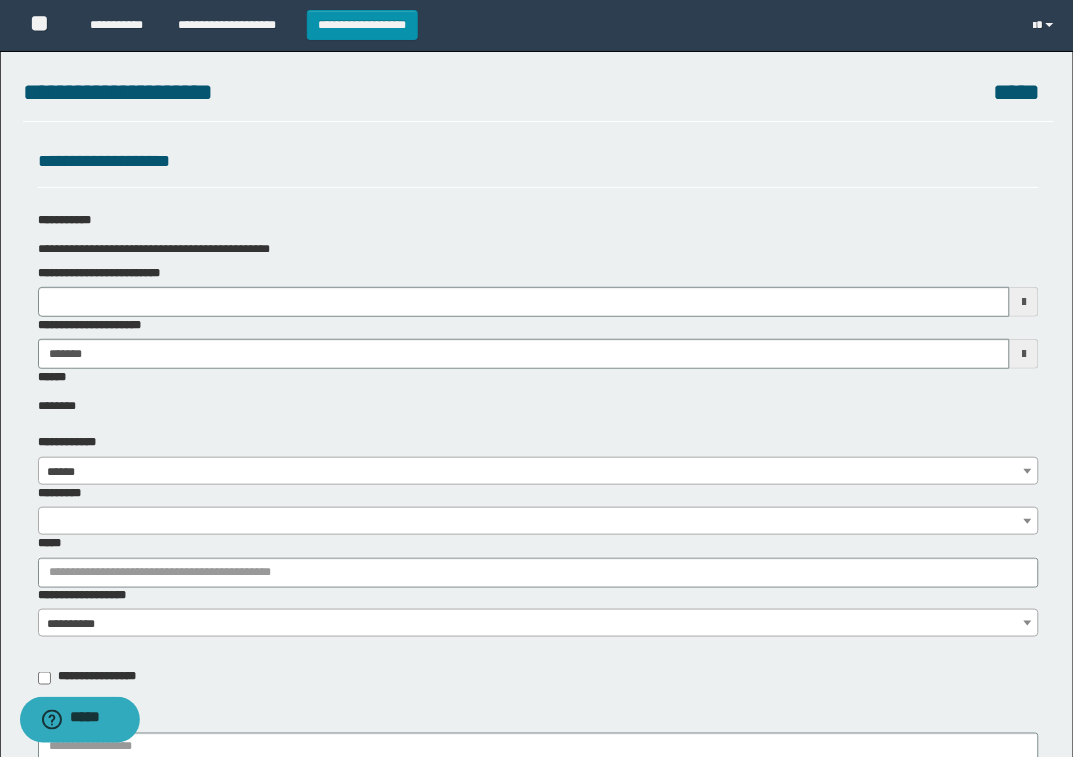 drag, startPoint x: 121, startPoint y: 522, endPoint x: 130, endPoint y: 507, distance: 17.492855 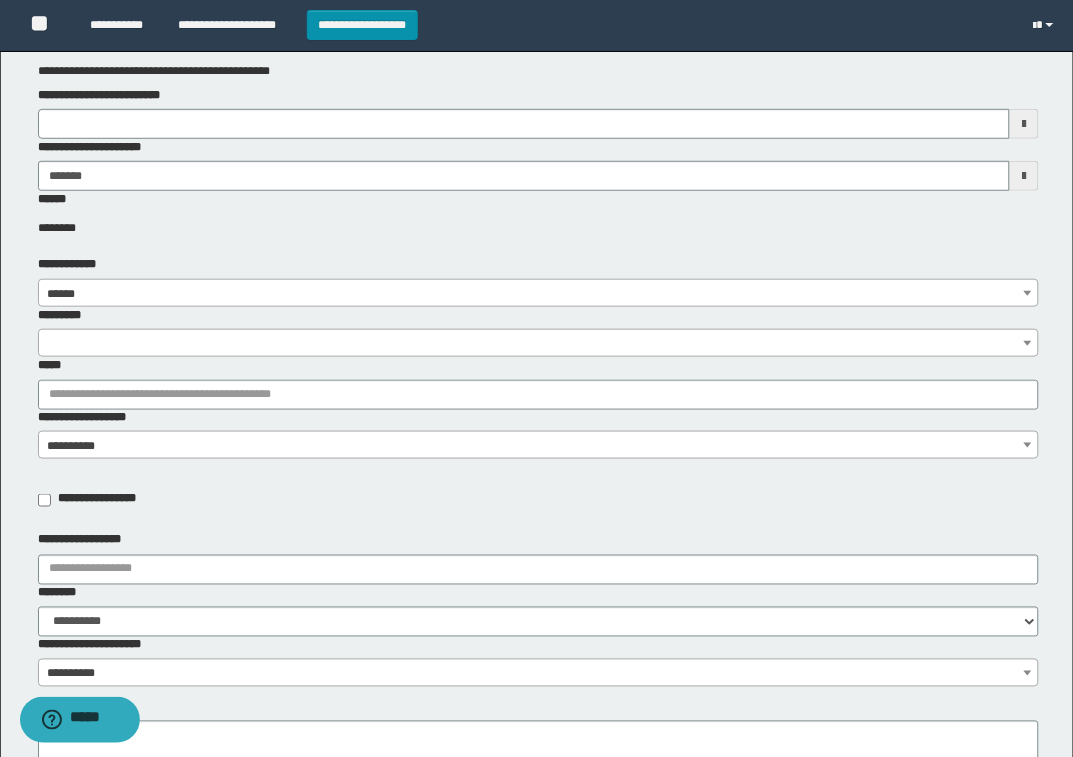 scroll, scrollTop: 250, scrollLeft: 0, axis: vertical 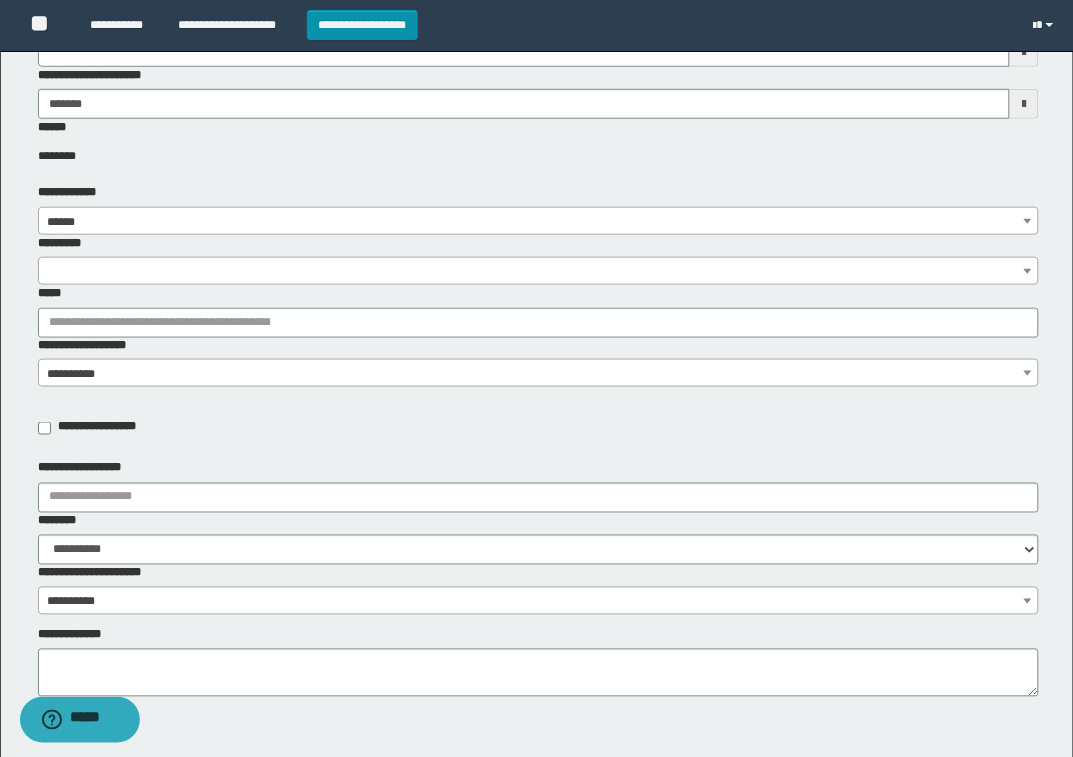 click on "**********" at bounding box center [538, 374] 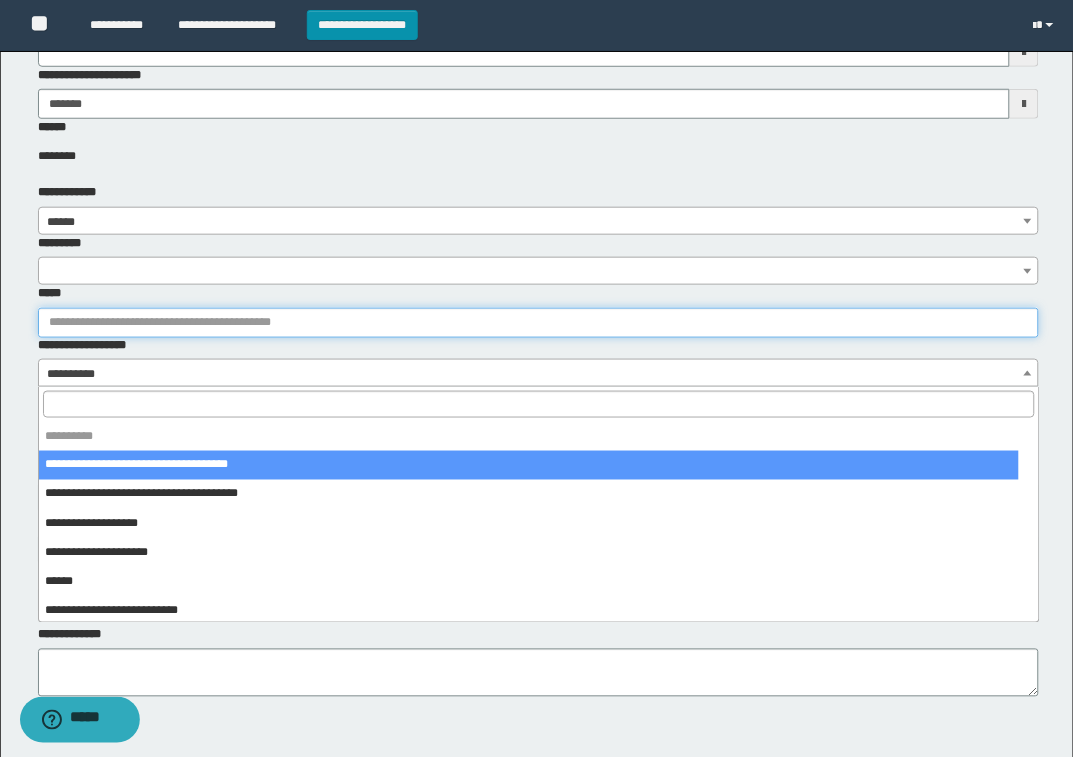 click on "*****" at bounding box center [539, 323] 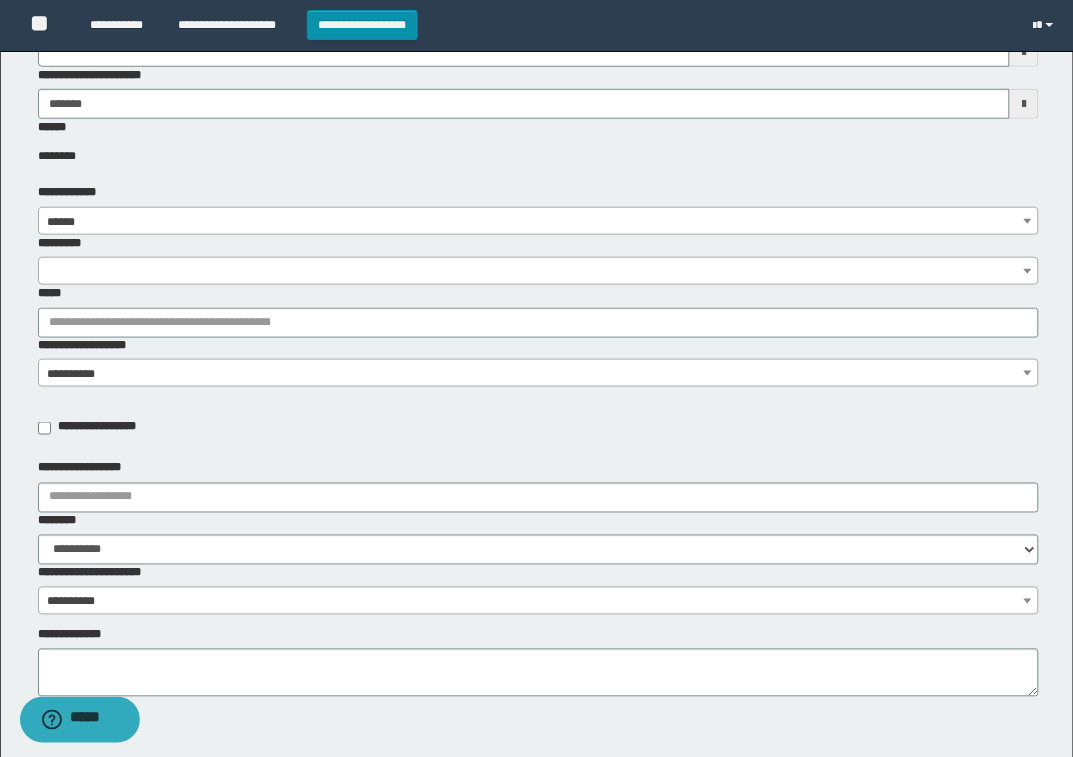 drag, startPoint x: 150, startPoint y: 296, endPoint x: 153, endPoint y: 278, distance: 18.248287 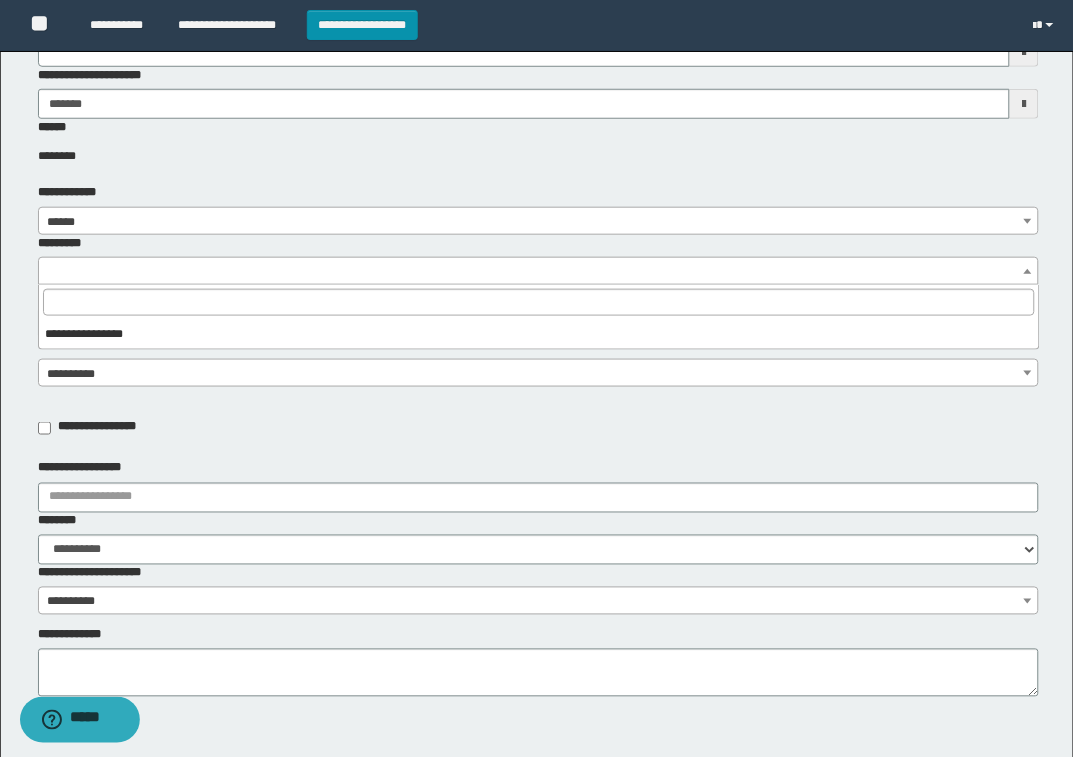 click at bounding box center (539, 302) 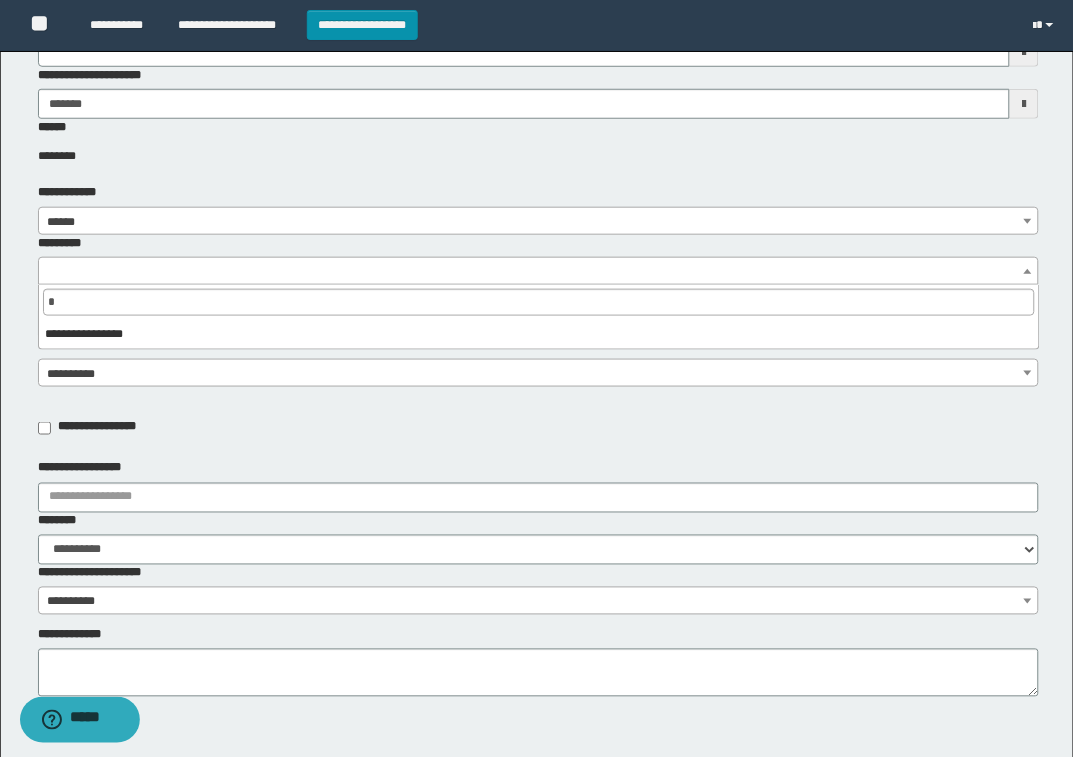 type on "**" 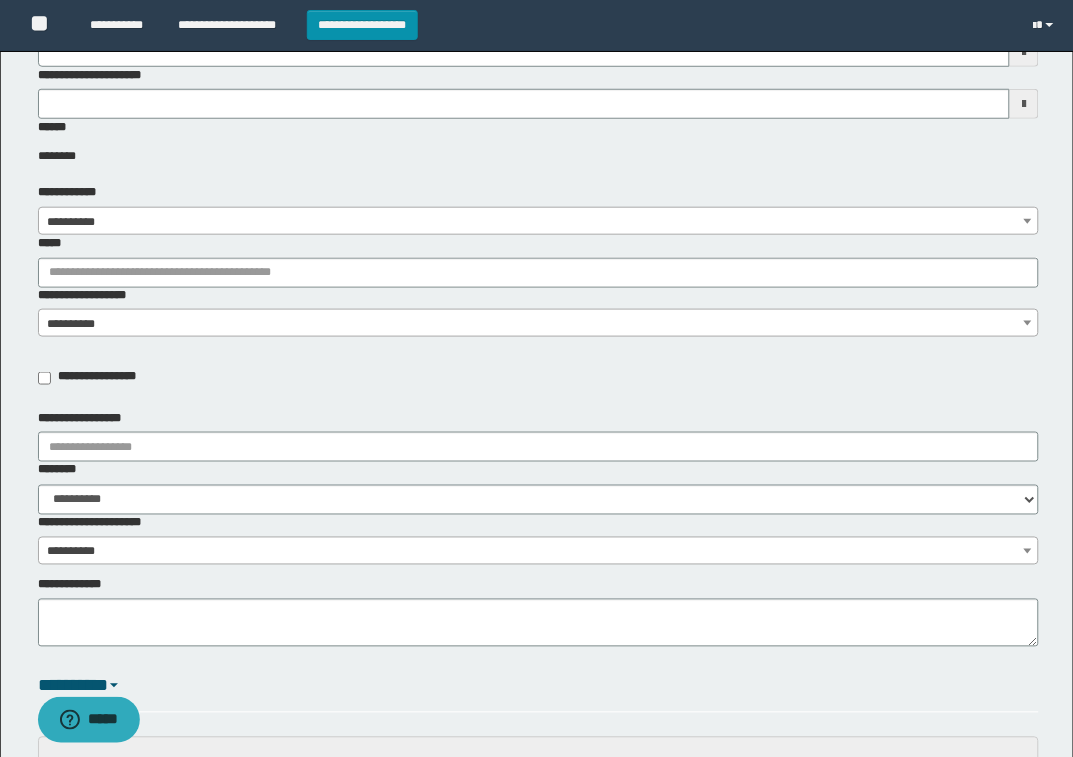 scroll, scrollTop: 0, scrollLeft: 0, axis: both 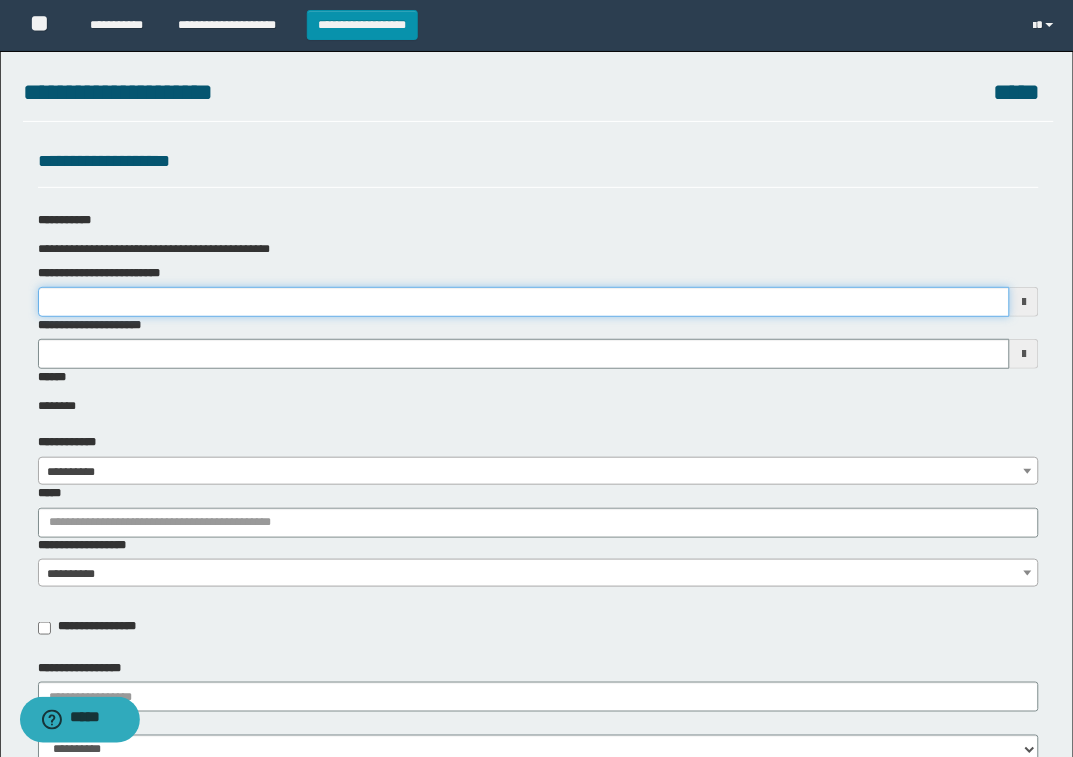 click on "**********" at bounding box center (524, 302) 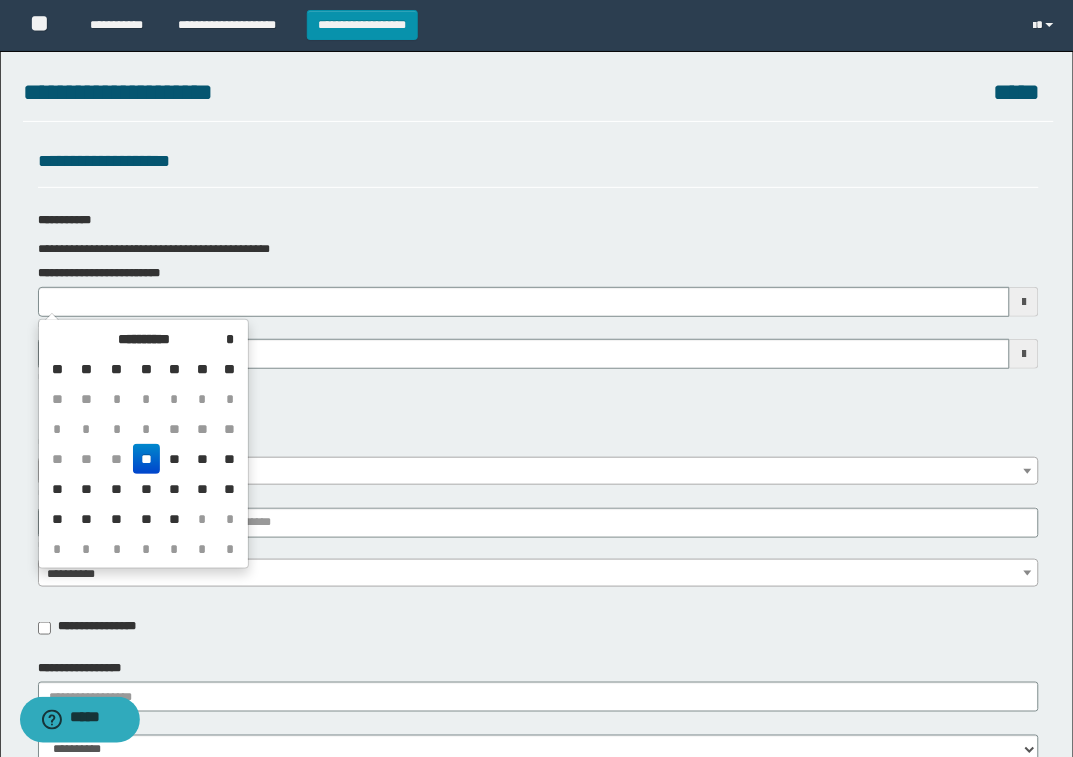 click on "**" at bounding box center [147, 459] 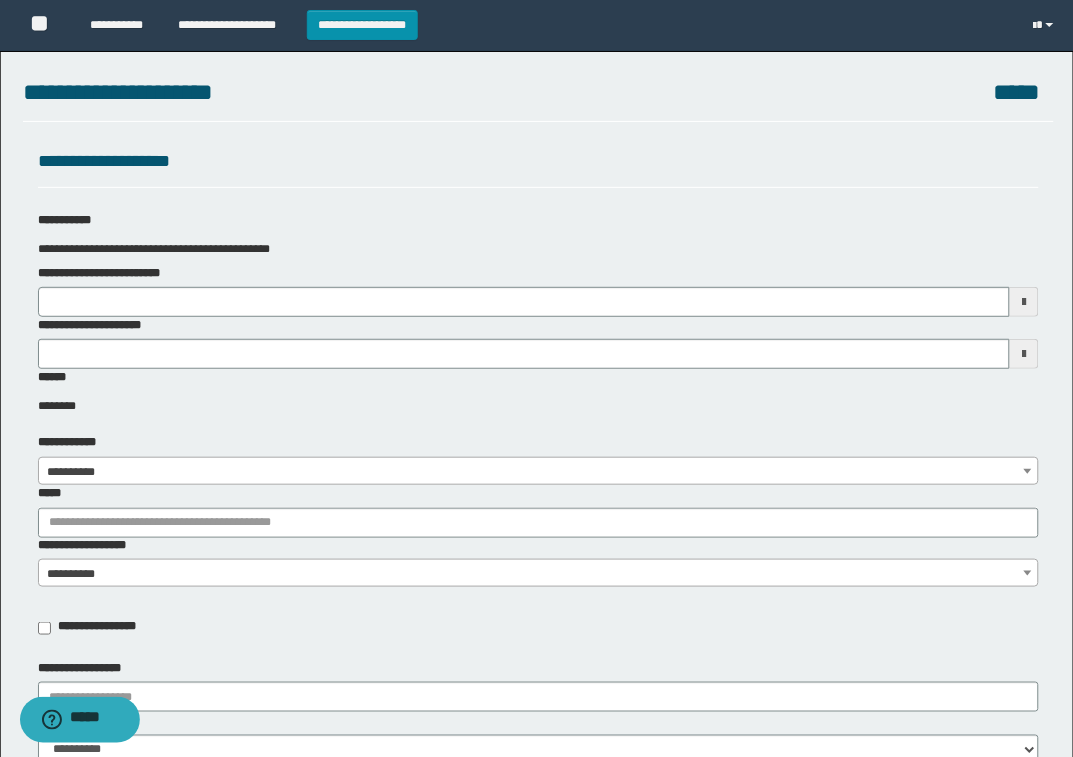 drag, startPoint x: 95, startPoint y: 336, endPoint x: 107, endPoint y: 360, distance: 26.832815 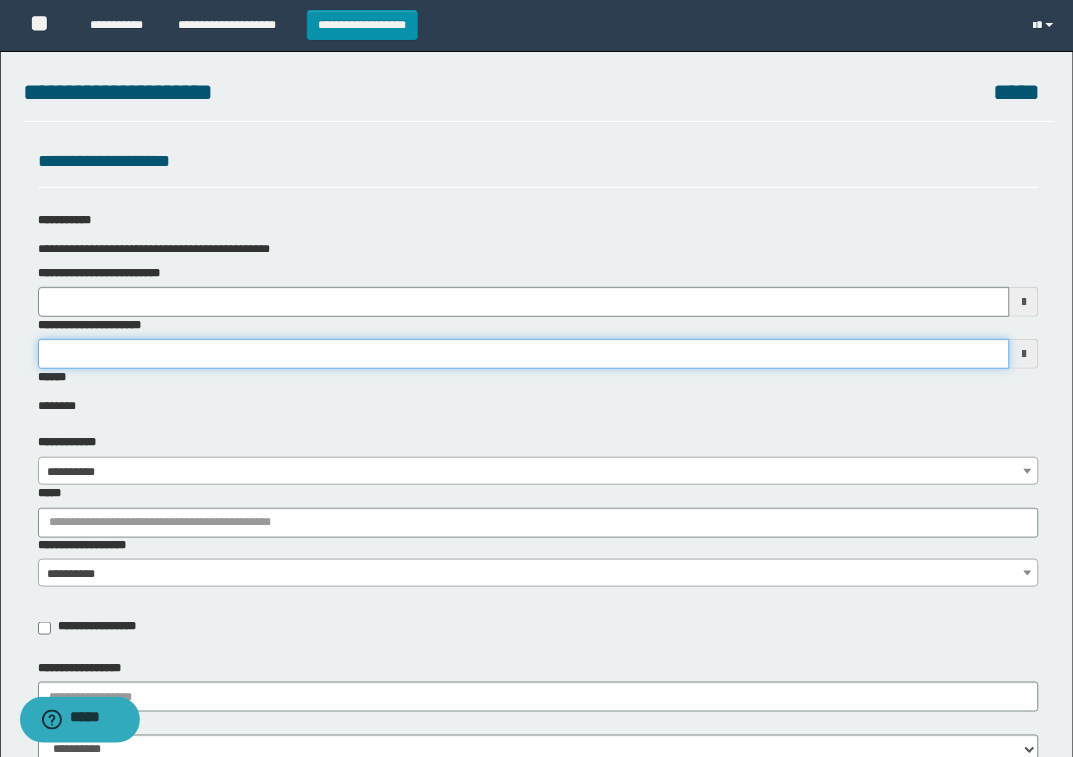 drag, startPoint x: 107, startPoint y: 360, endPoint x: 140, endPoint y: 420, distance: 68.47627 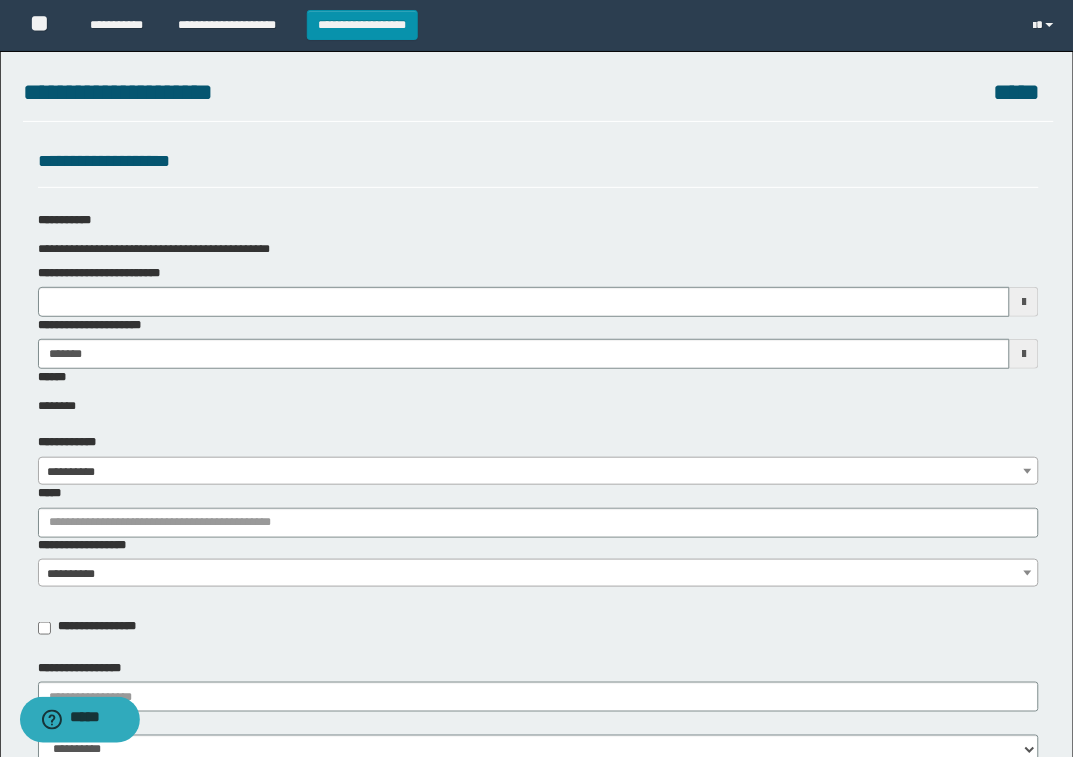 drag, startPoint x: 106, startPoint y: 455, endPoint x: 115, endPoint y: 472, distance: 19.235384 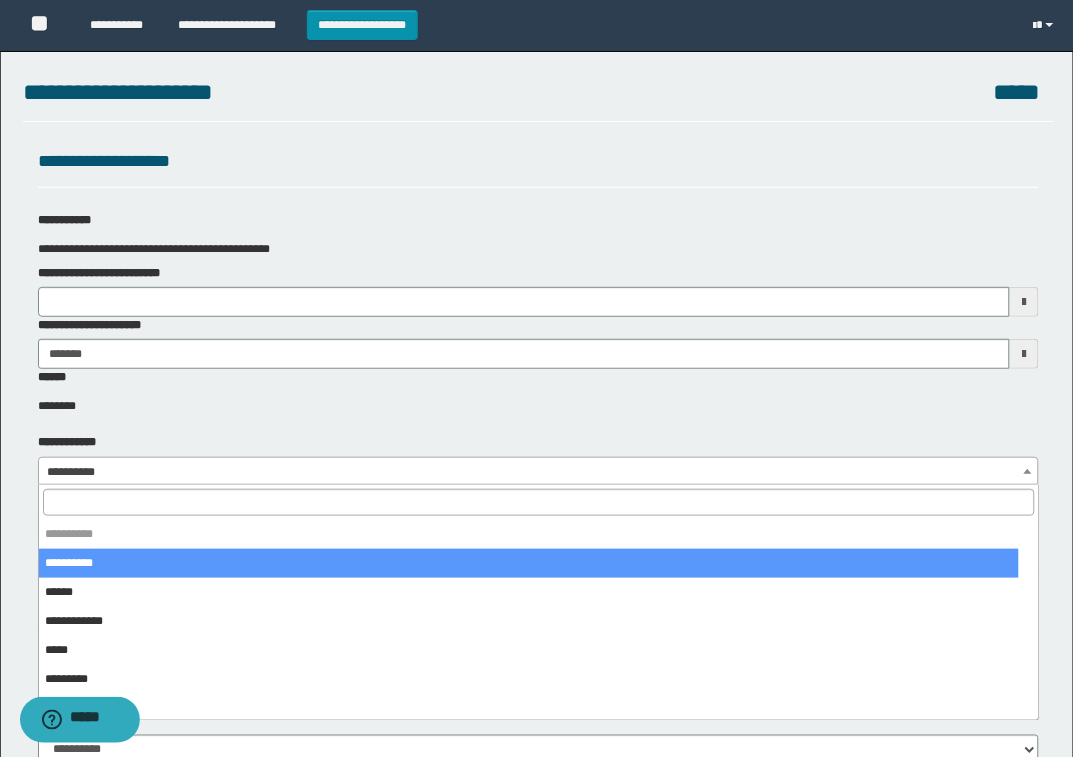 click on "**********" at bounding box center (538, 472) 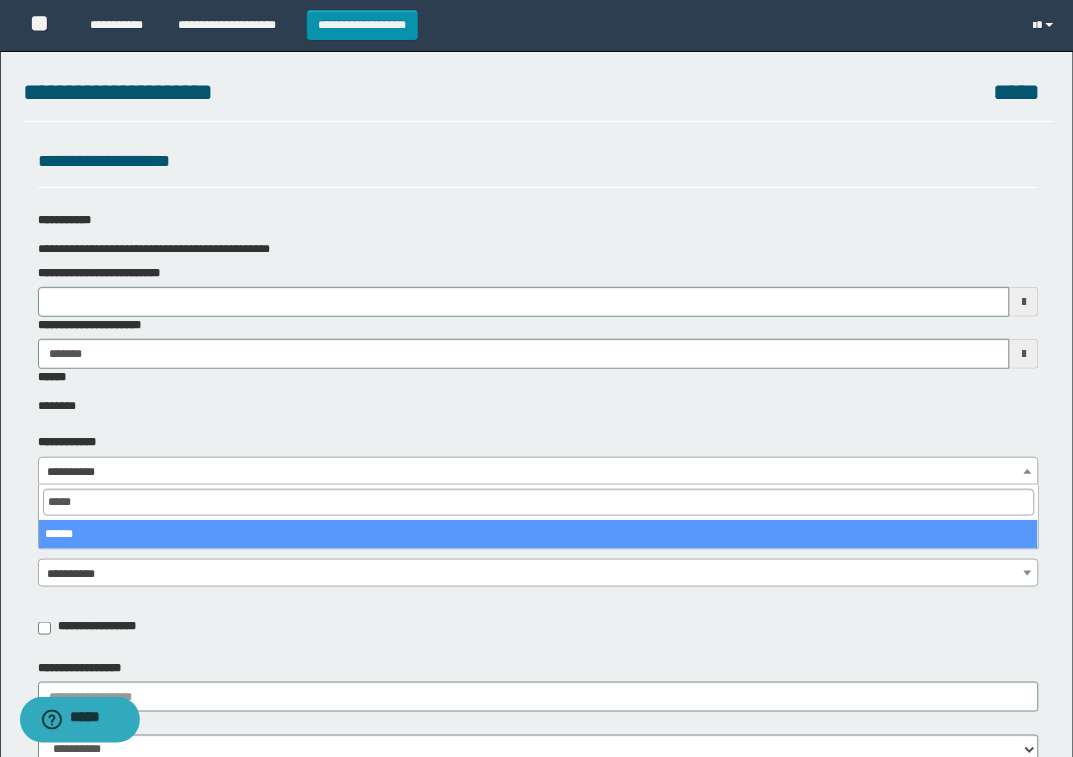 type on "*****" 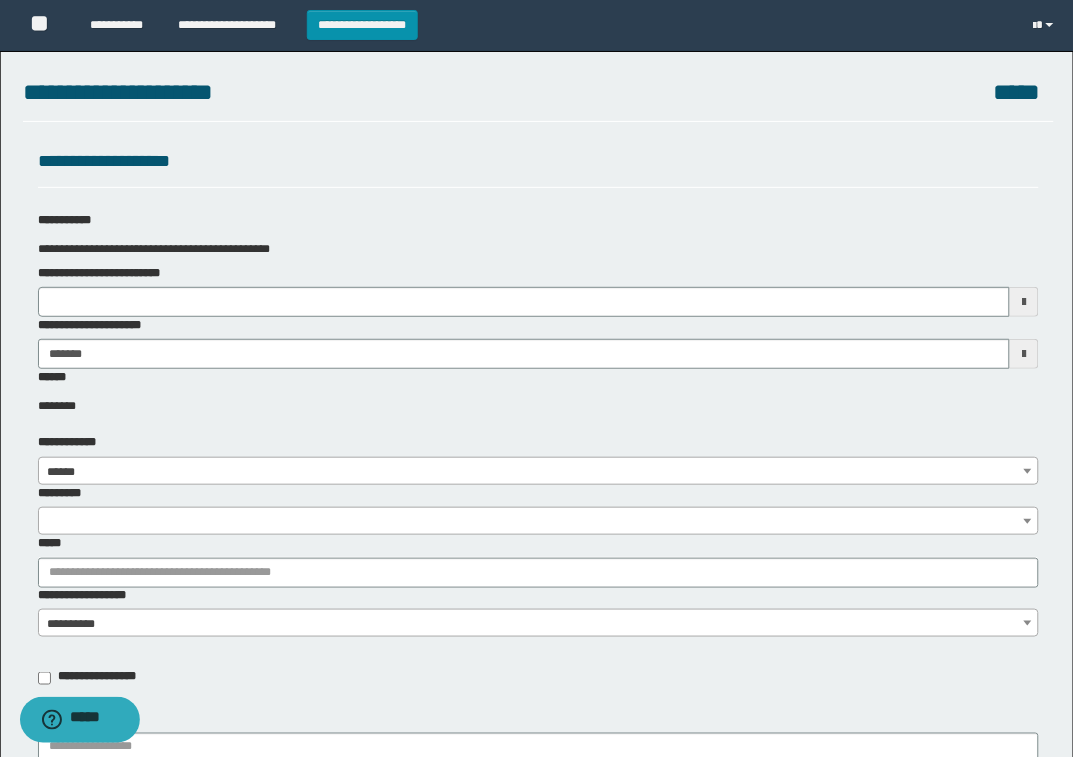 click at bounding box center [539, 508] 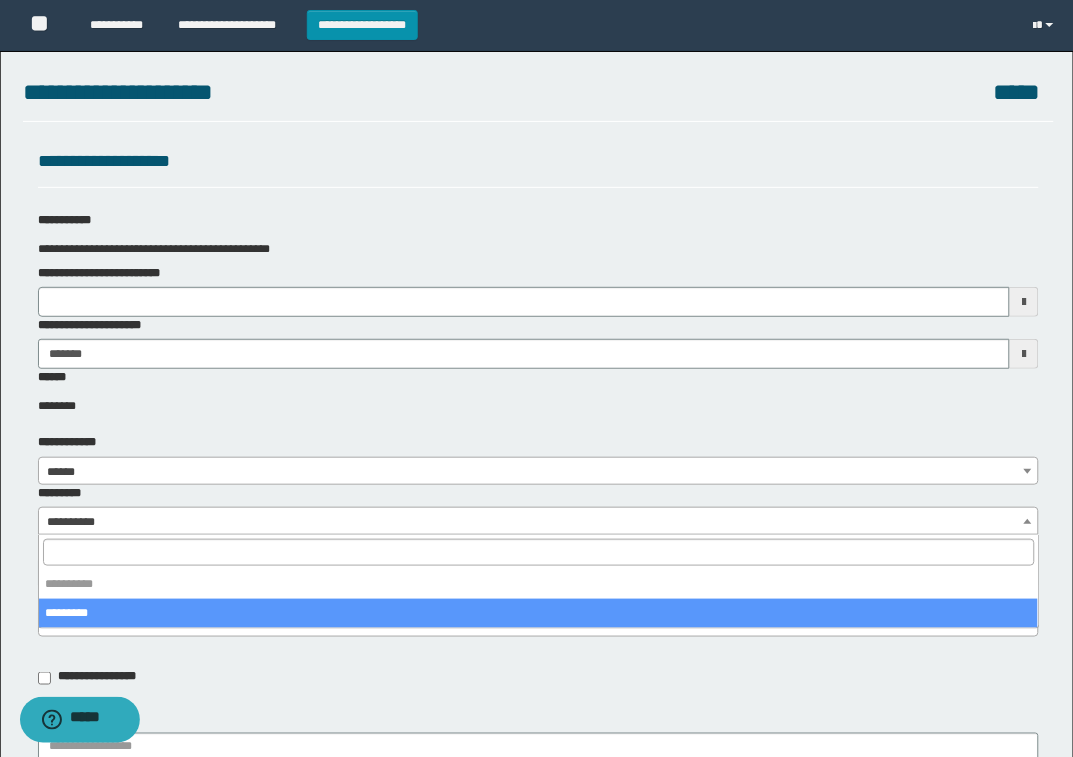 select on "****" 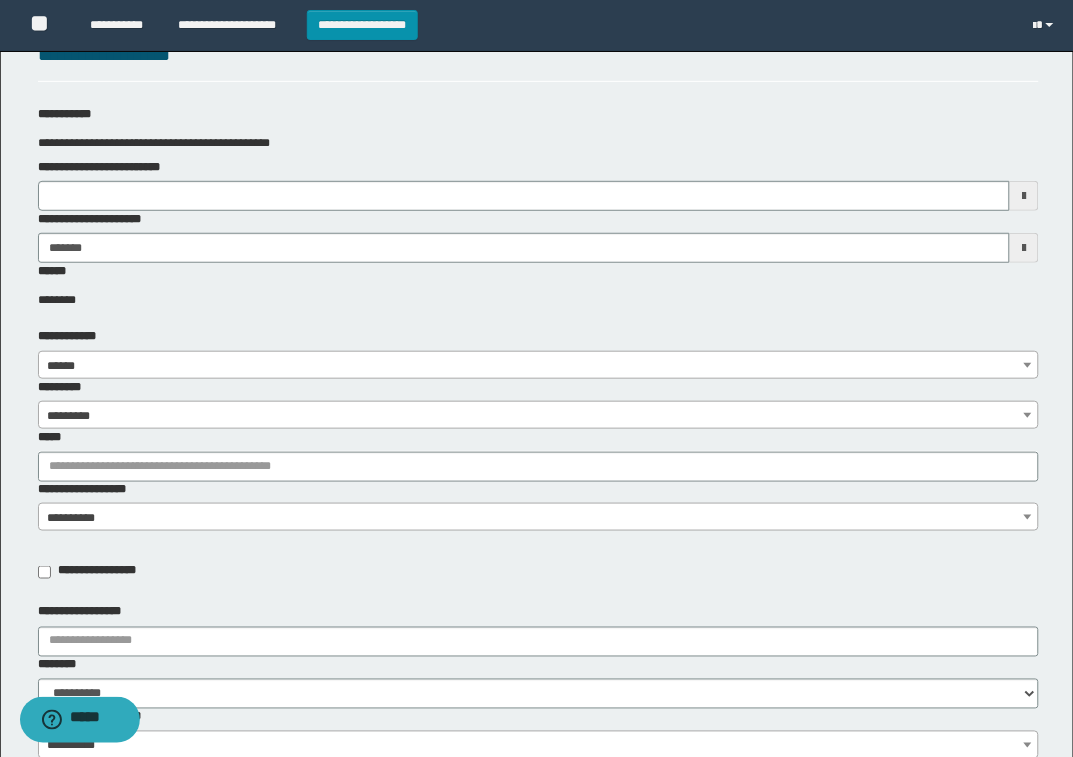 scroll, scrollTop: 250, scrollLeft: 0, axis: vertical 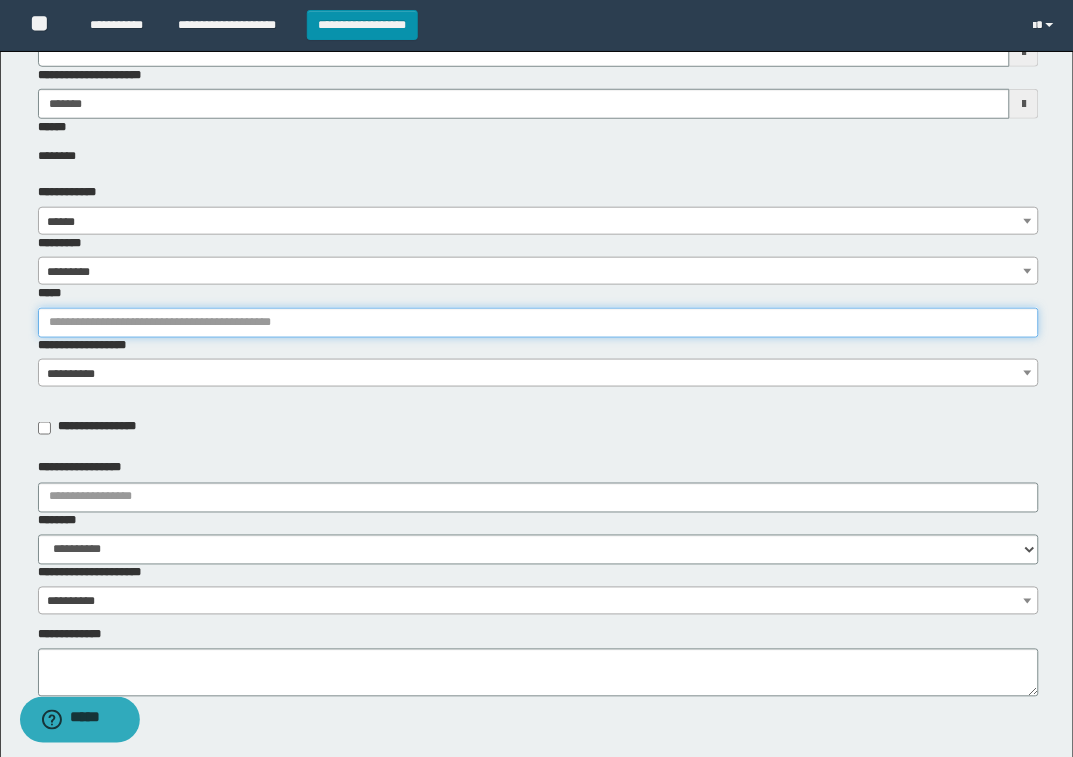 click on "*****" at bounding box center (539, 323) 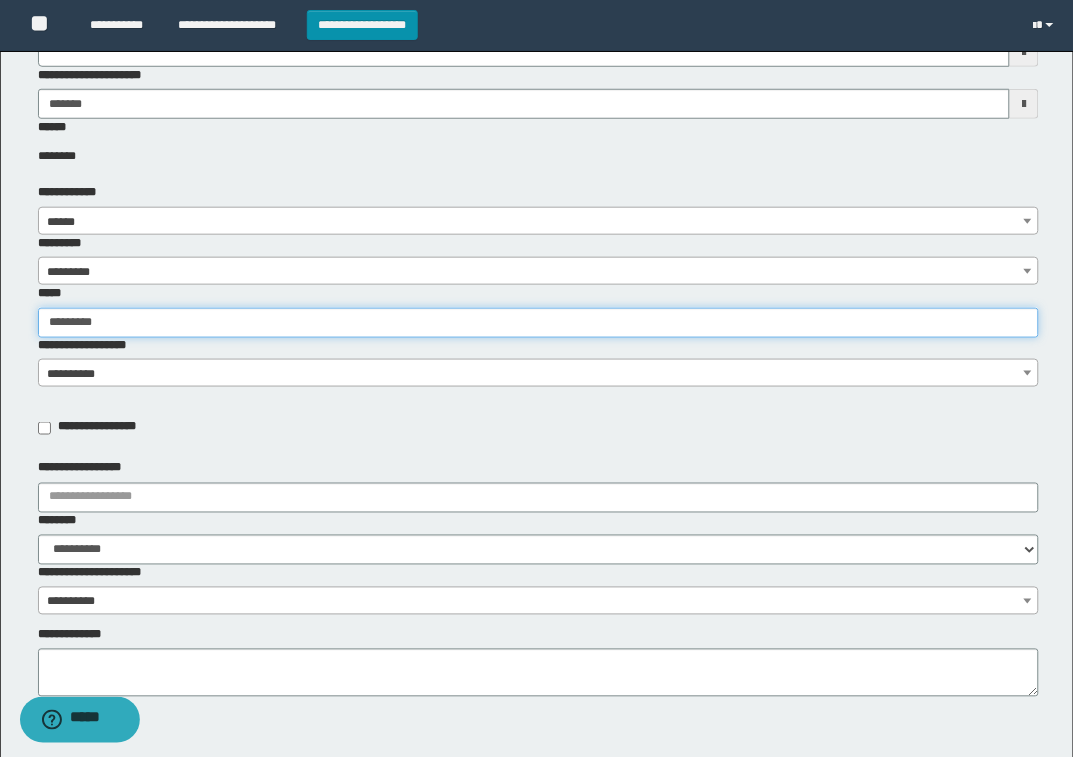 click on "********" at bounding box center [539, 323] 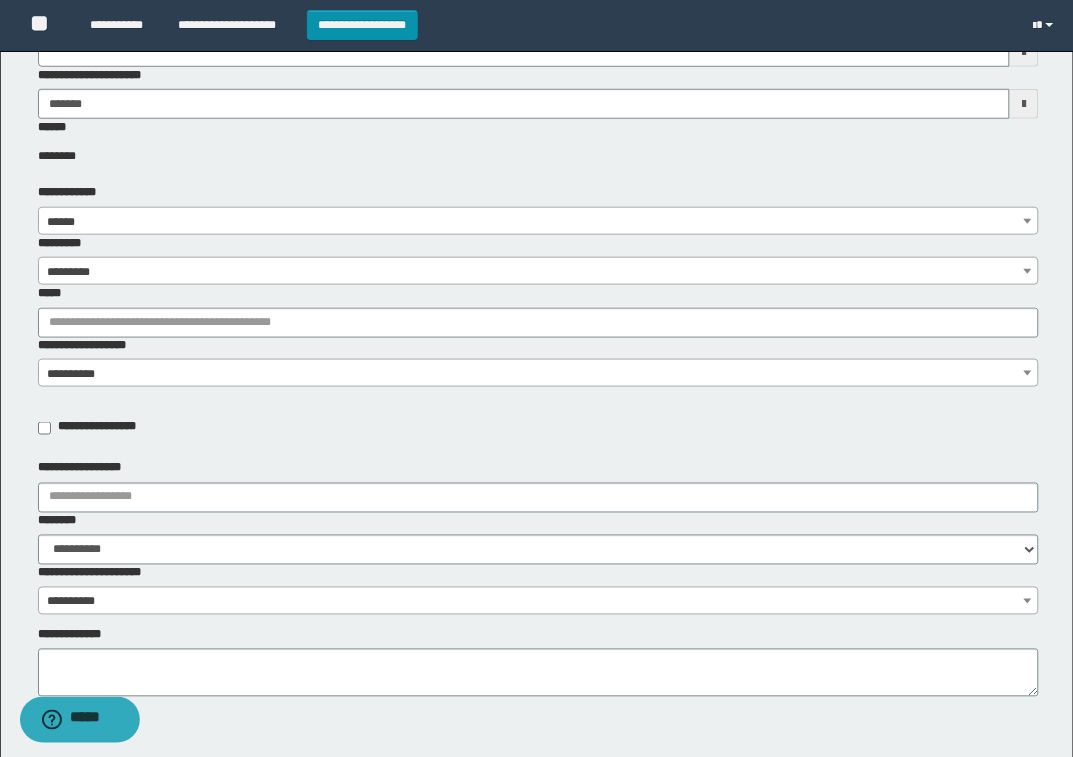 click on "**********" at bounding box center (539, 428) 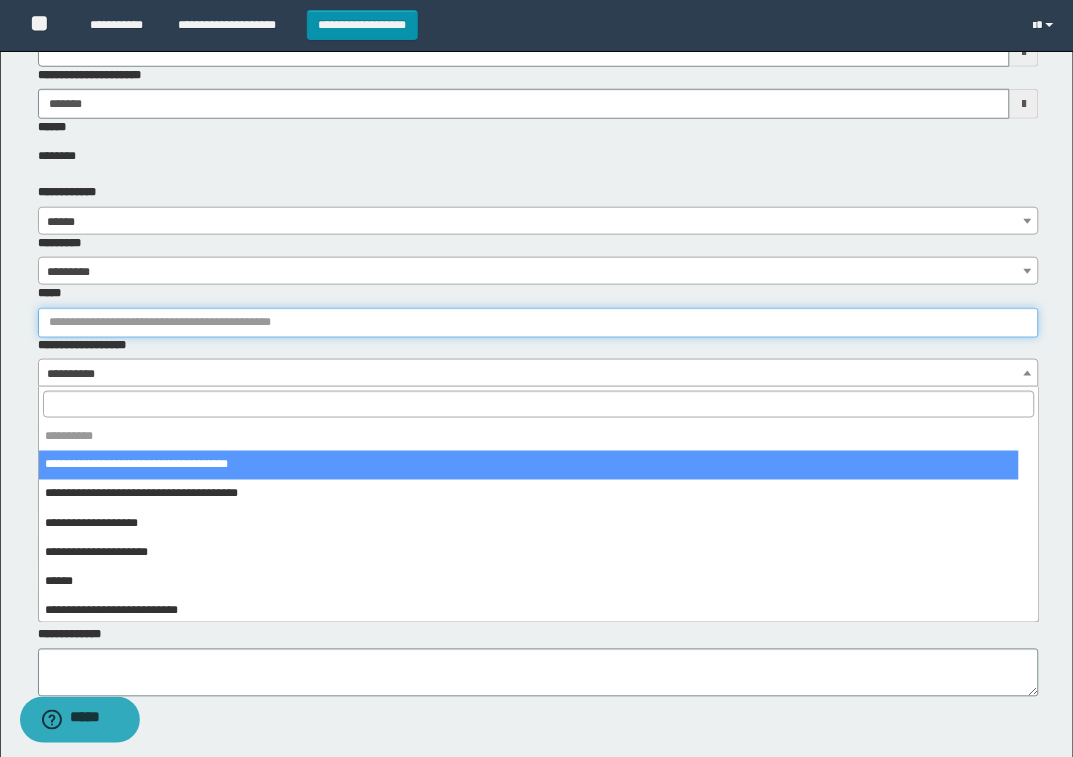 click on "*****" at bounding box center [539, 323] 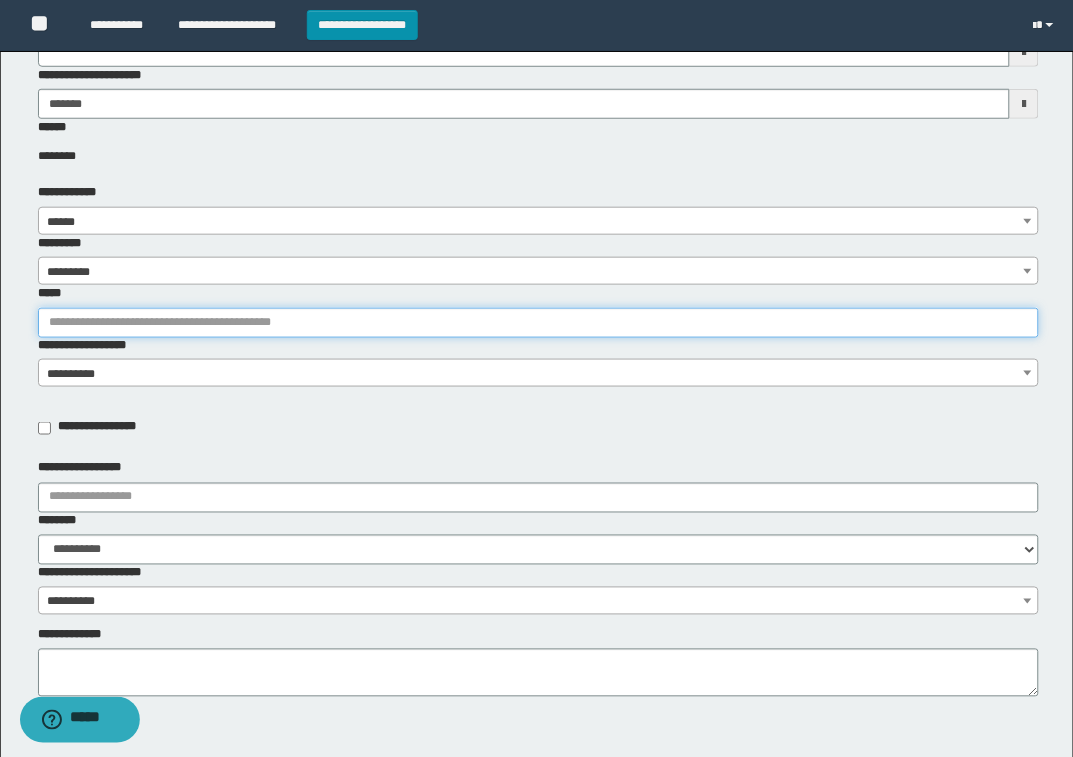 type on "*" 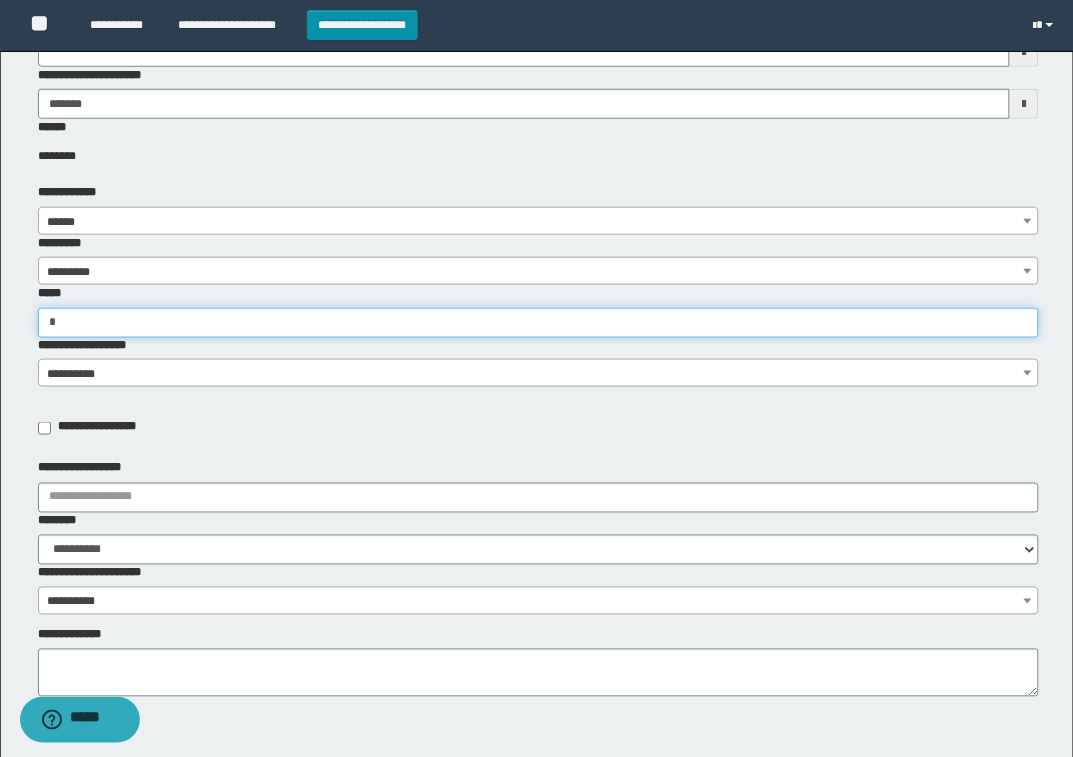type on "*" 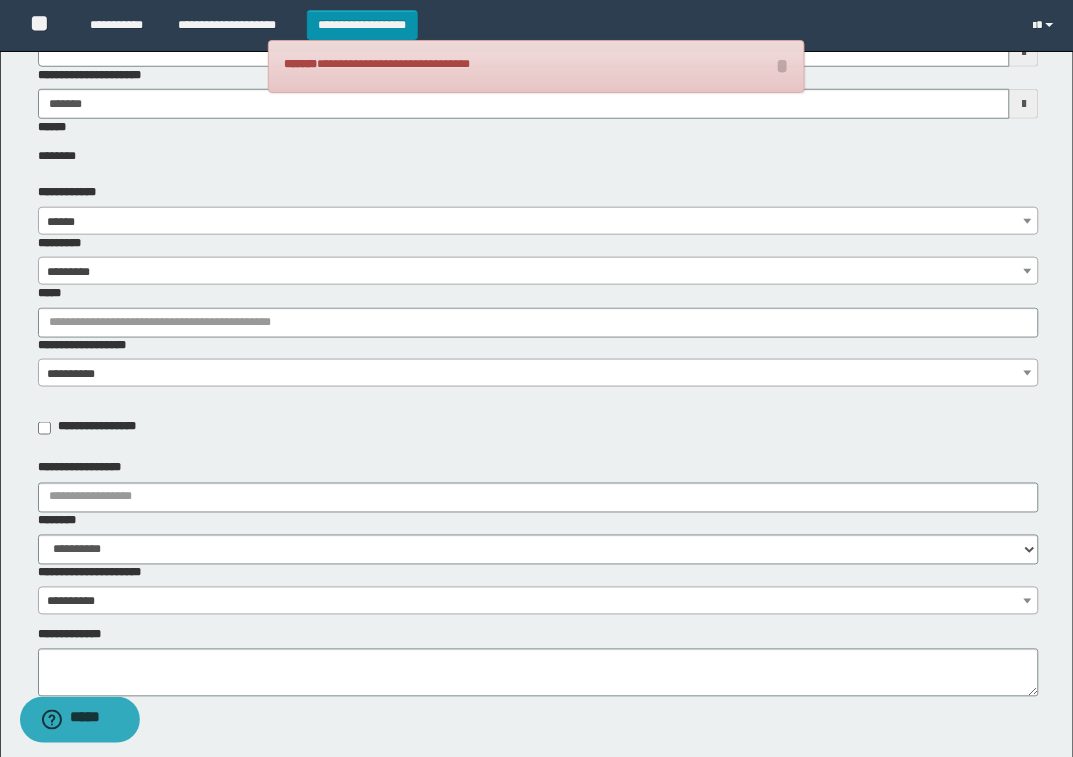 type 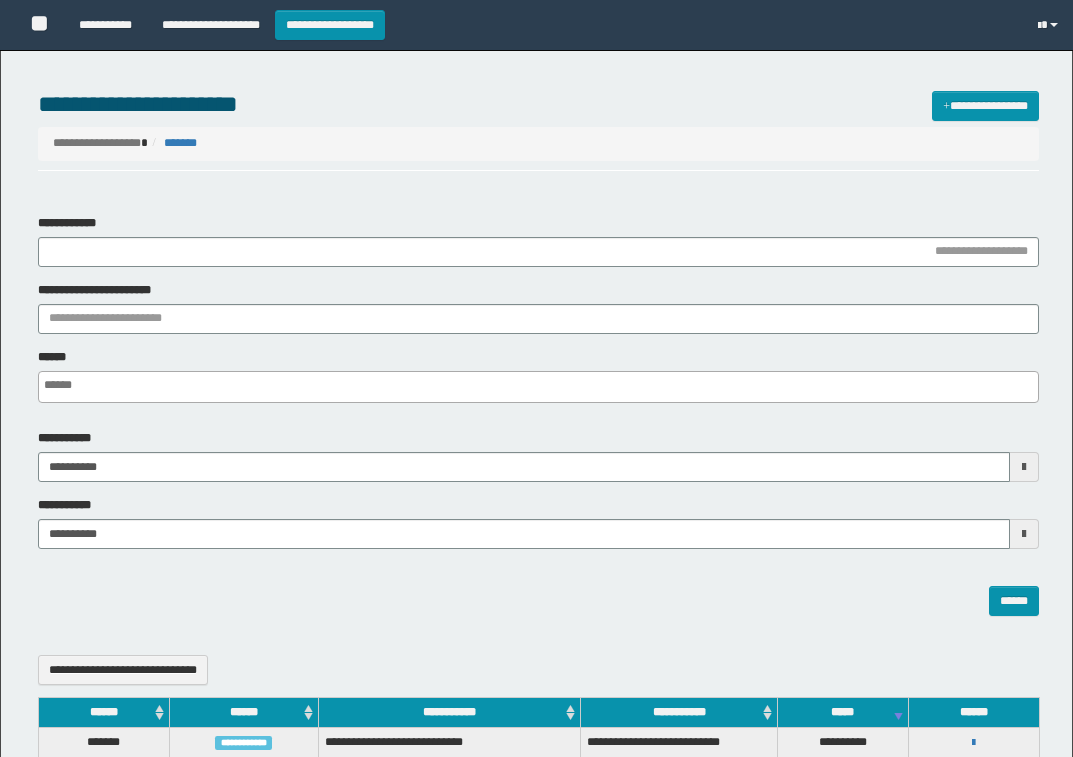 select 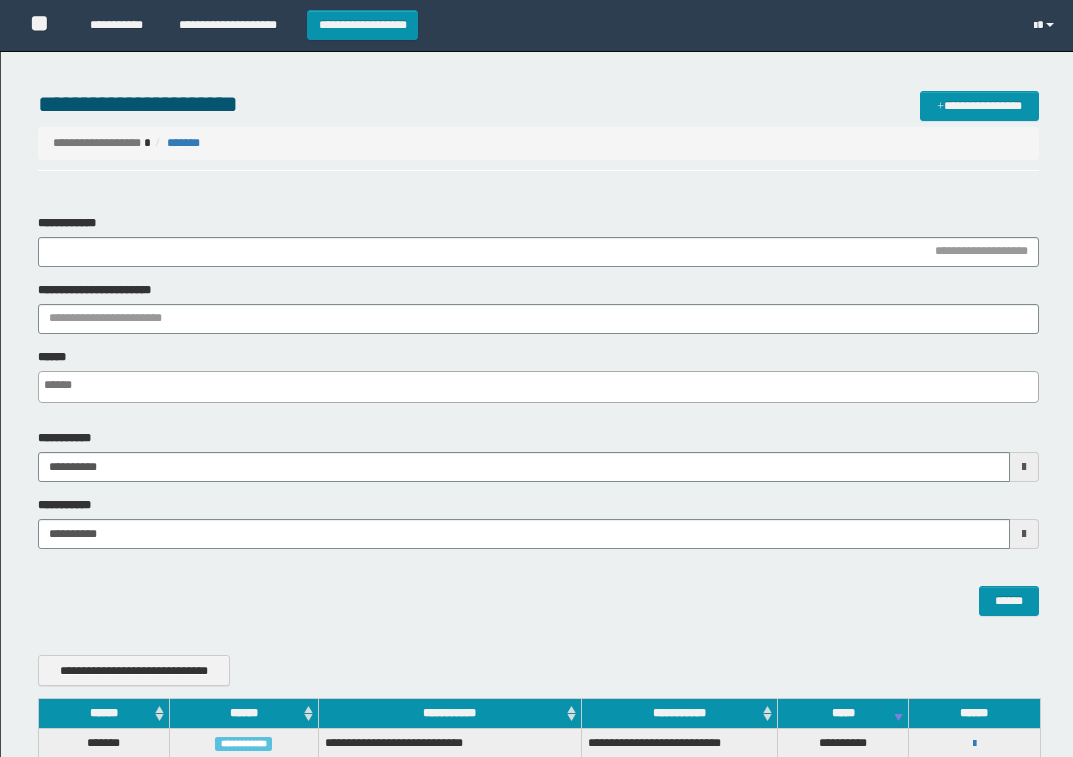 scroll, scrollTop: 0, scrollLeft: 0, axis: both 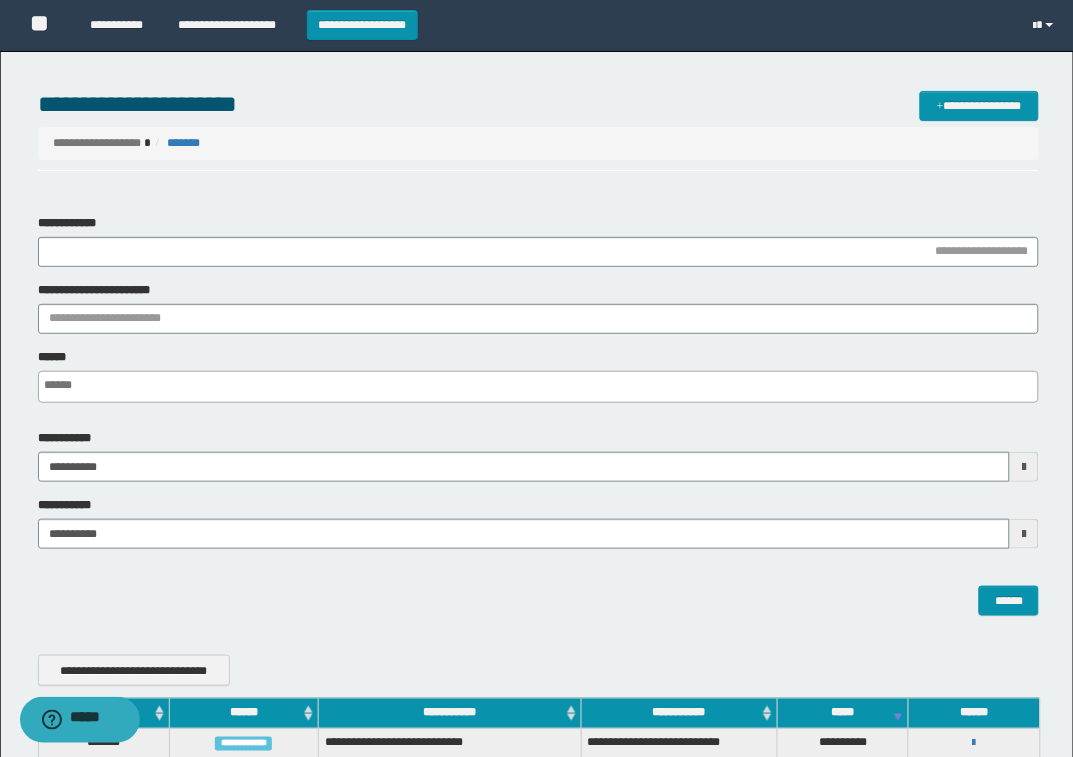 click on "**********" at bounding box center [539, 241] 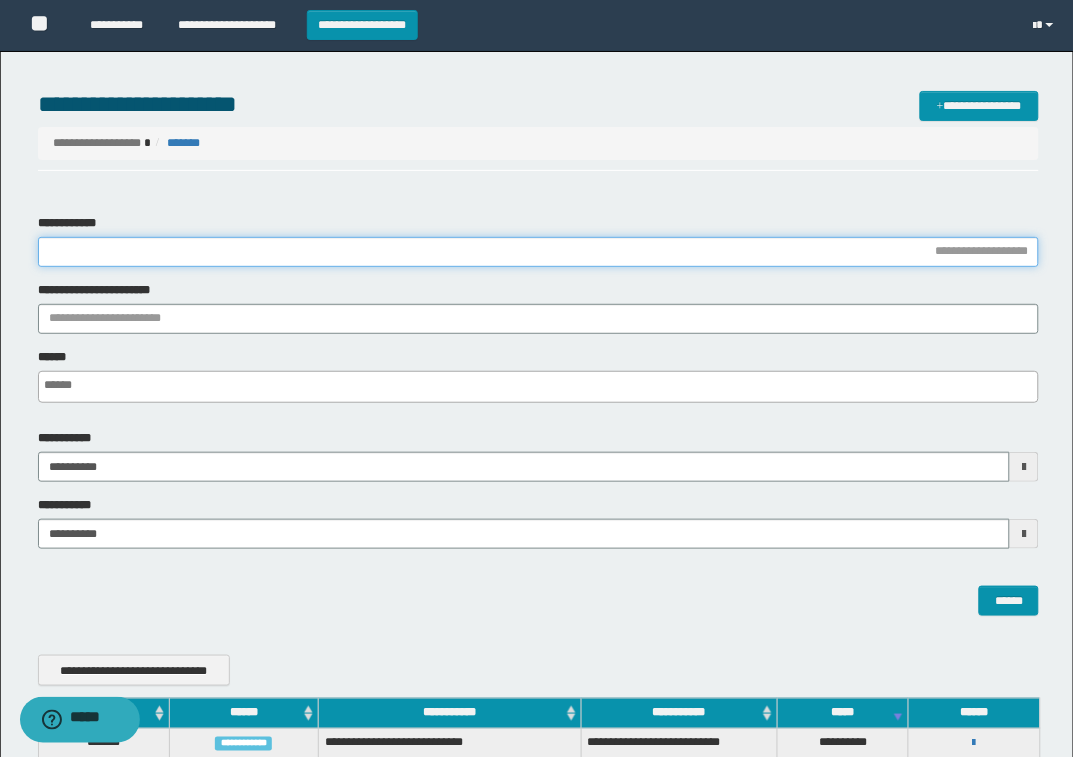 click on "**********" at bounding box center [539, 252] 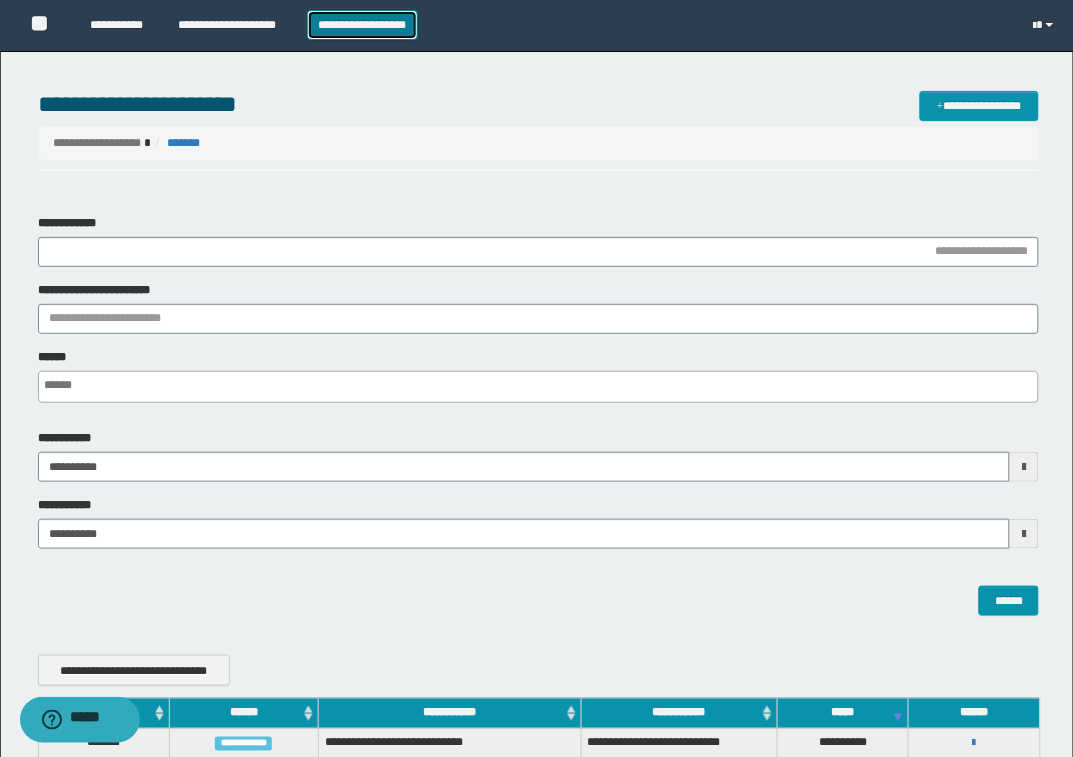 click on "**********" at bounding box center (362, 25) 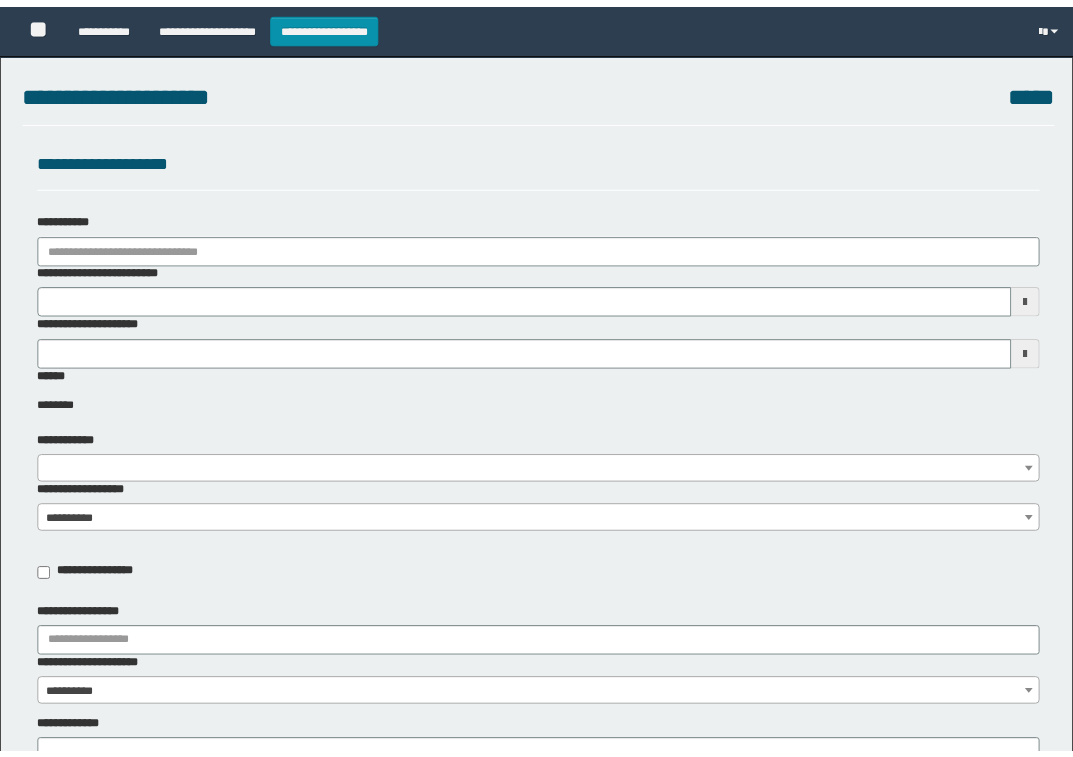 scroll, scrollTop: 0, scrollLeft: 0, axis: both 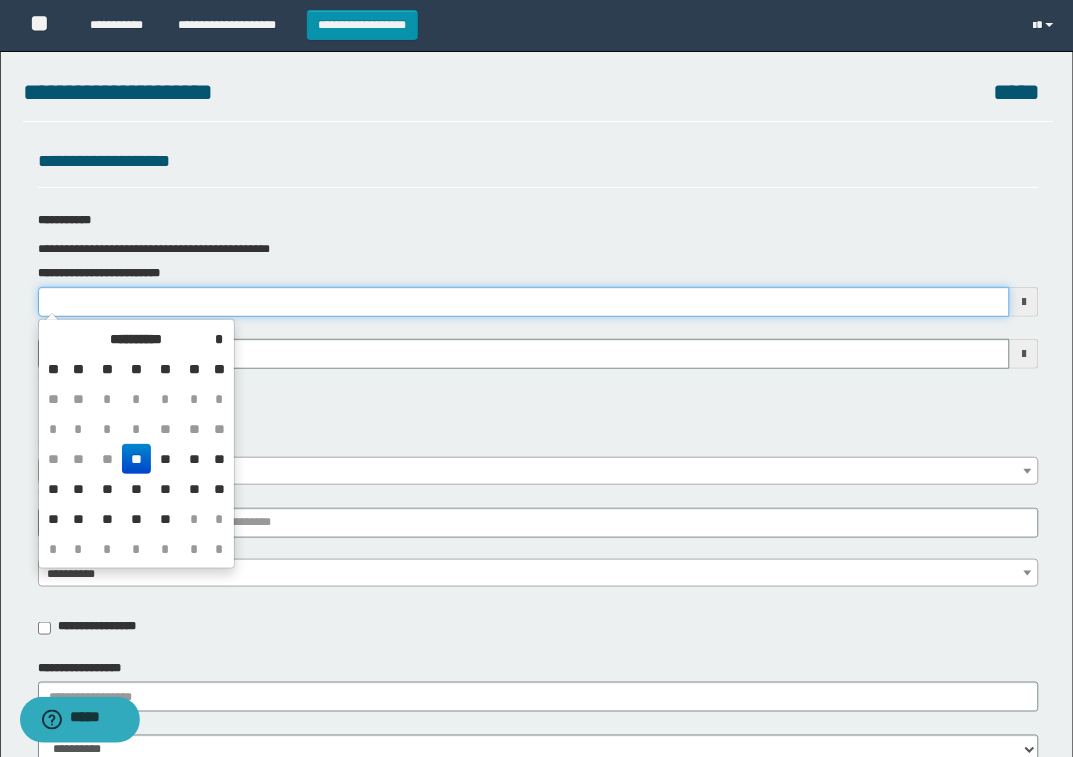click on "**********" at bounding box center [524, 302] 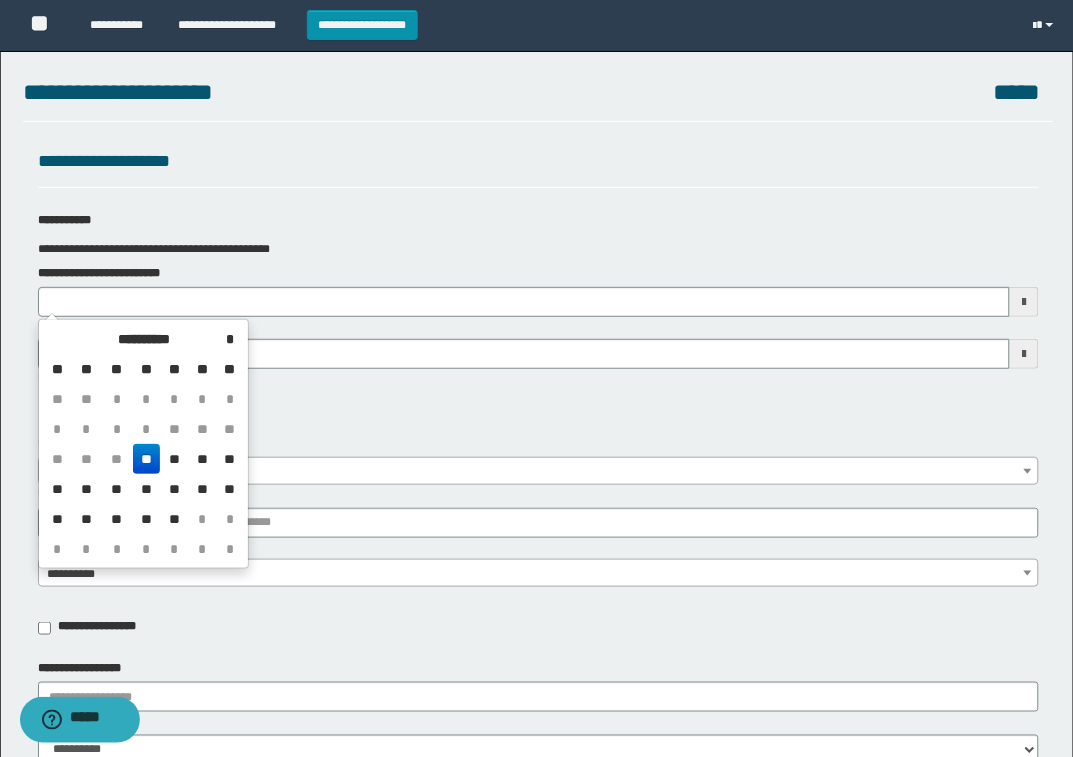 drag, startPoint x: 151, startPoint y: 465, endPoint x: 142, endPoint y: 426, distance: 40.024994 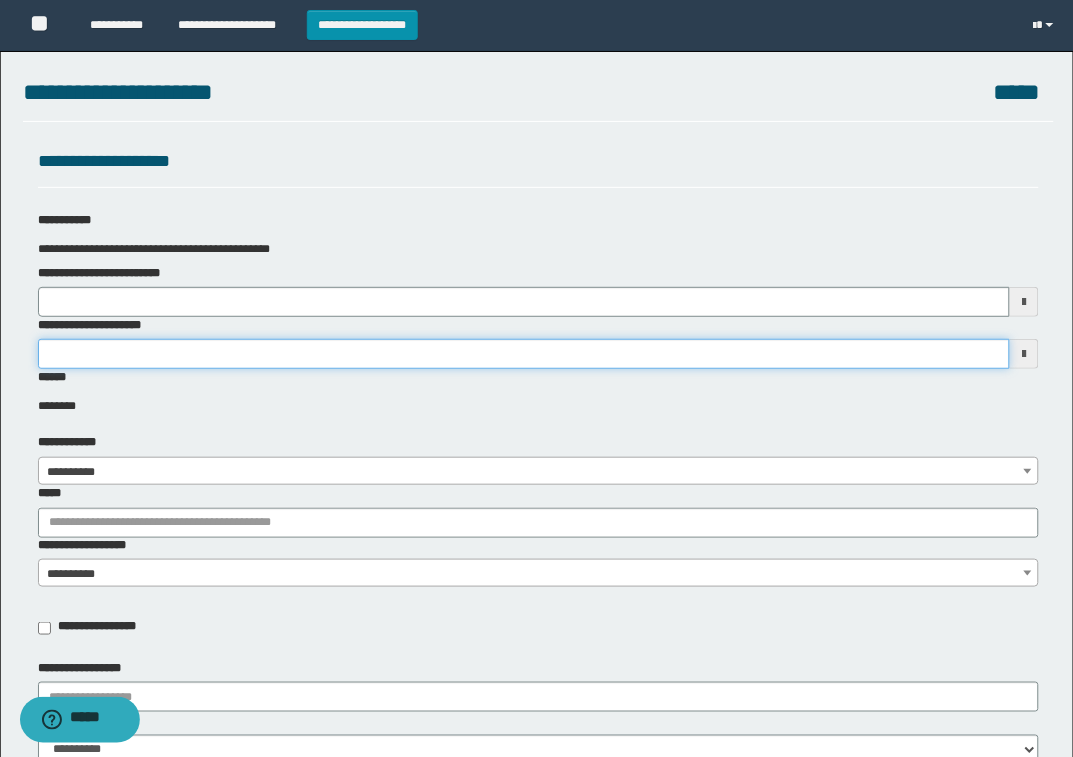 drag, startPoint x: 122, startPoint y: 365, endPoint x: 125, endPoint y: 355, distance: 10.440307 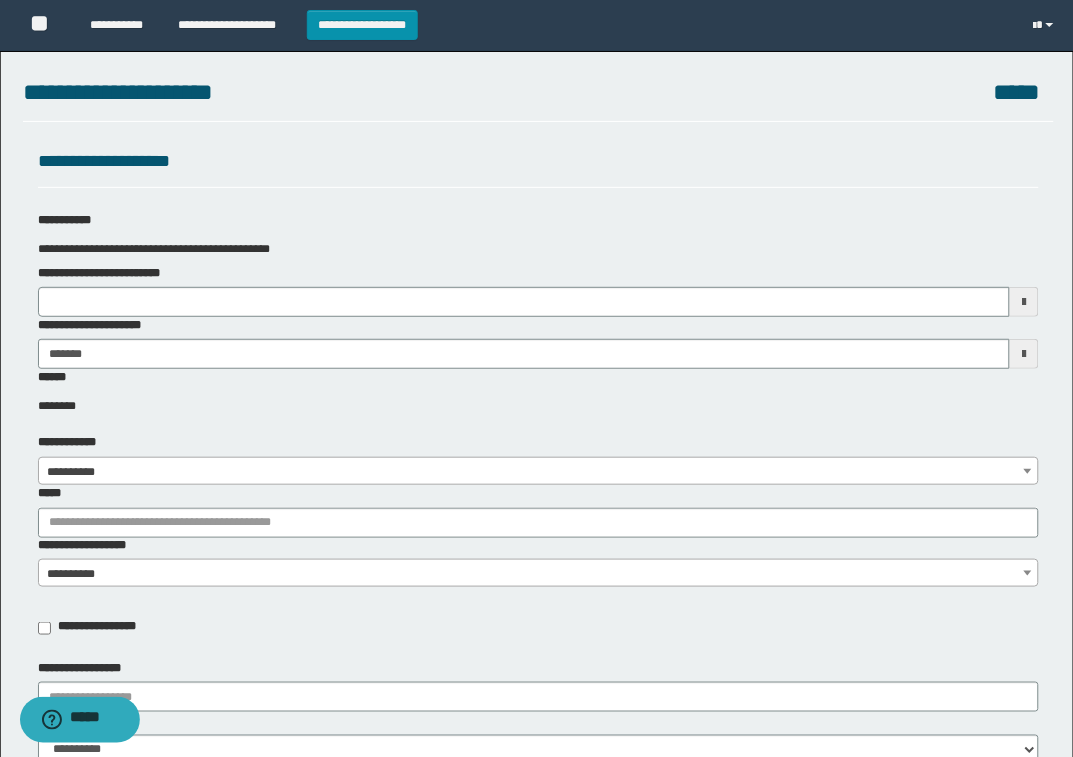 click on "**********" at bounding box center [538, 472] 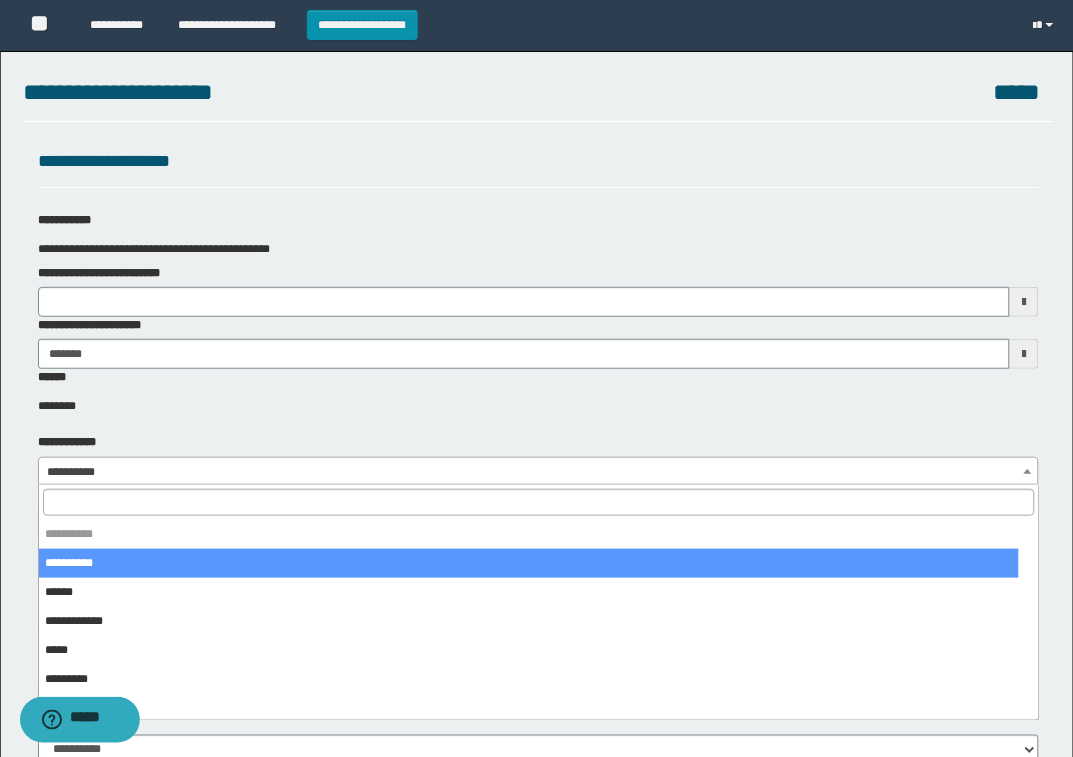 click at bounding box center (539, 502) 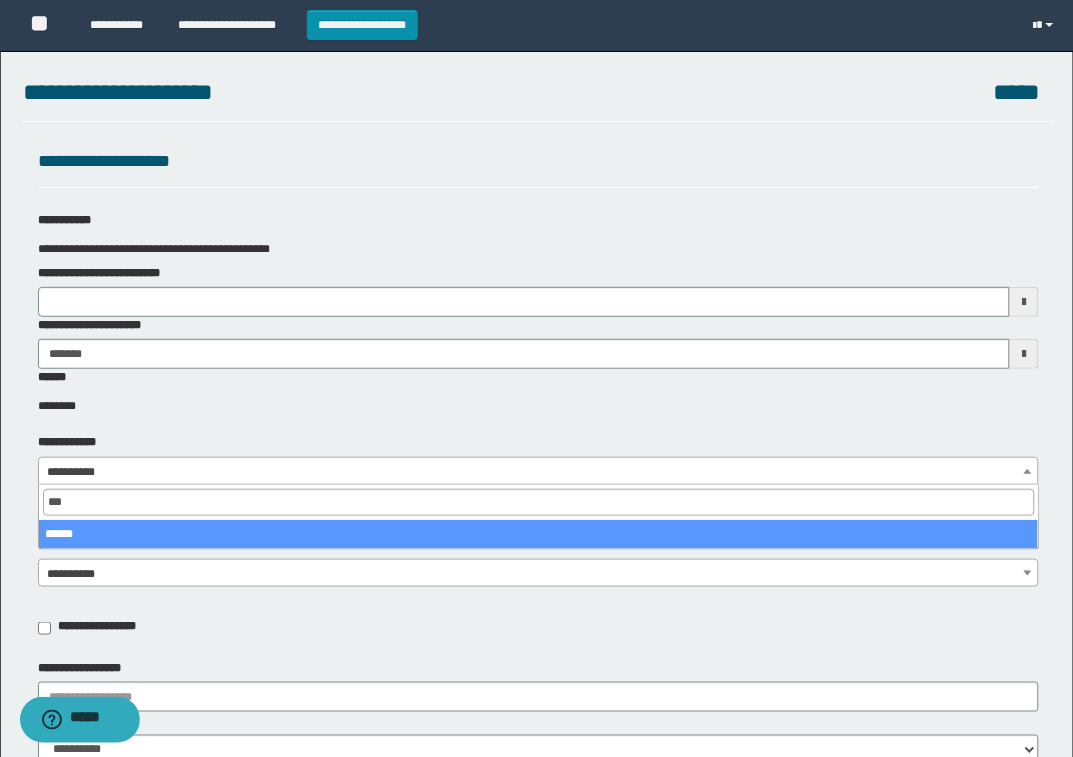 type on "***" 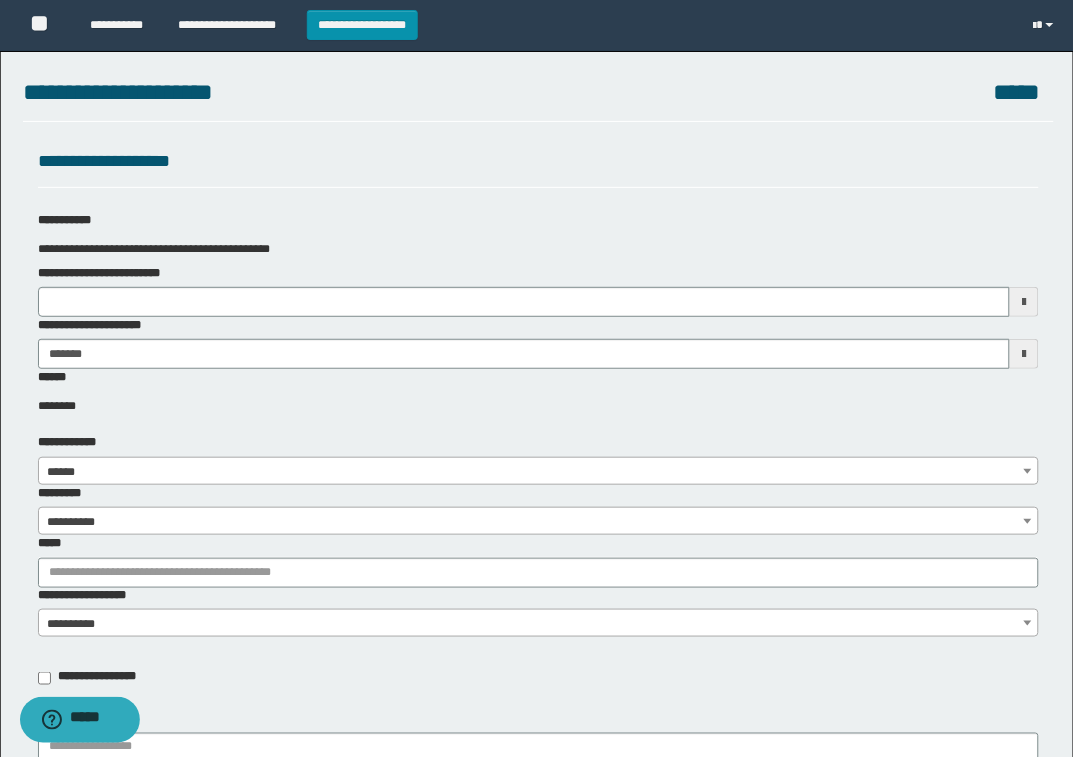click on "*****" at bounding box center [539, 561] 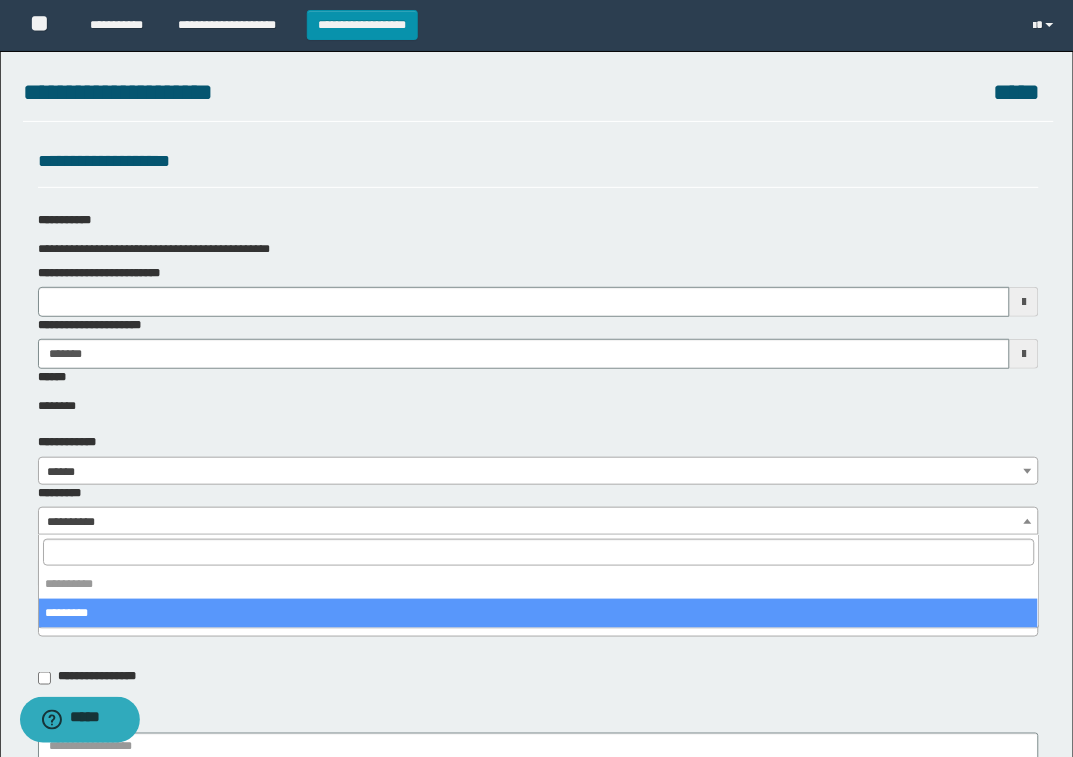 click on "**********" at bounding box center (538, 522) 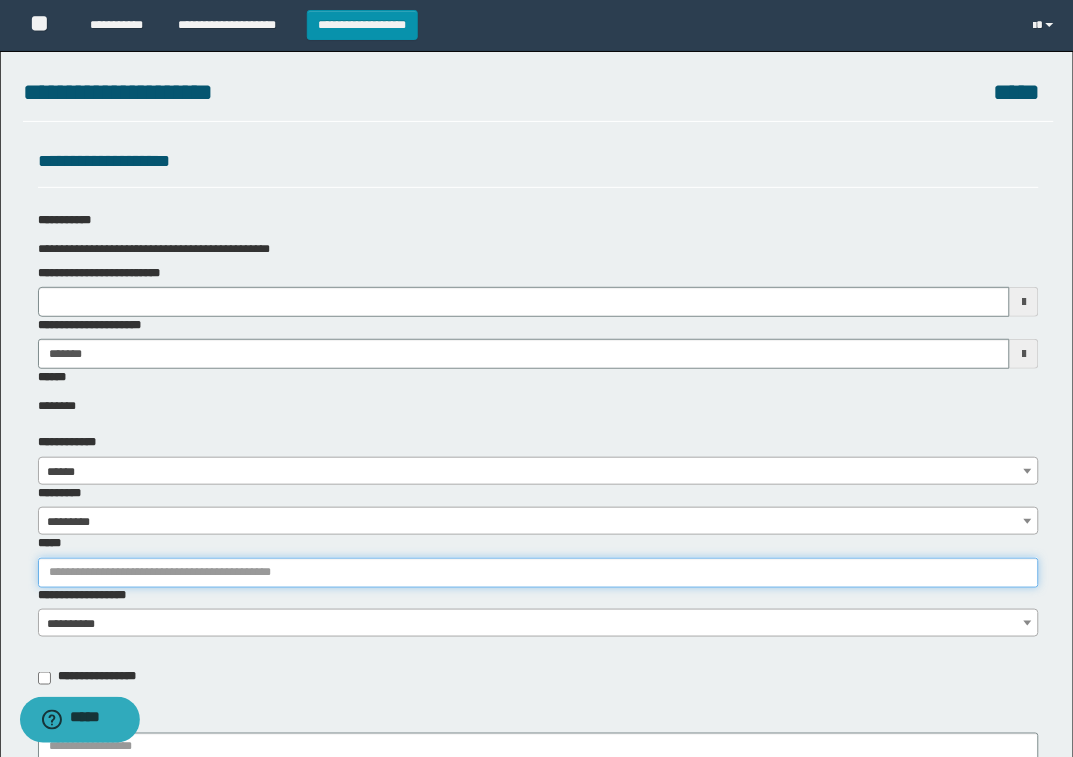click on "*****" at bounding box center [539, 573] 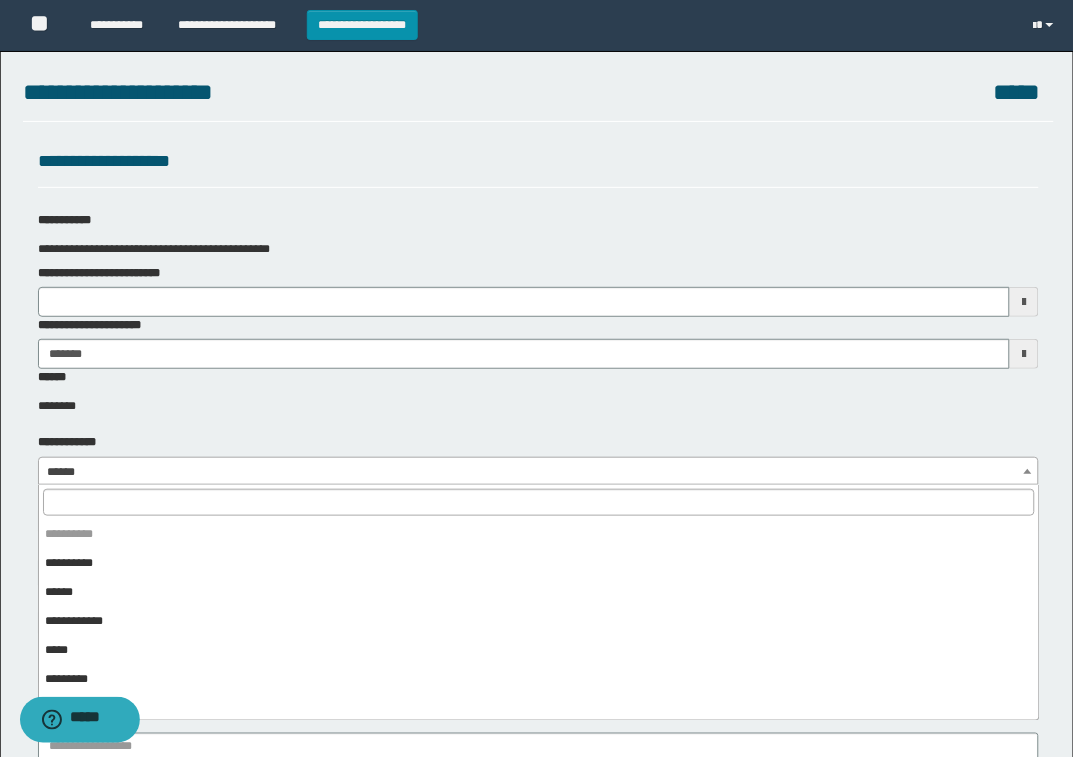 click on "******" at bounding box center (538, 472) 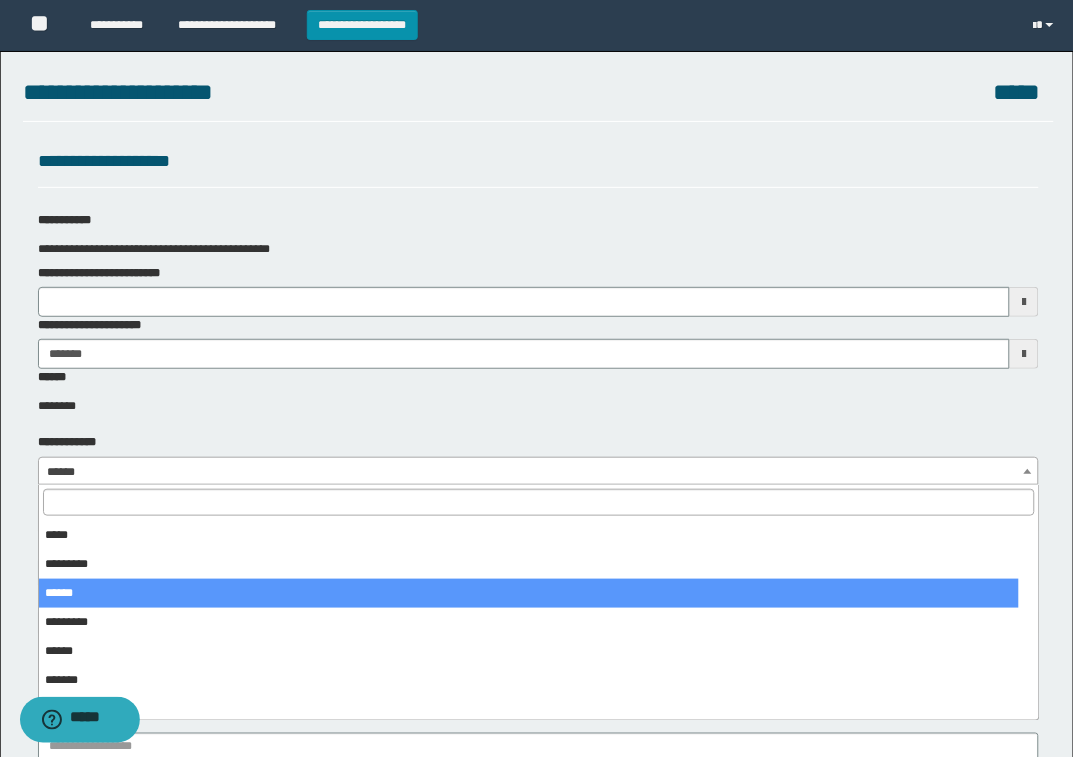 click on "******" at bounding box center [538, 472] 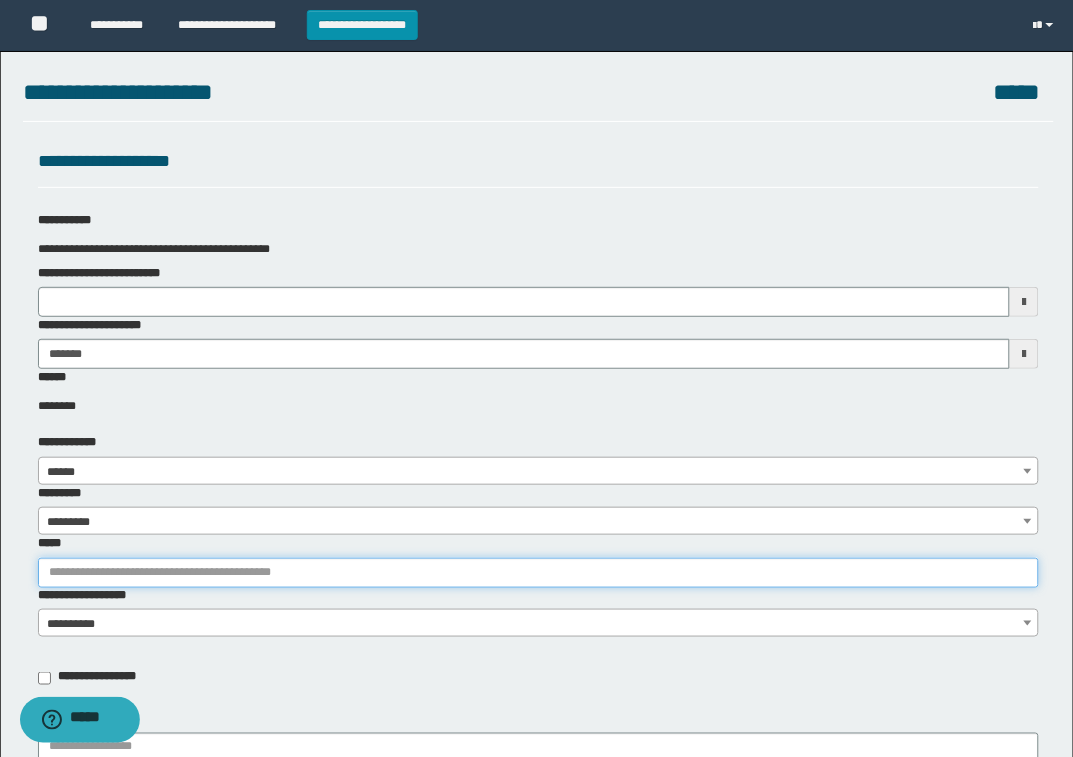 click on "*****" at bounding box center (539, 573) 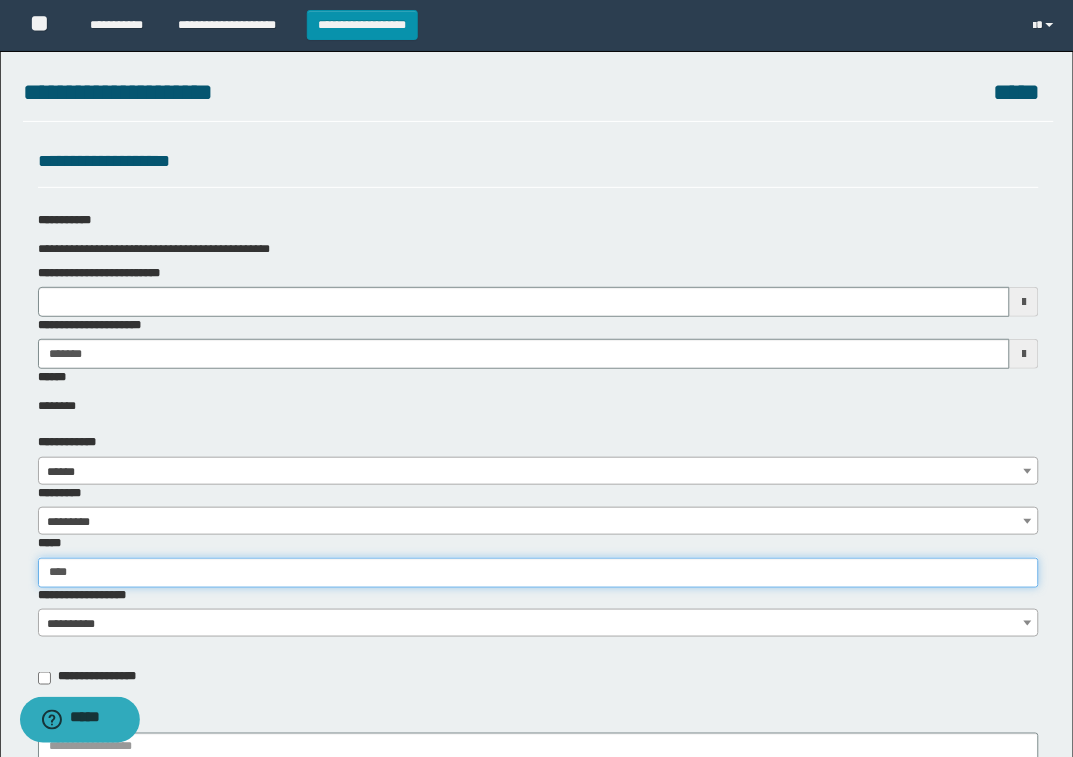 type on "*****" 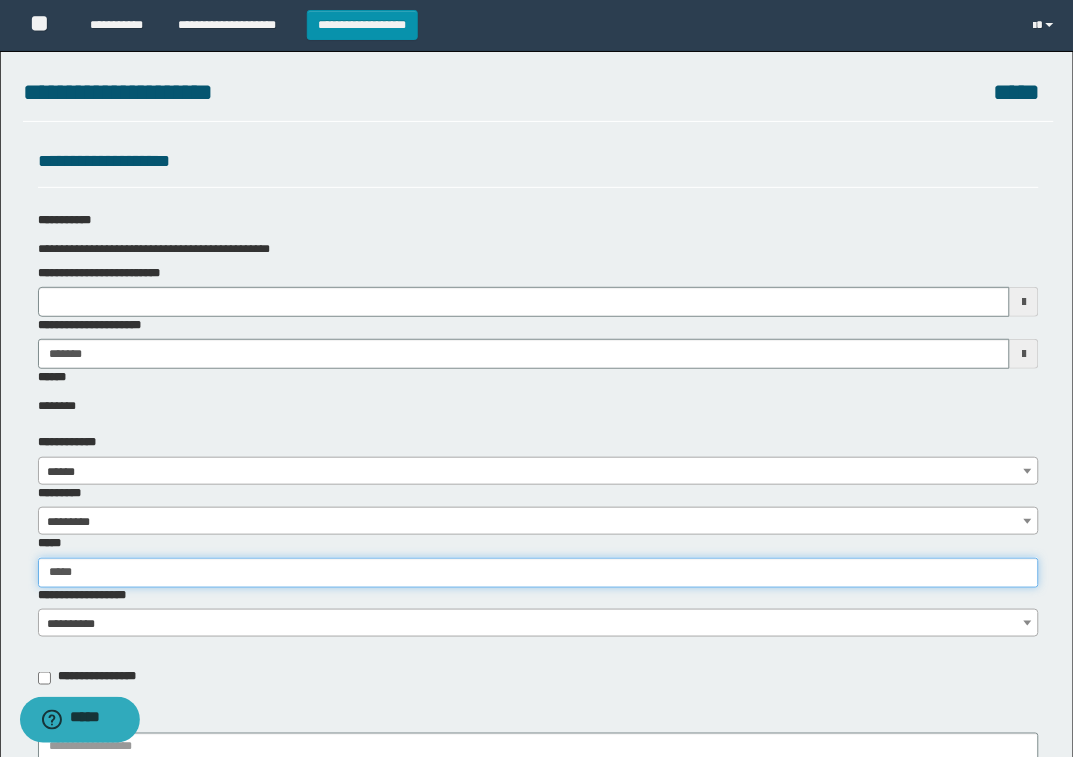type on "*****" 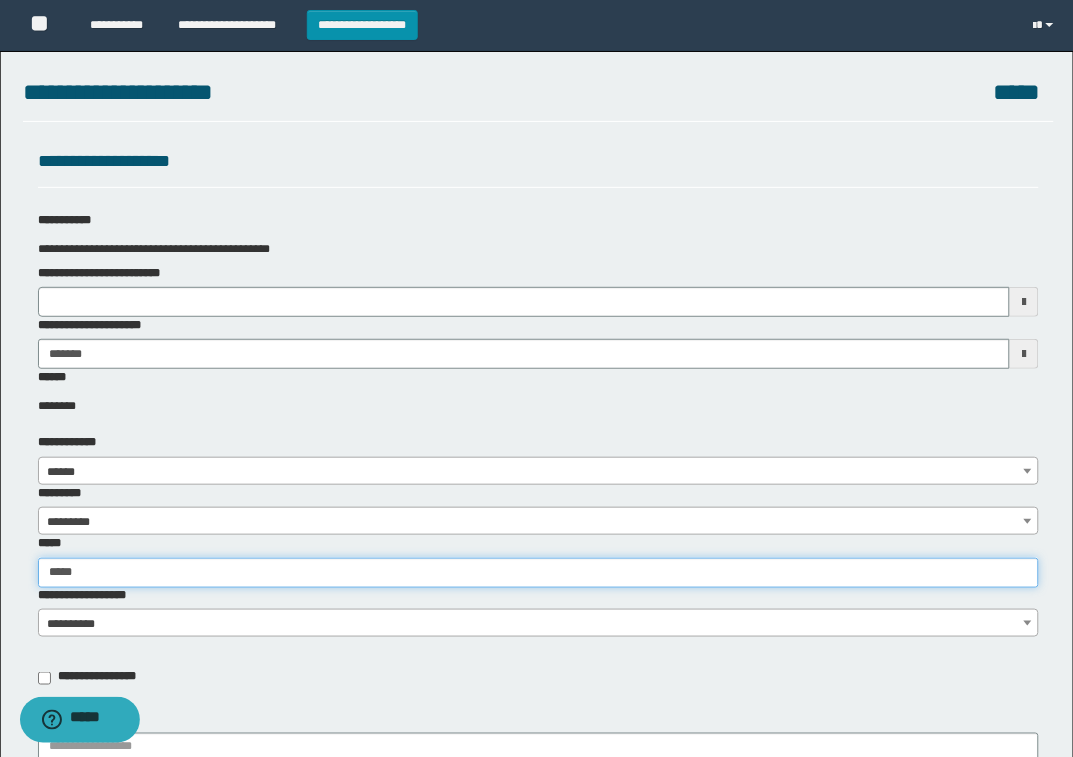 type 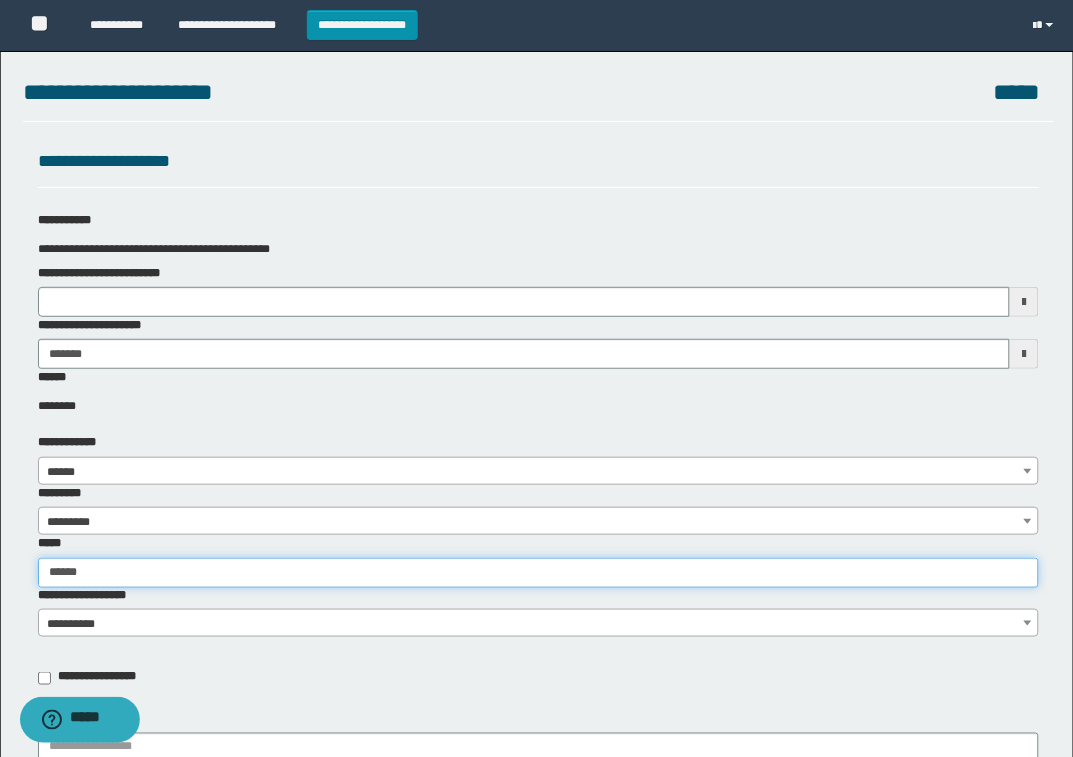type on "*******" 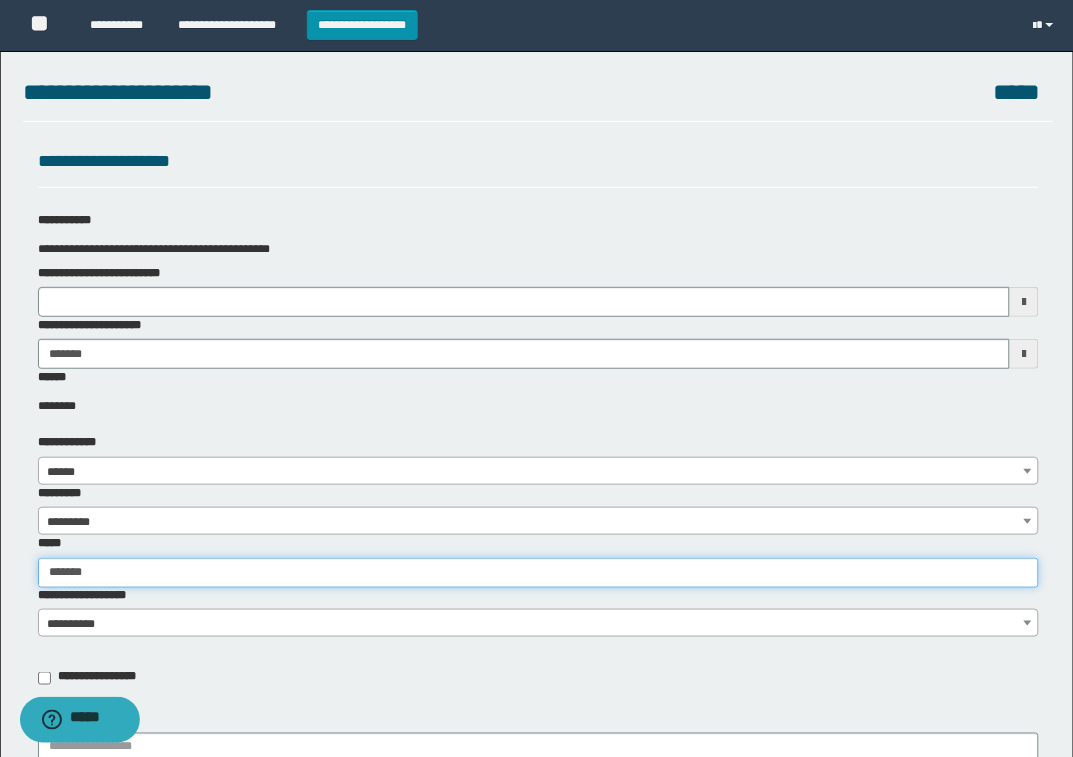 type on "*******" 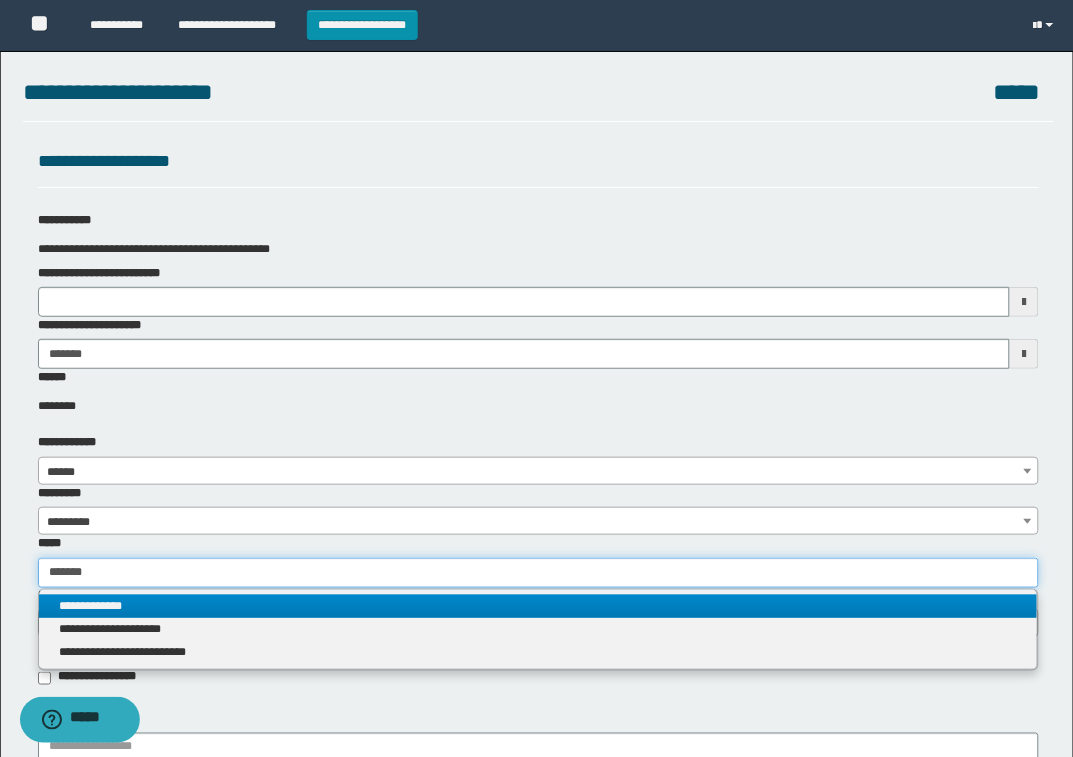 type on "*******" 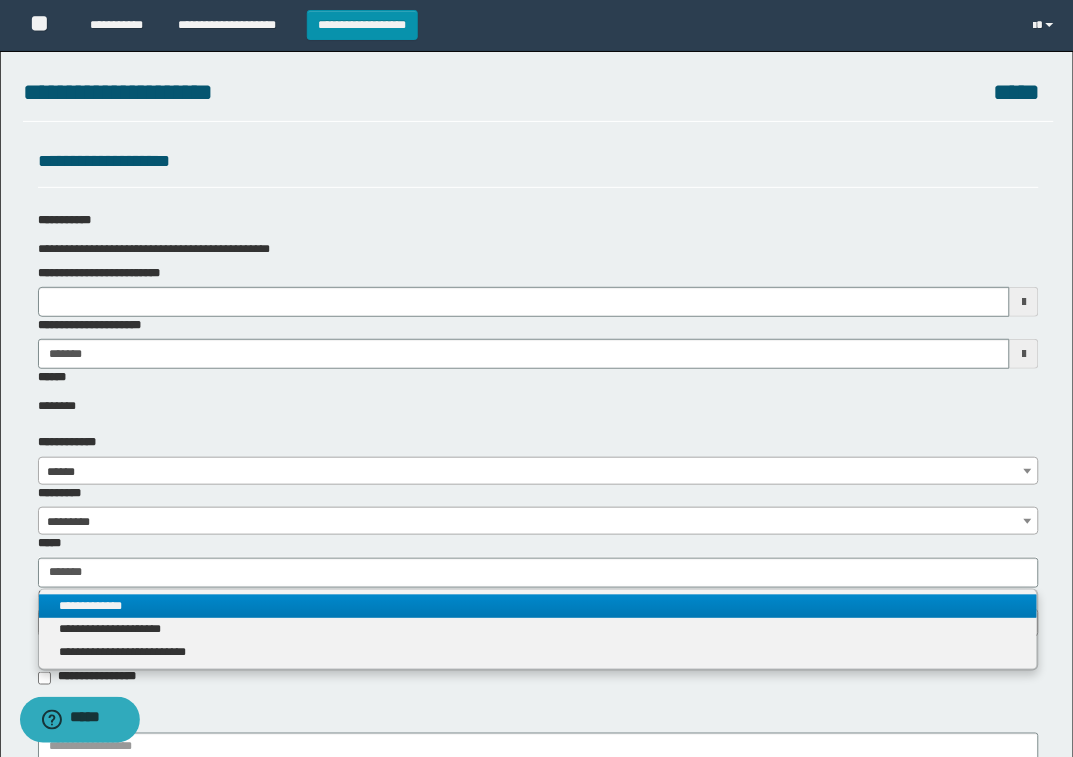 type 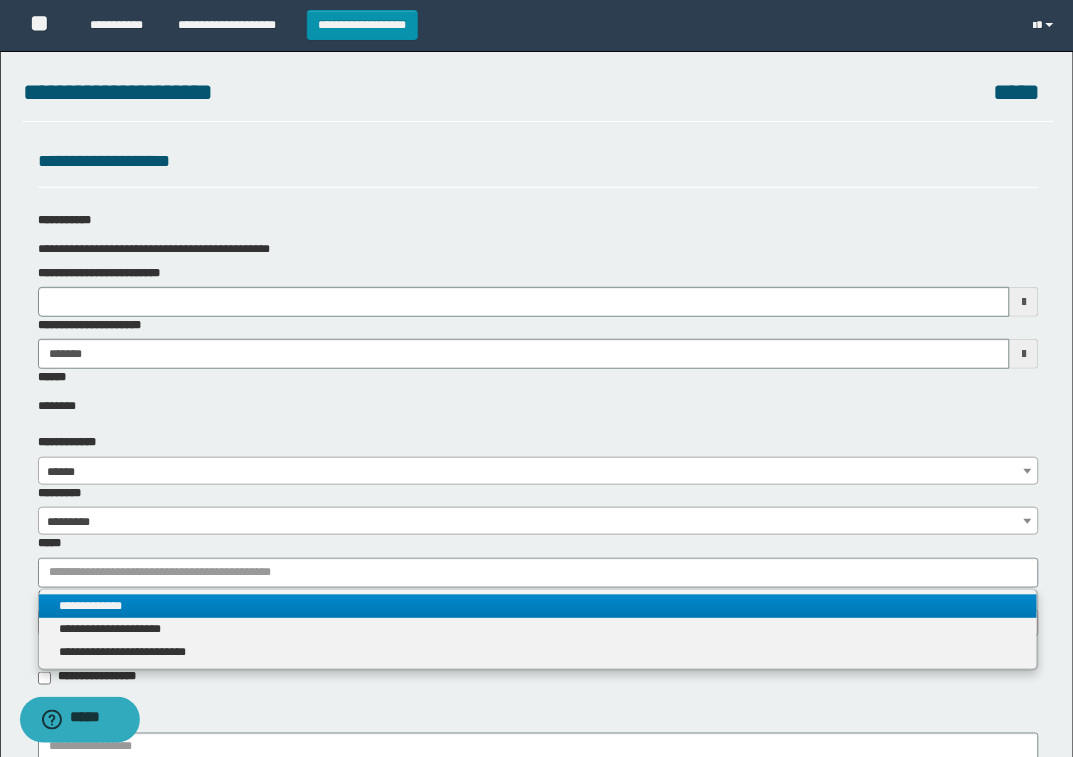 click on "**********" at bounding box center [538, 606] 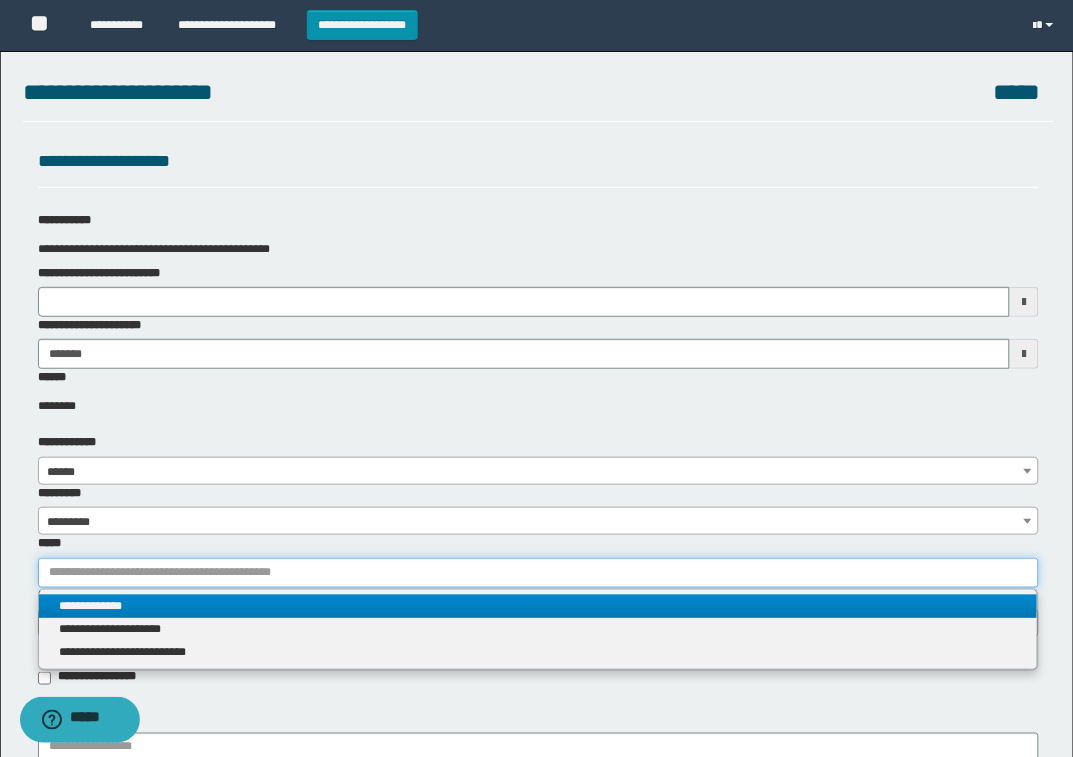 type 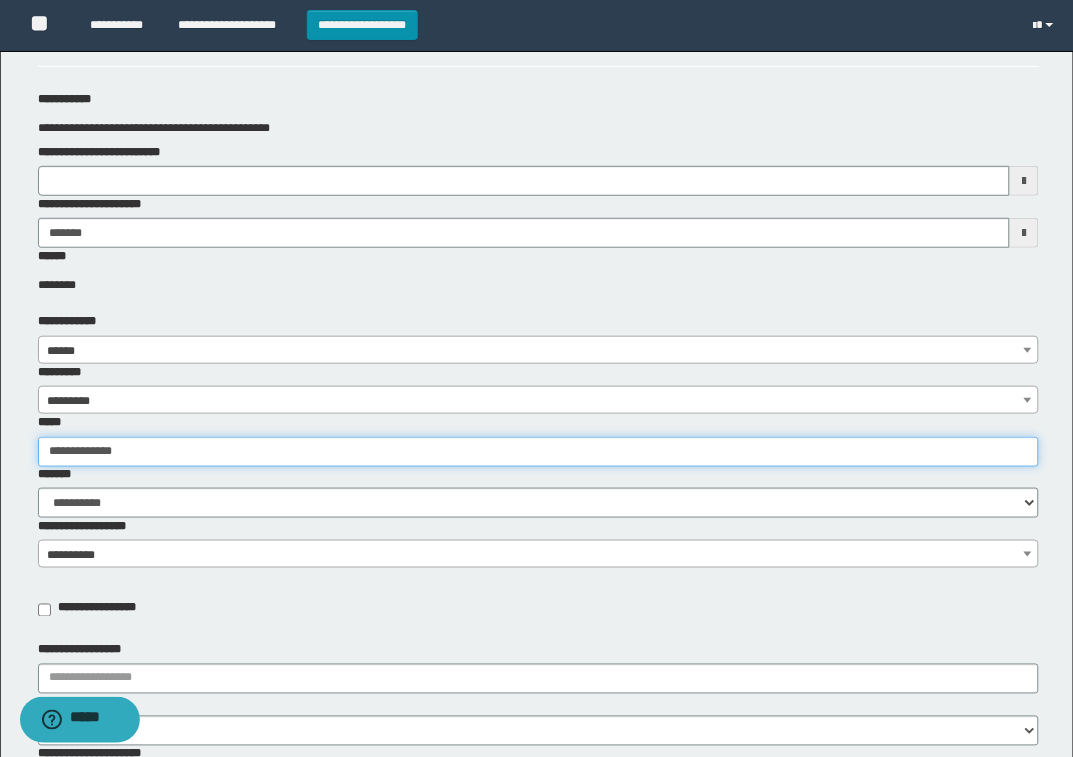 scroll, scrollTop: 125, scrollLeft: 0, axis: vertical 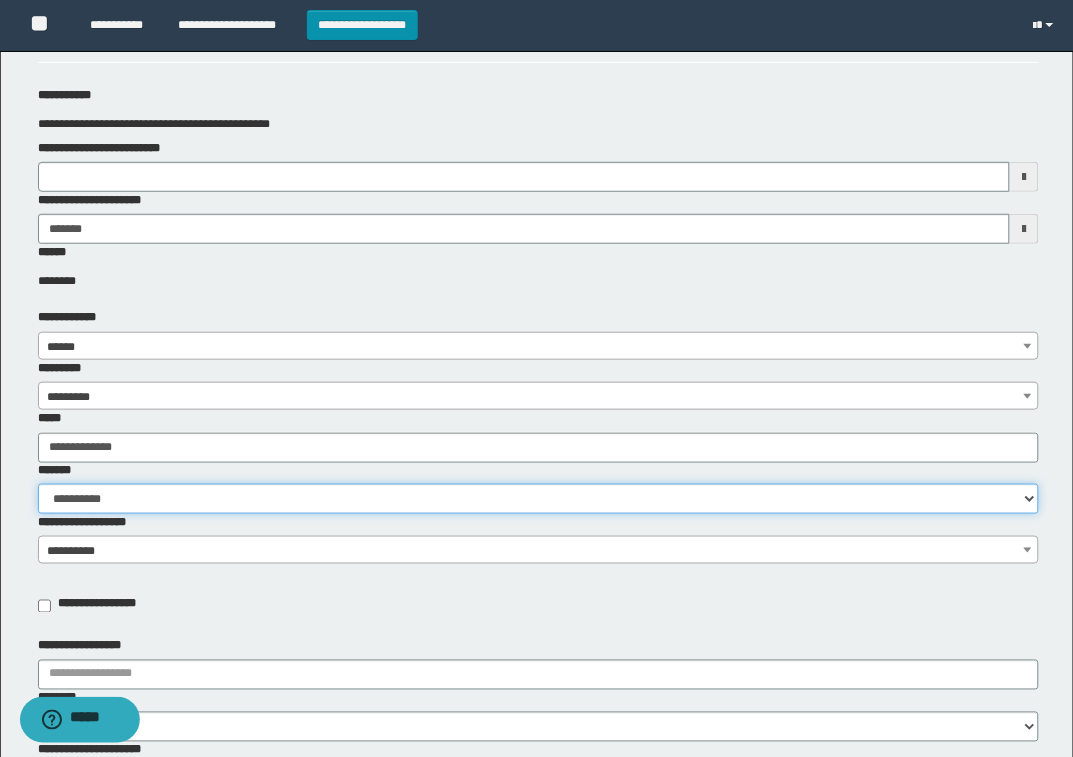 click on "**********" at bounding box center (539, 499) 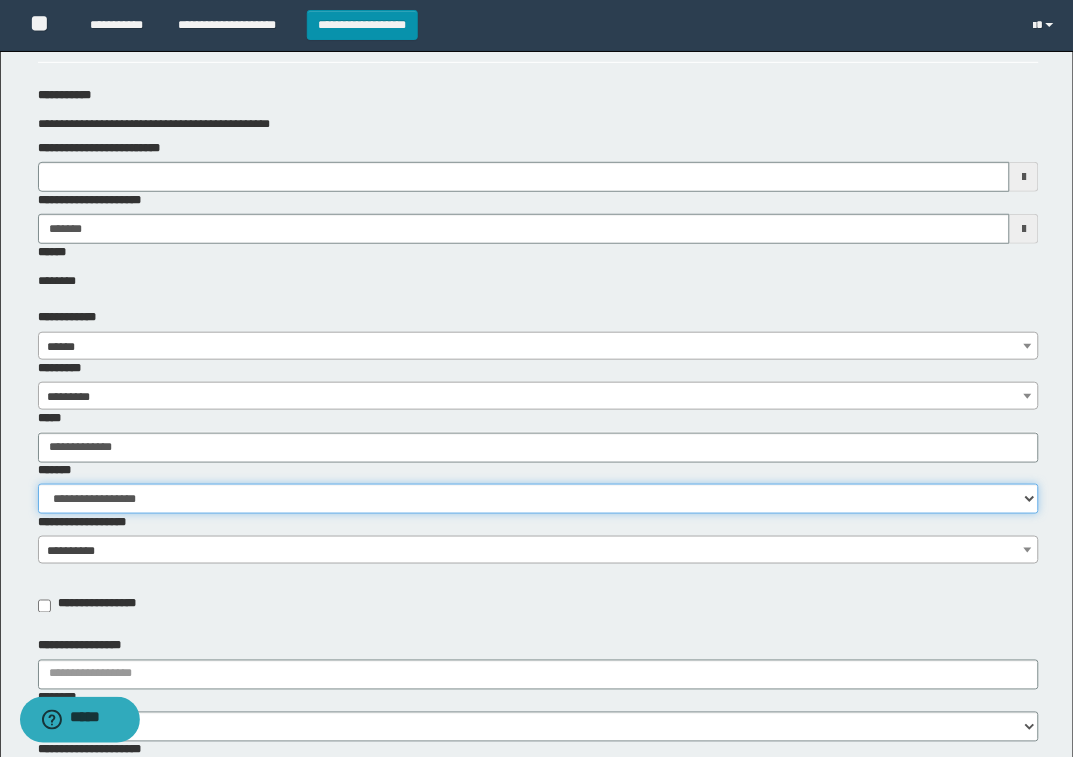 click on "**********" at bounding box center [539, 499] 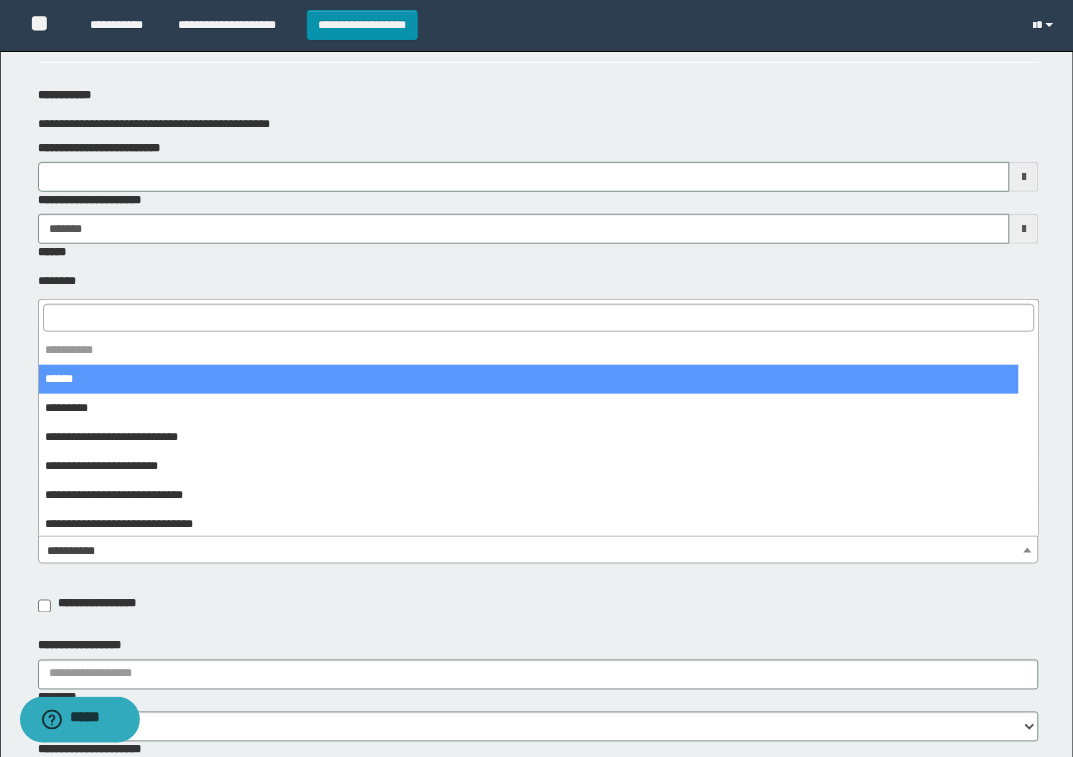 click on "**********" at bounding box center (538, 551) 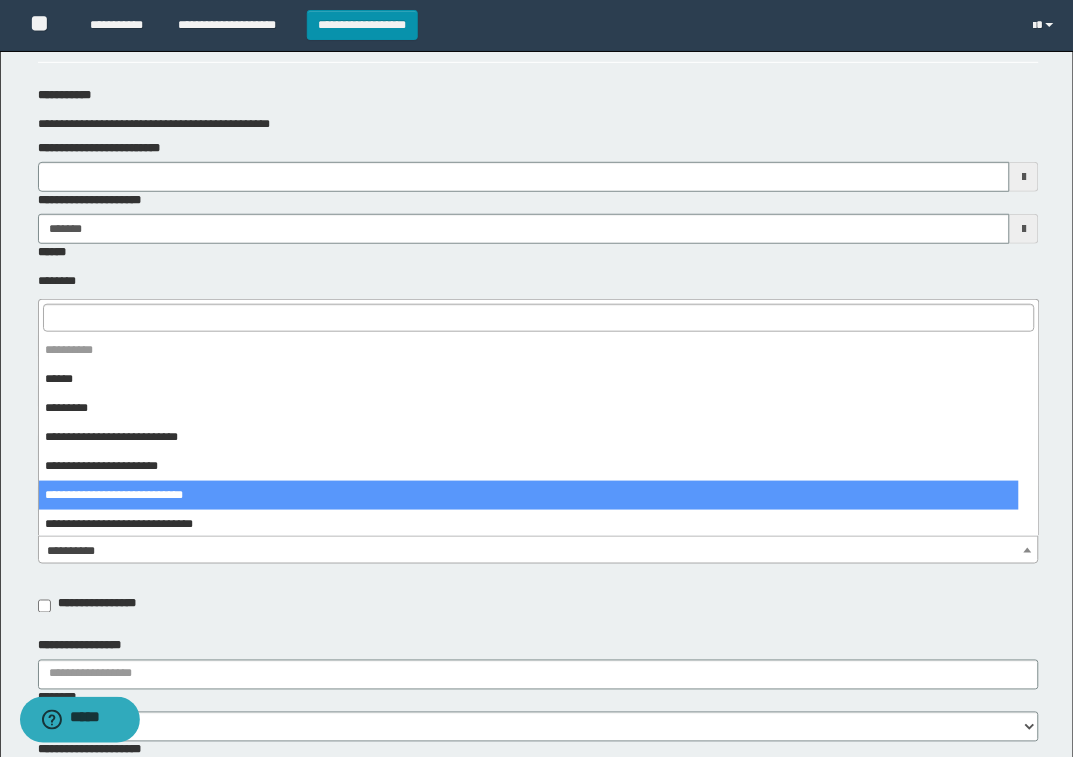 select on "***" 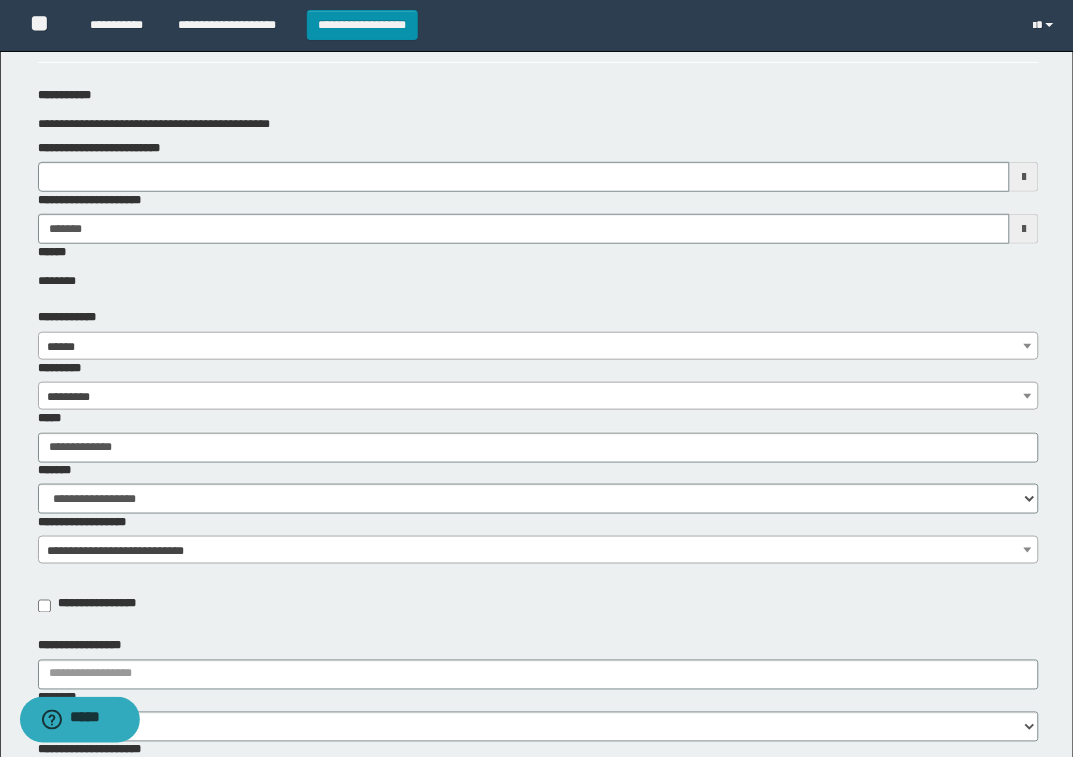 click on "**********" at bounding box center (538, 551) 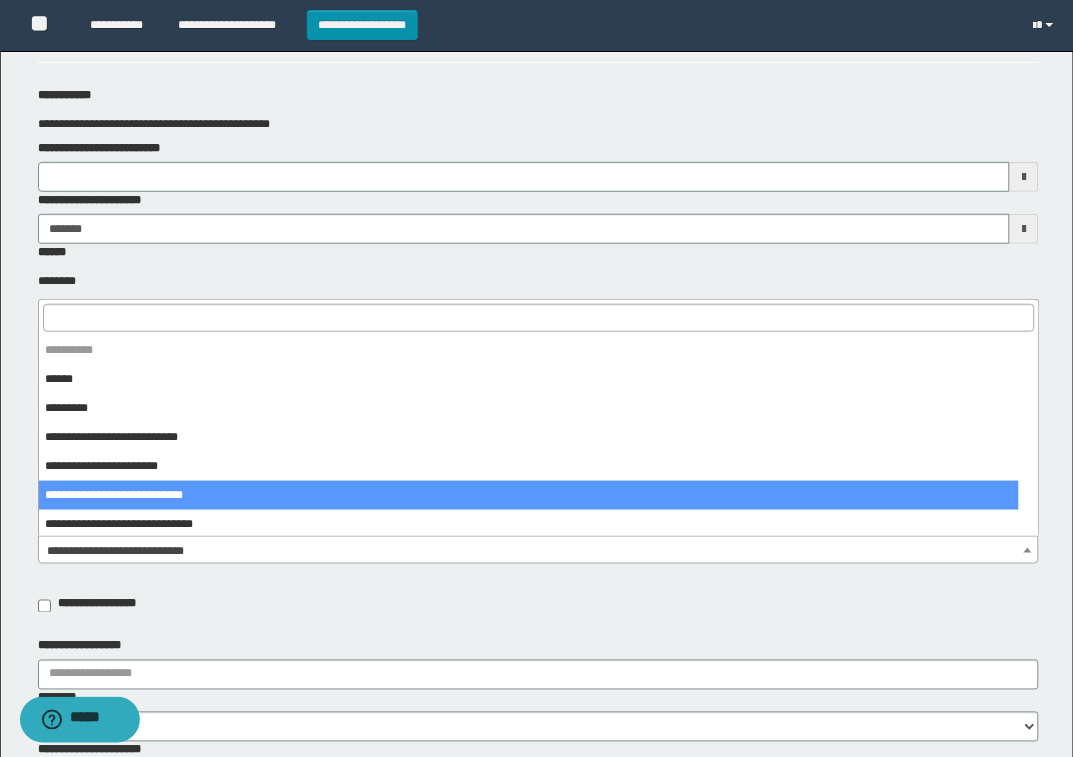 click on "**********" at bounding box center [538, 551] 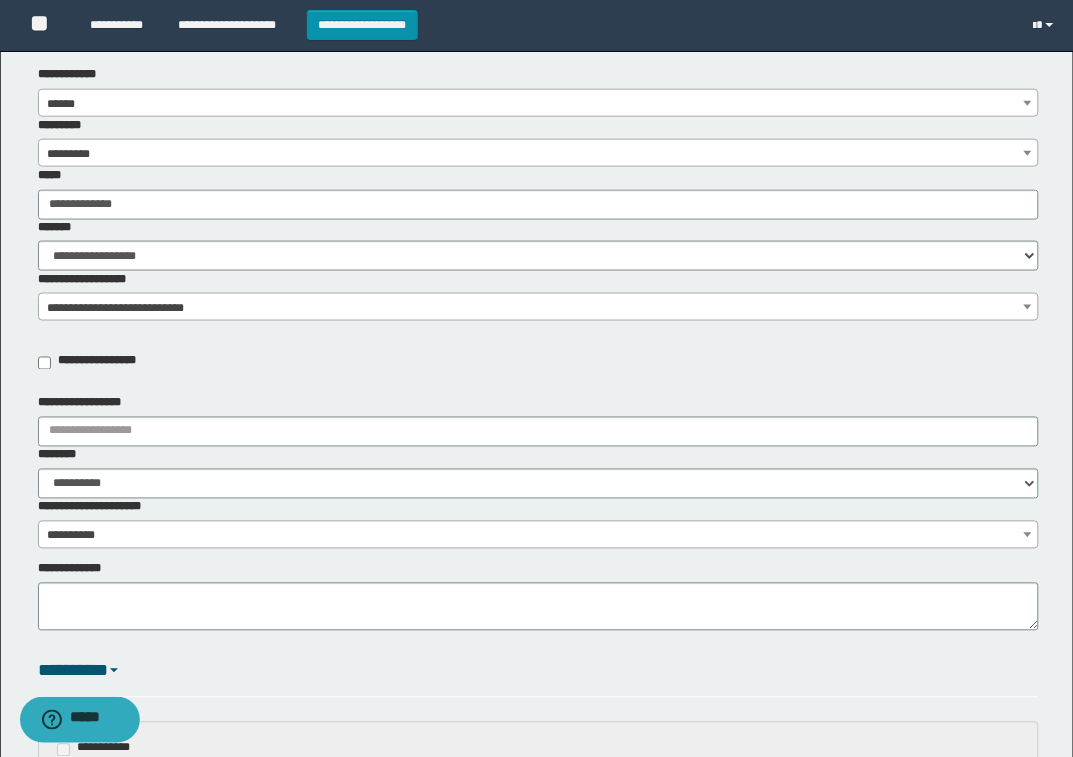 scroll, scrollTop: 375, scrollLeft: 0, axis: vertical 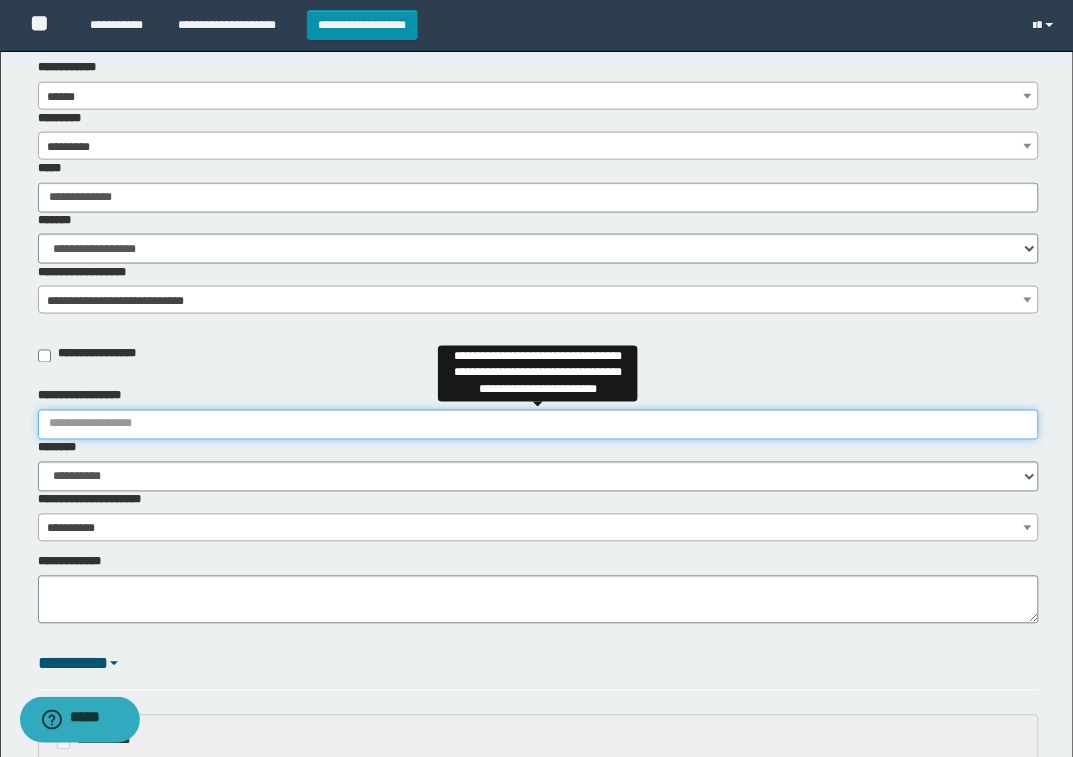 click on "**********" at bounding box center (539, 425) 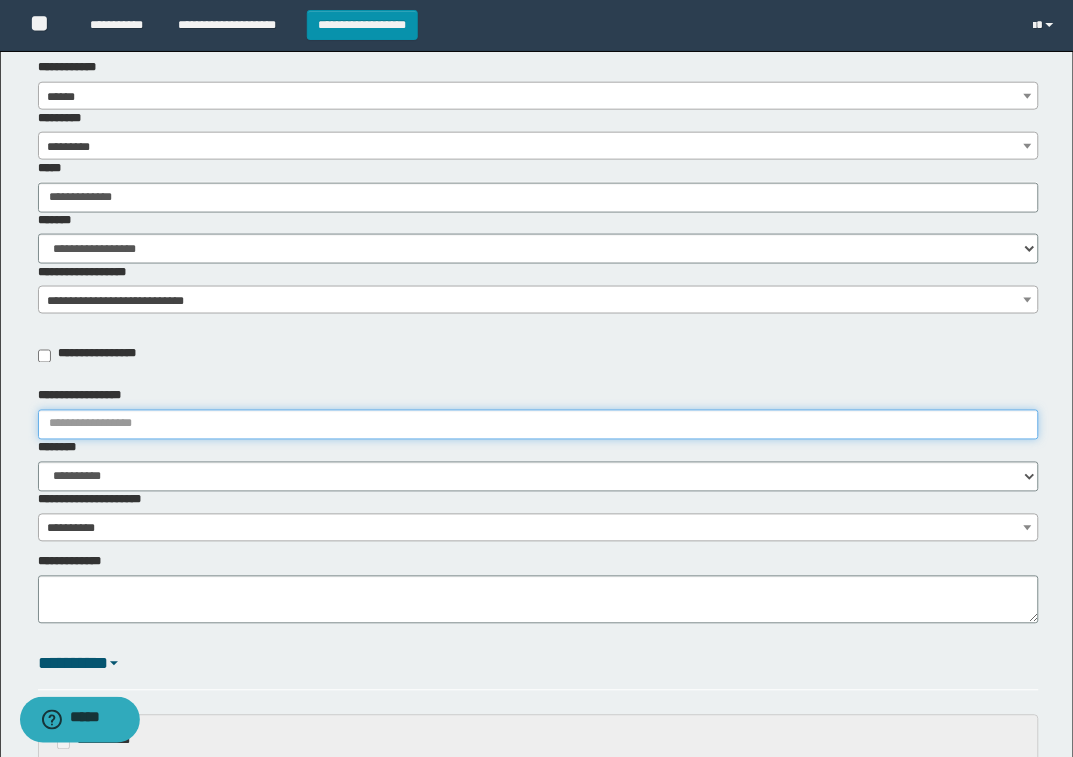 type on "**********" 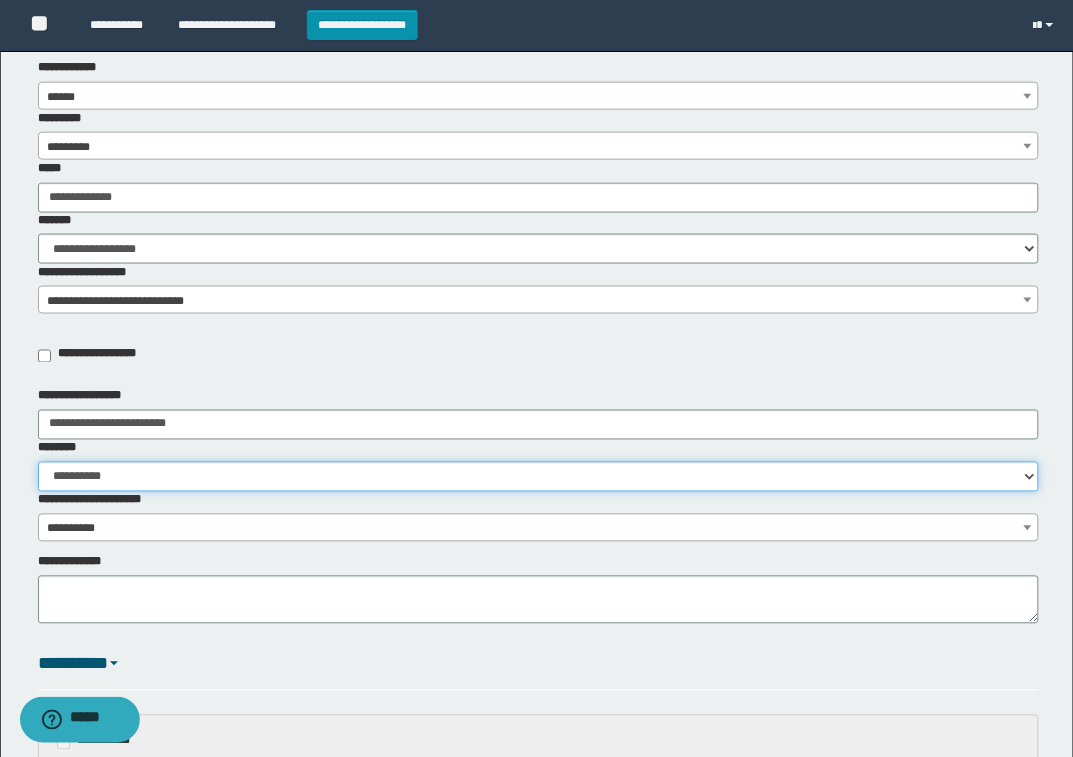 click on "**********" at bounding box center (539, 477) 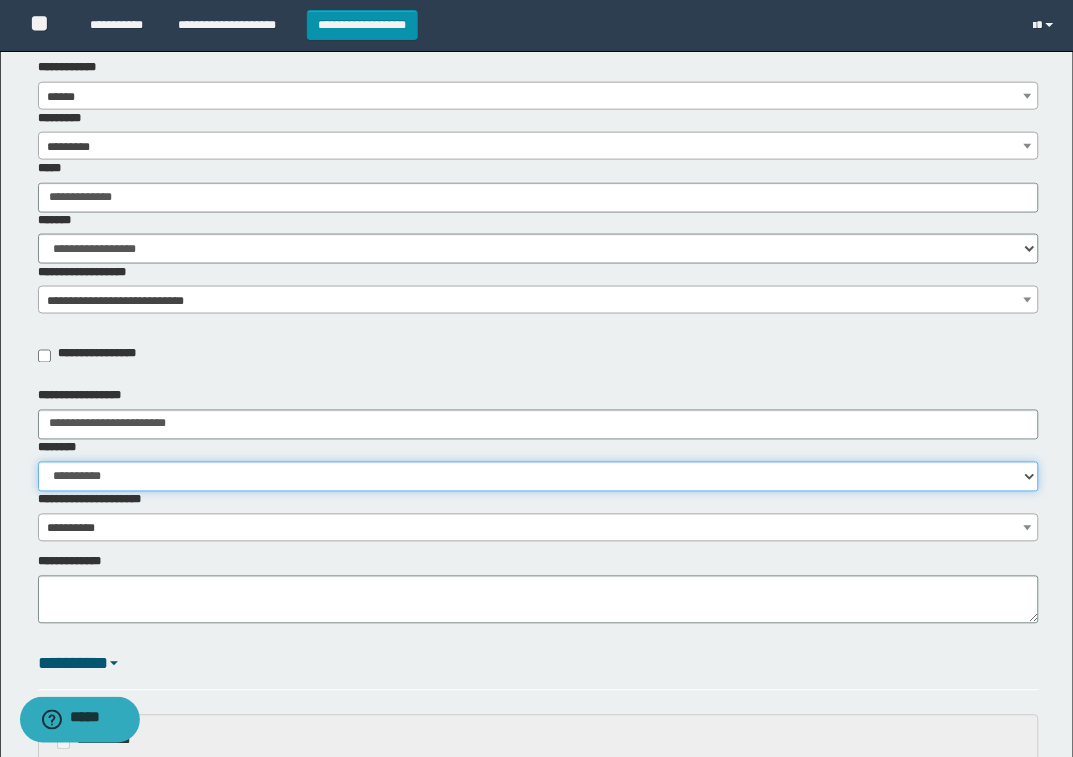 select on "***" 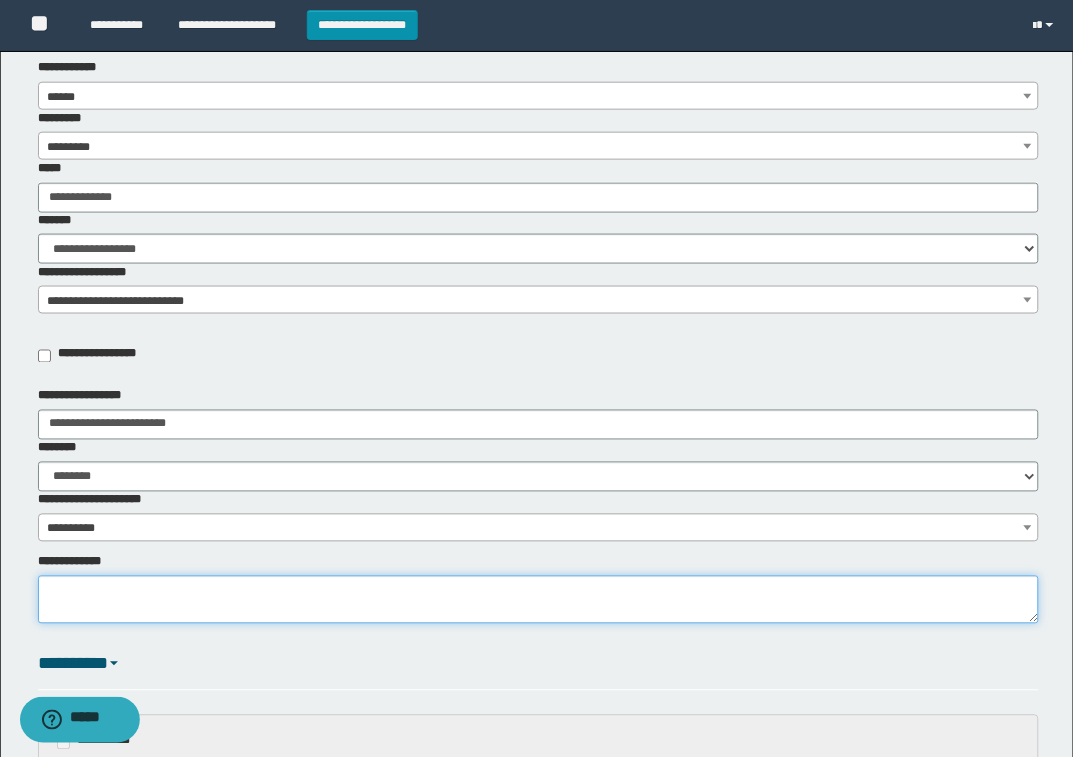 click on "**********" at bounding box center [539, 600] 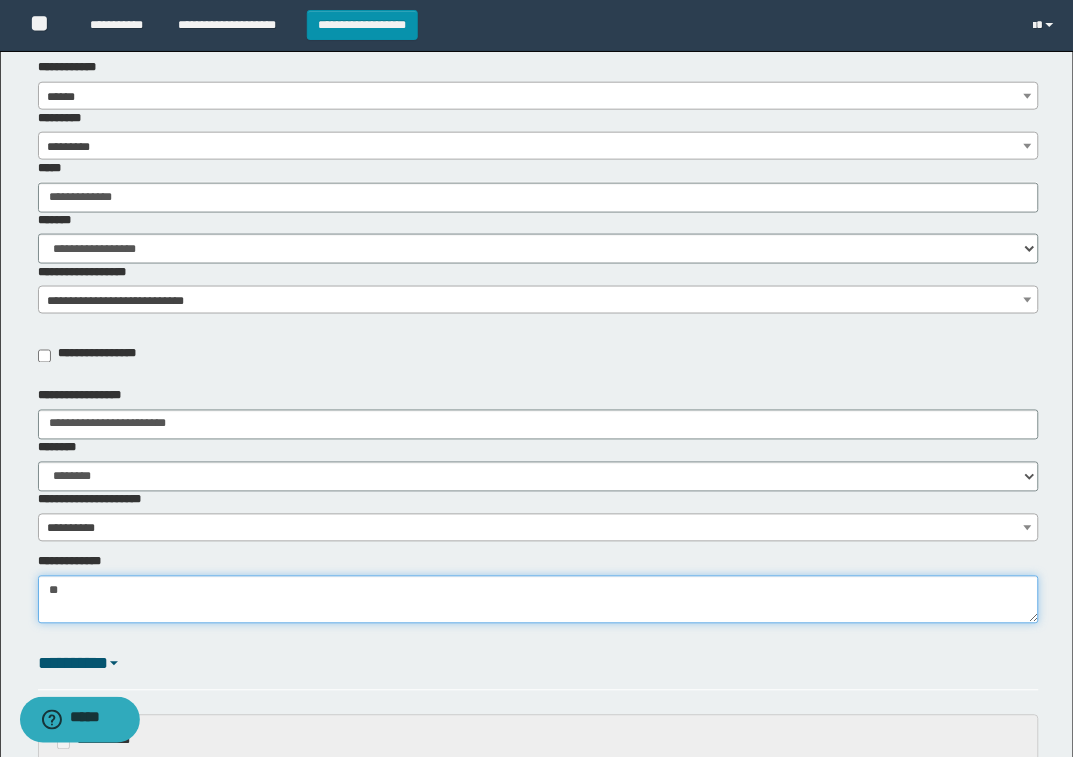 type on "*" 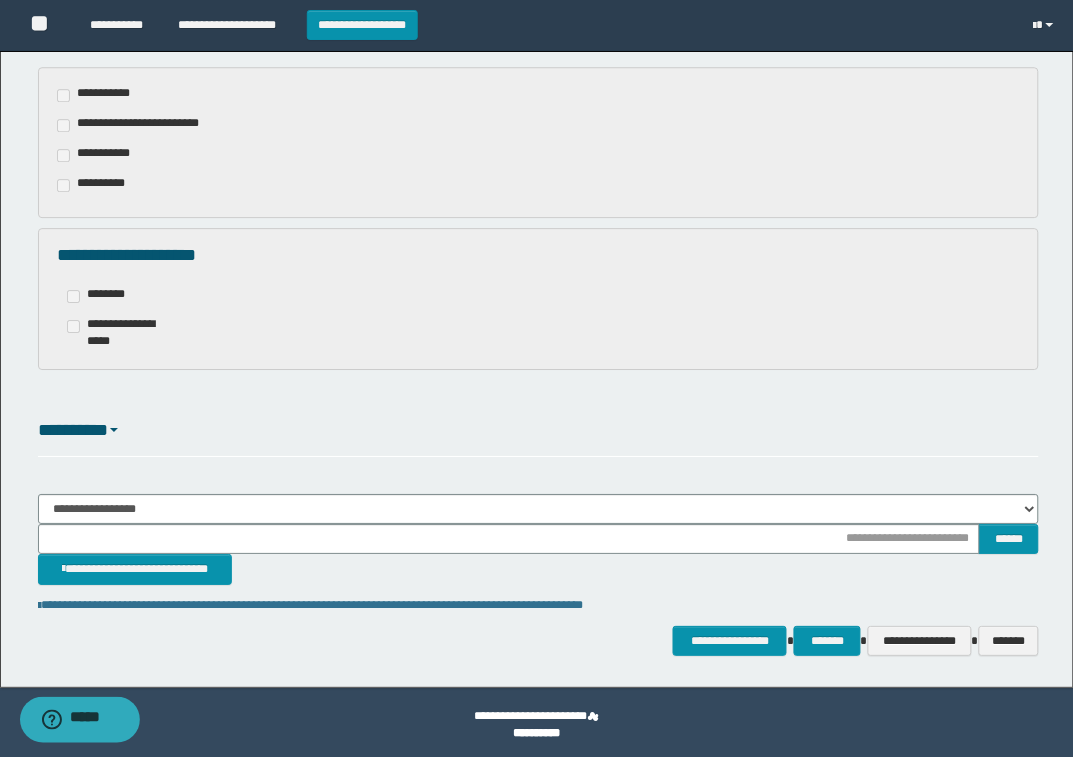 scroll, scrollTop: 1027, scrollLeft: 0, axis: vertical 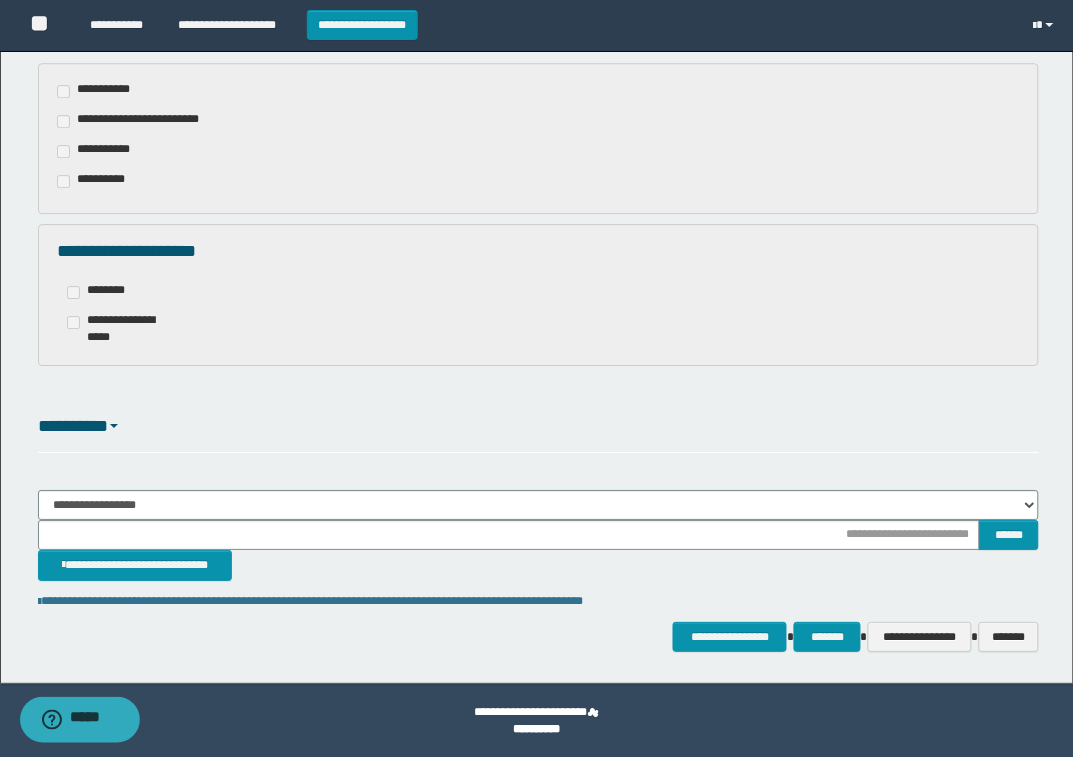 type on "**********" 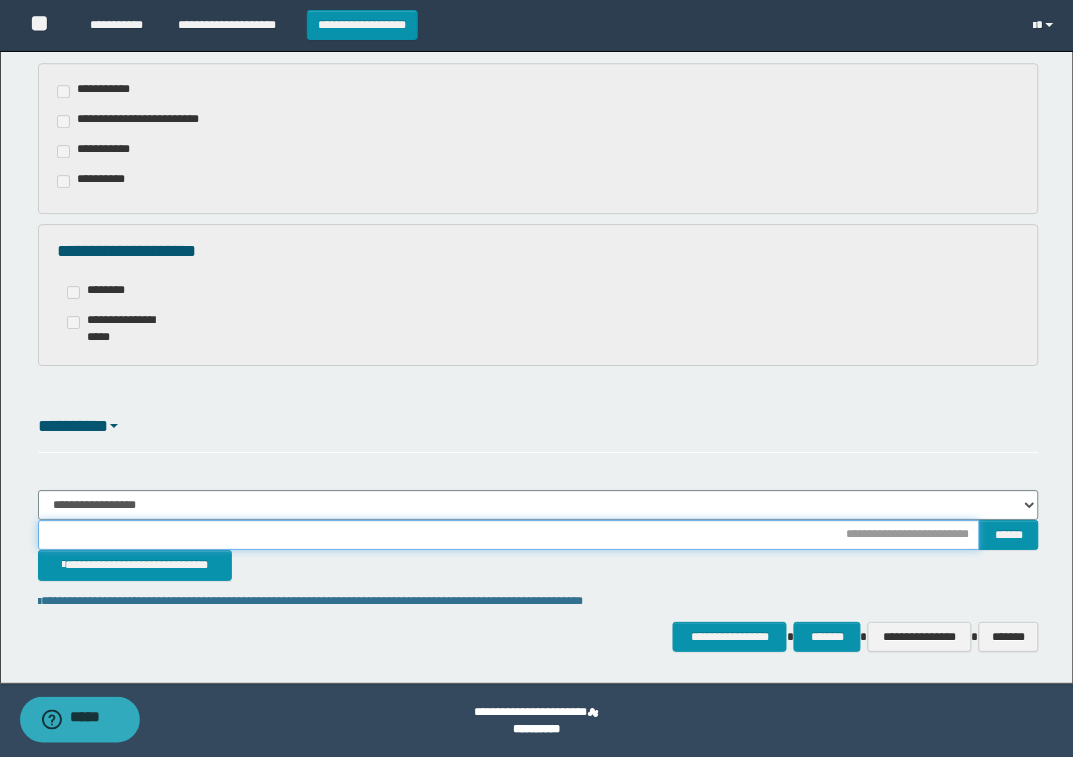 click at bounding box center (509, 535) 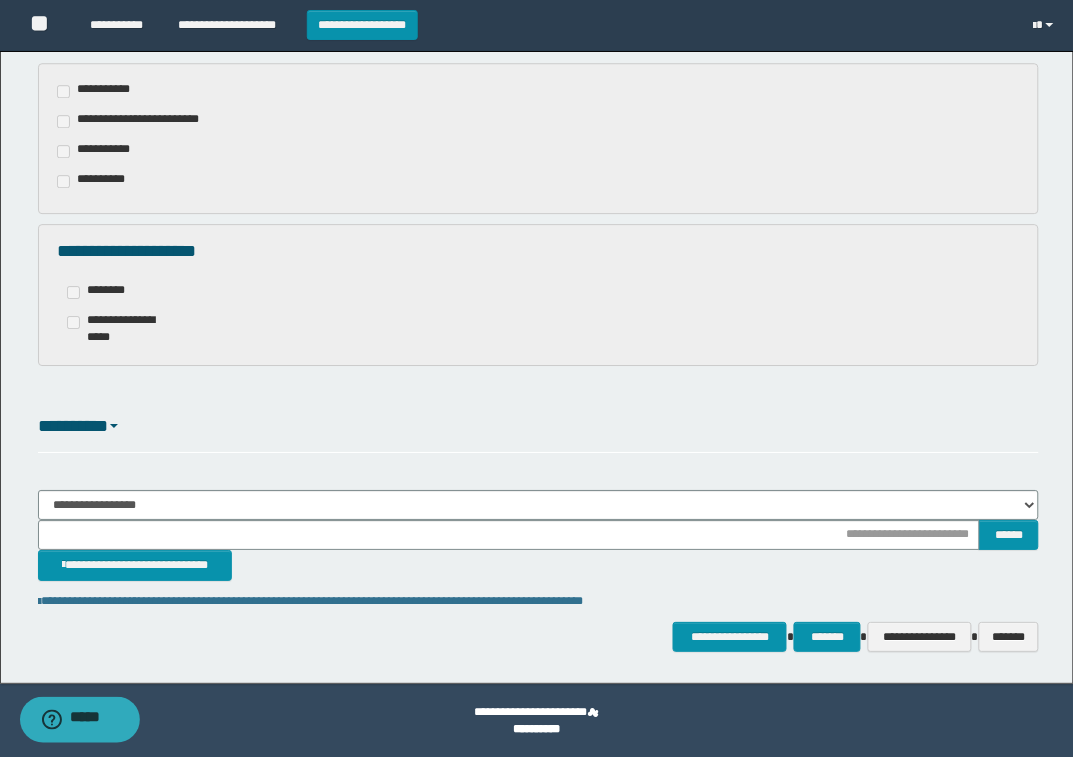 click on "**********" at bounding box center [539, 565] 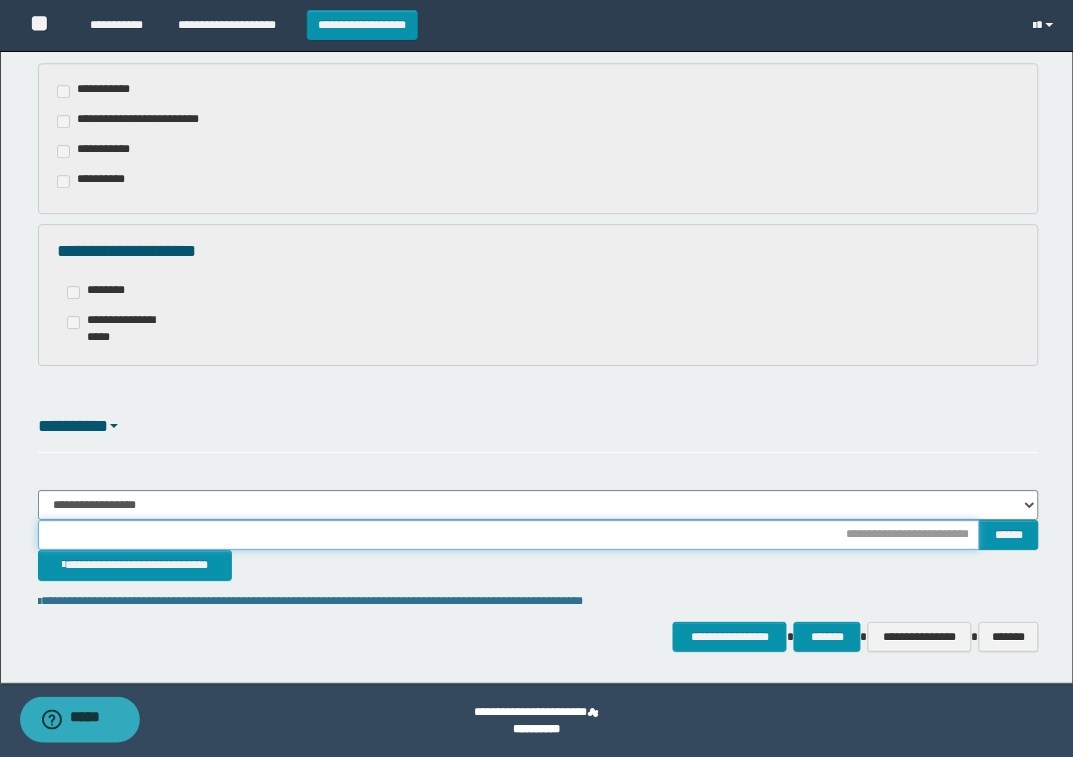 click at bounding box center (509, 535) 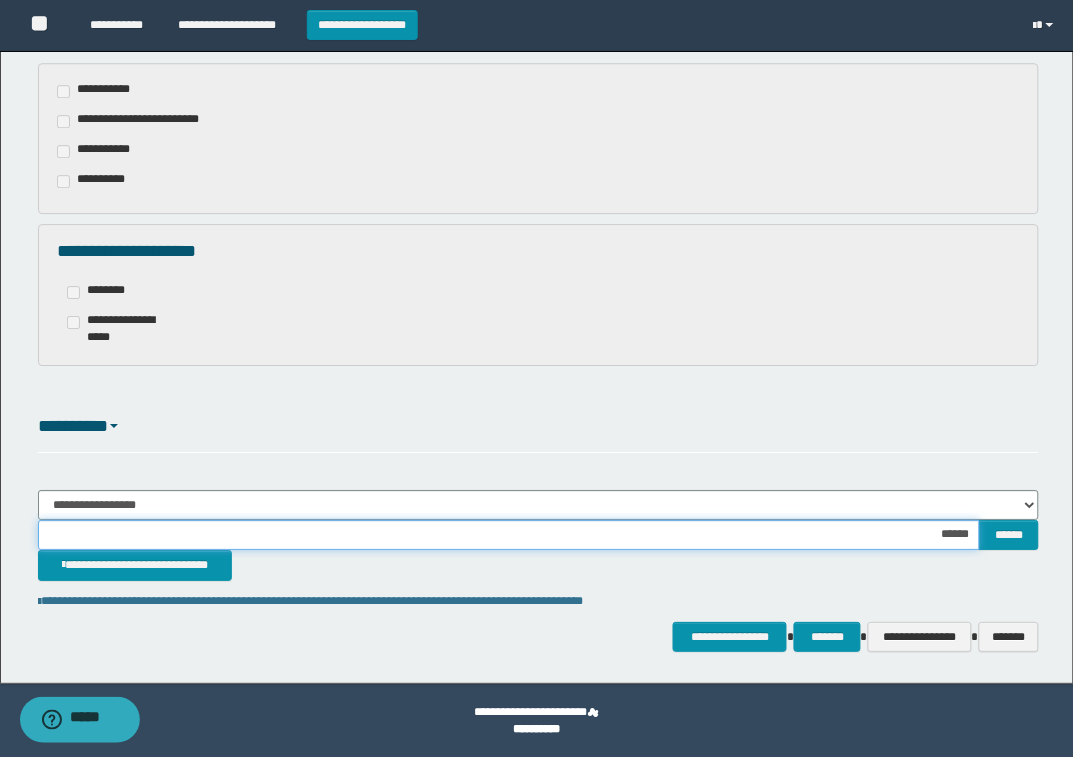 type on "*******" 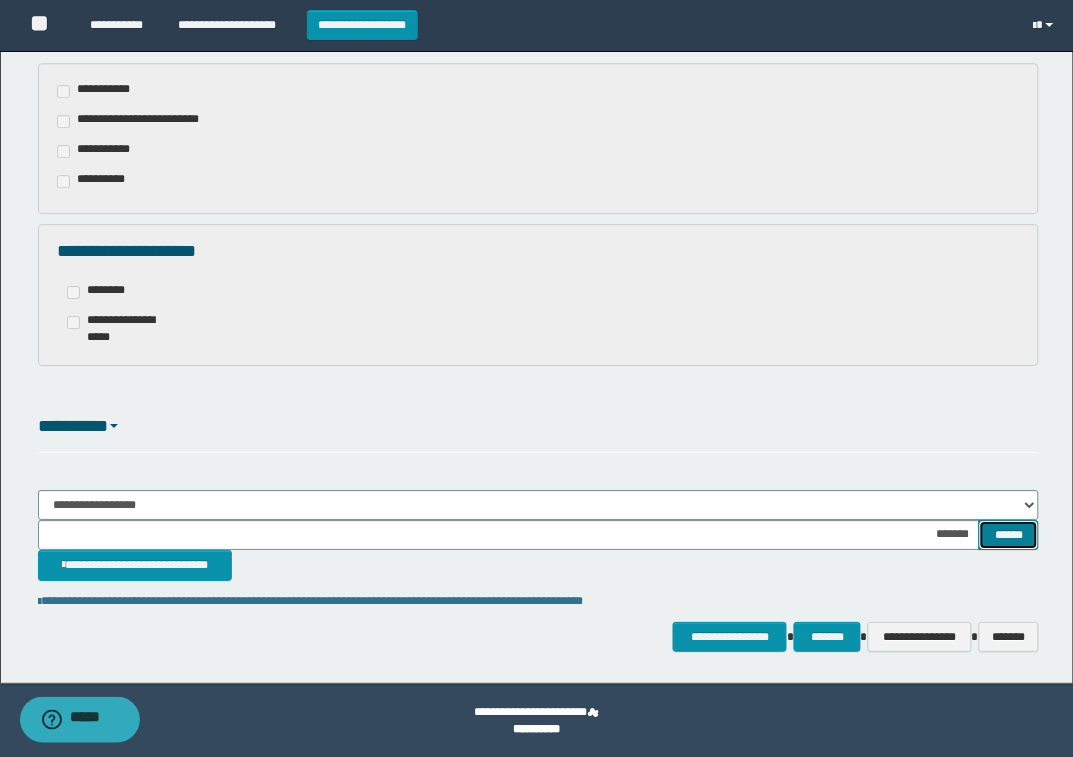 click on "******" at bounding box center [1009, 535] 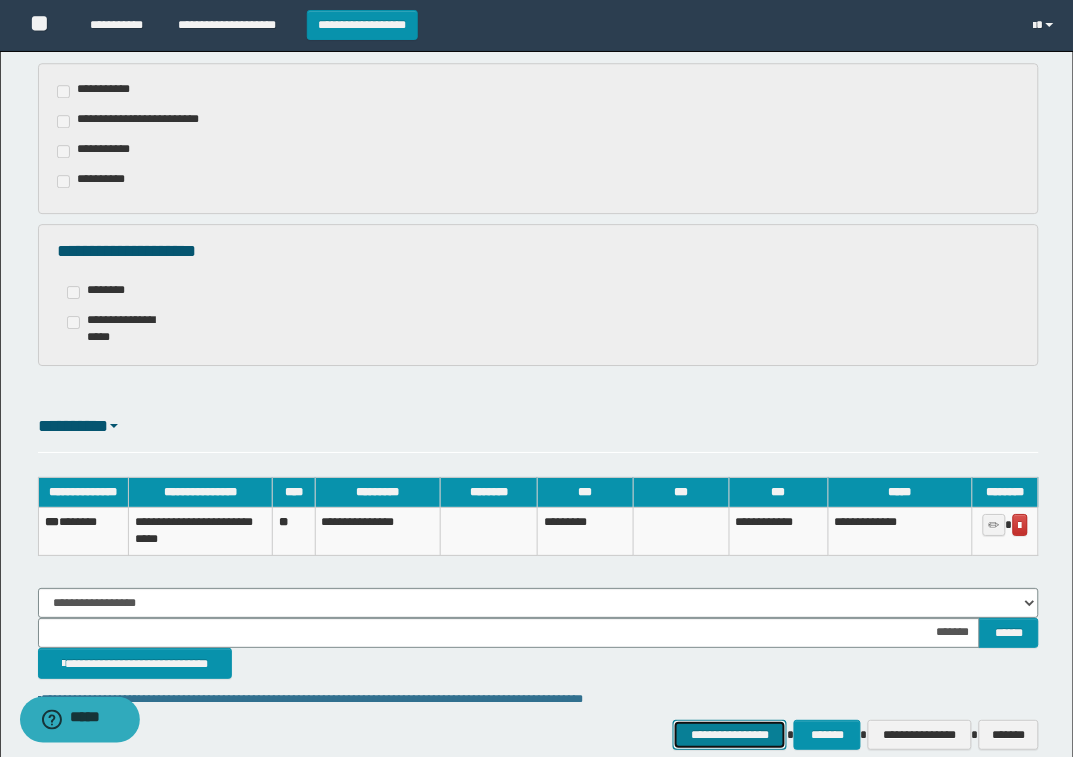 click on "**********" at bounding box center [730, 735] 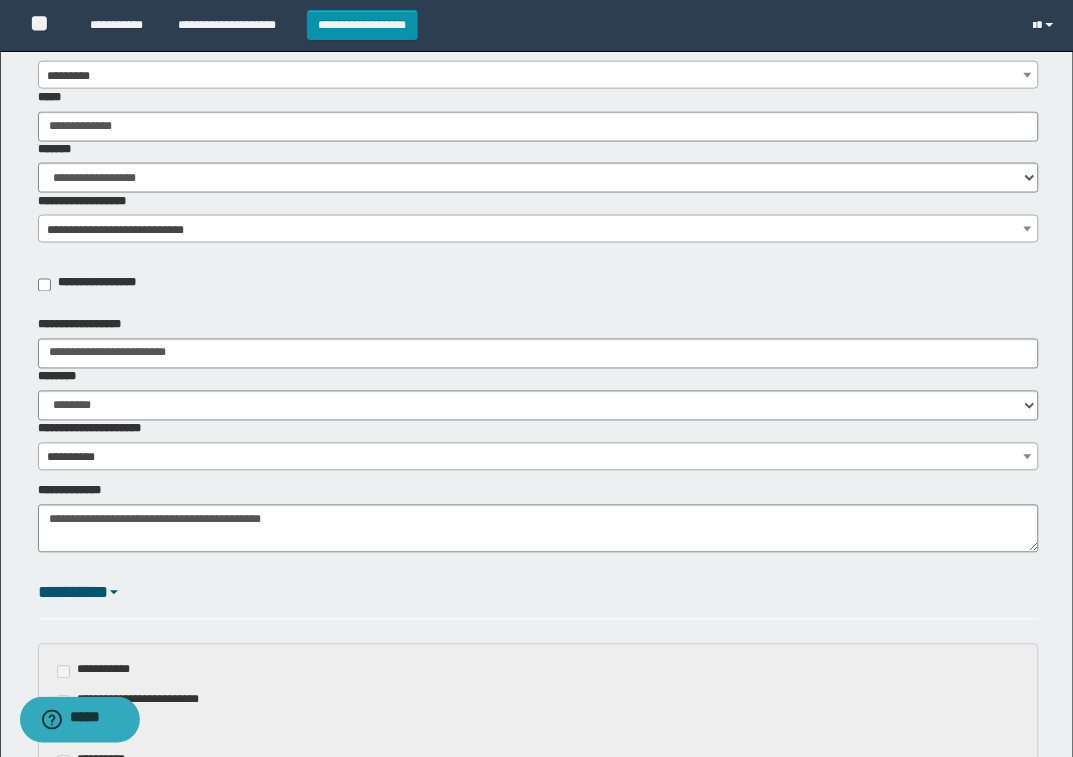 scroll, scrollTop: 402, scrollLeft: 0, axis: vertical 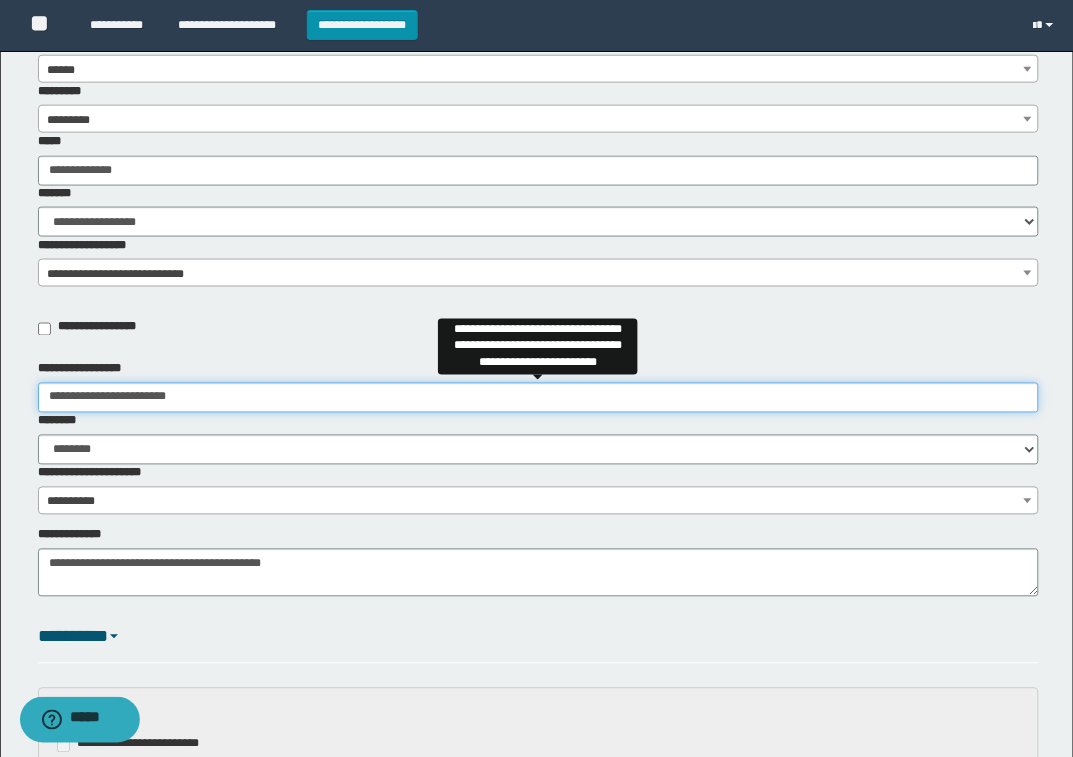 click on "**********" at bounding box center [539, 398] 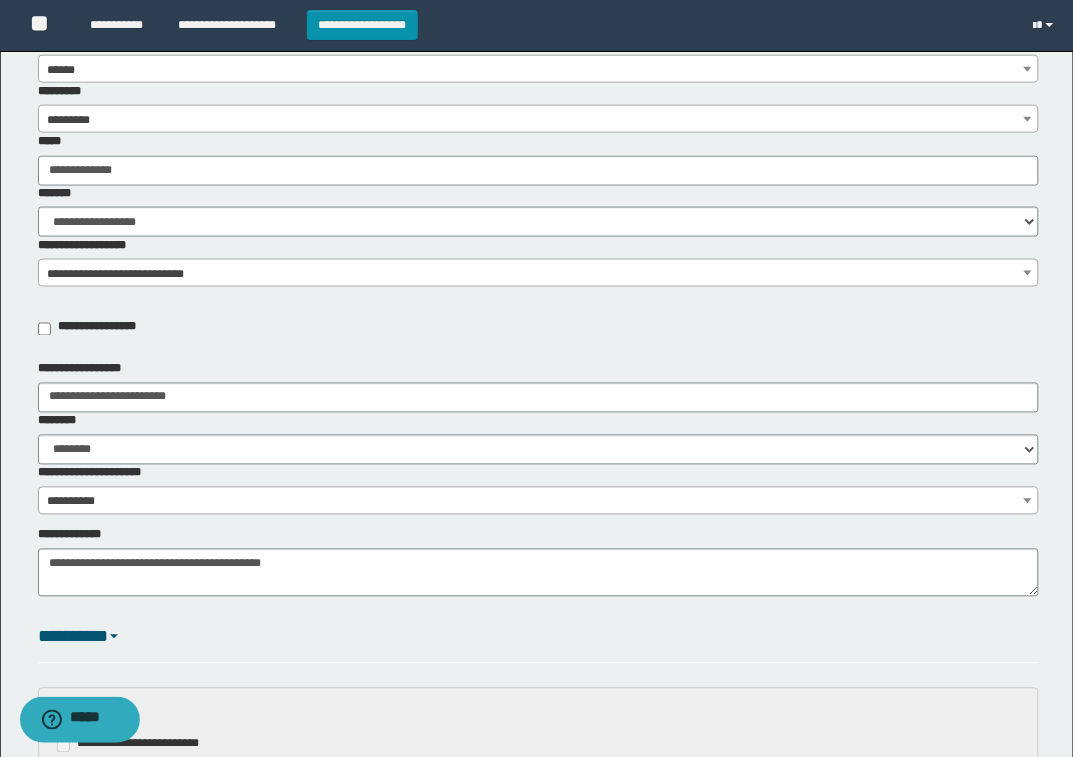 click on "**********" at bounding box center (538, 274) 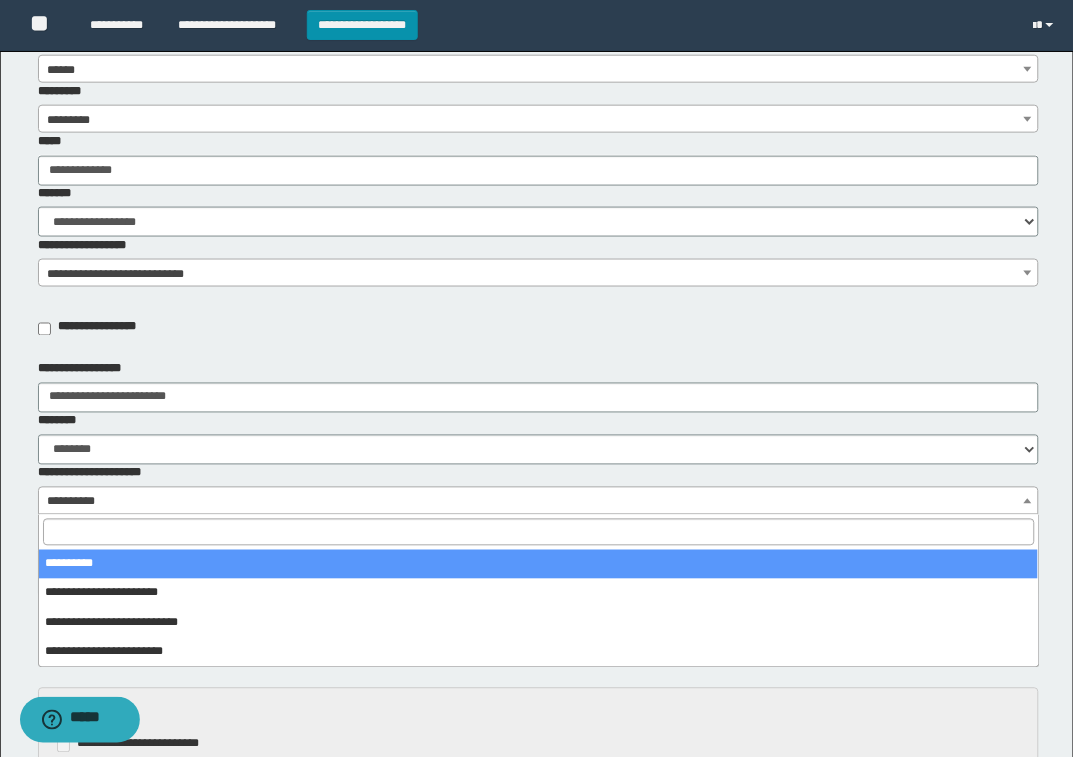 click on "**********" at bounding box center [538, 502] 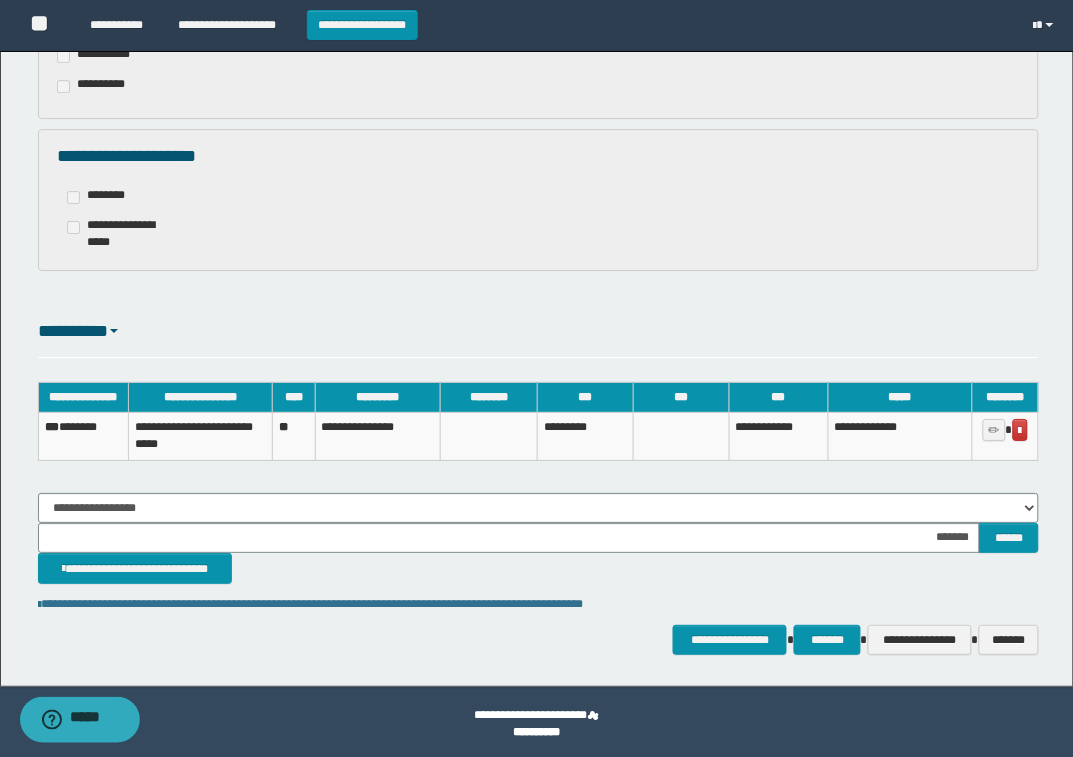 scroll, scrollTop: 1126, scrollLeft: 0, axis: vertical 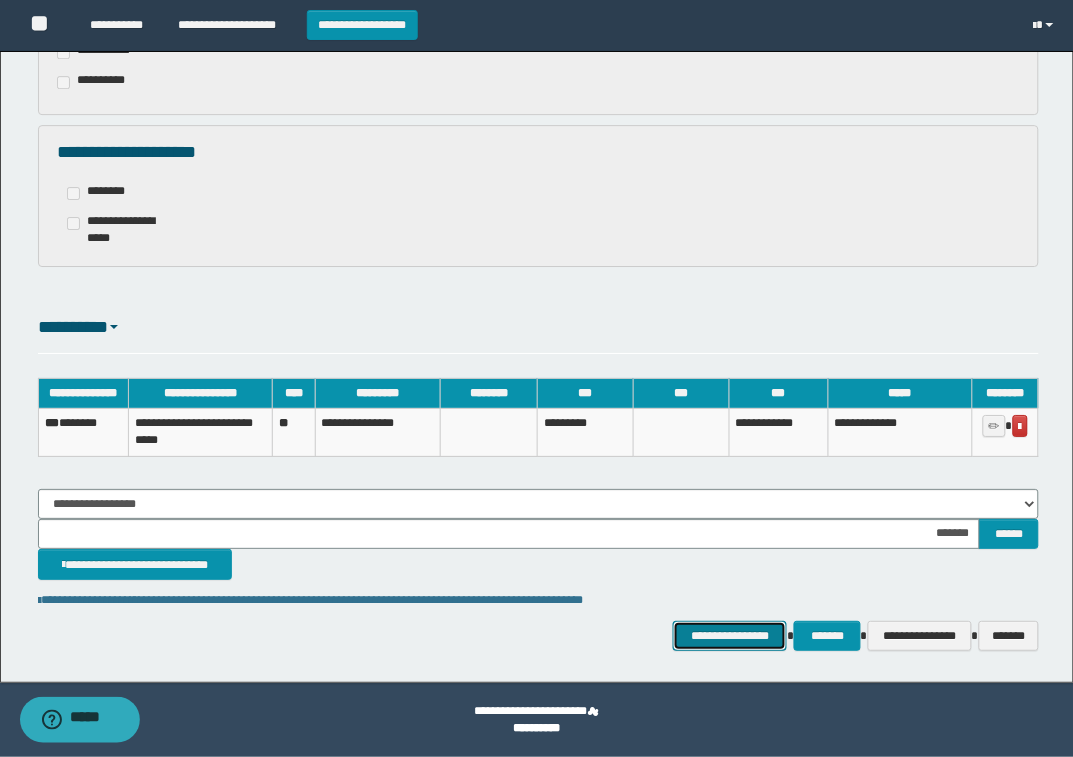 click on "**********" at bounding box center (730, 636) 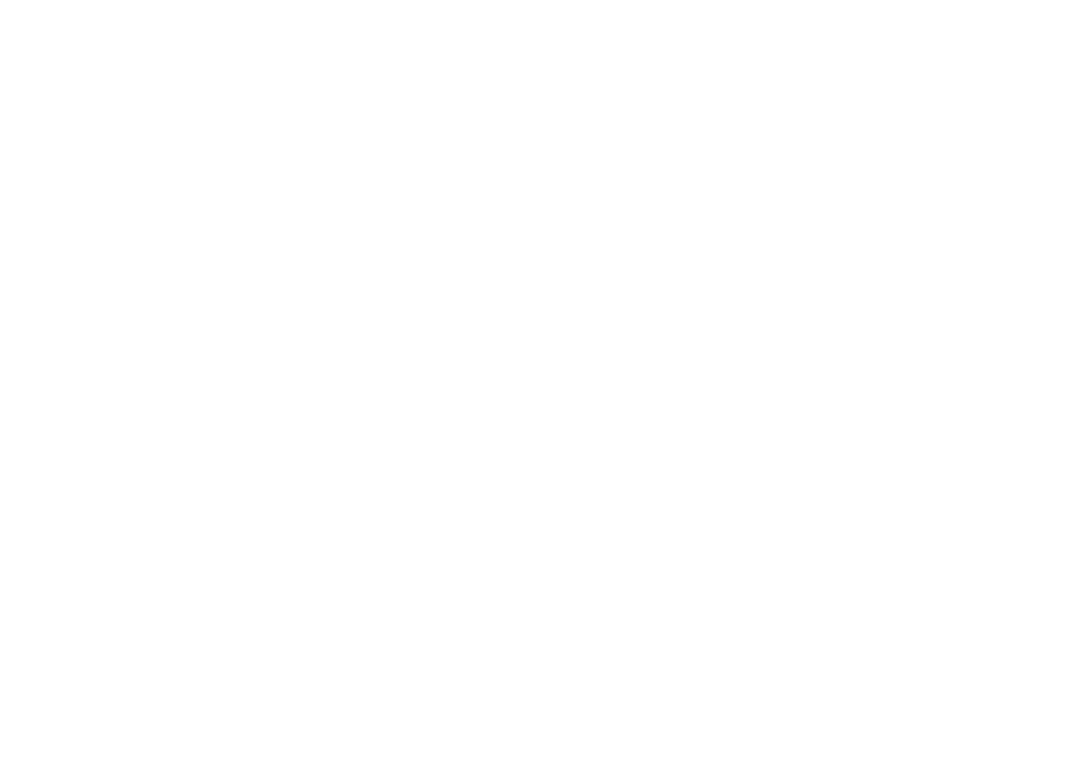 select 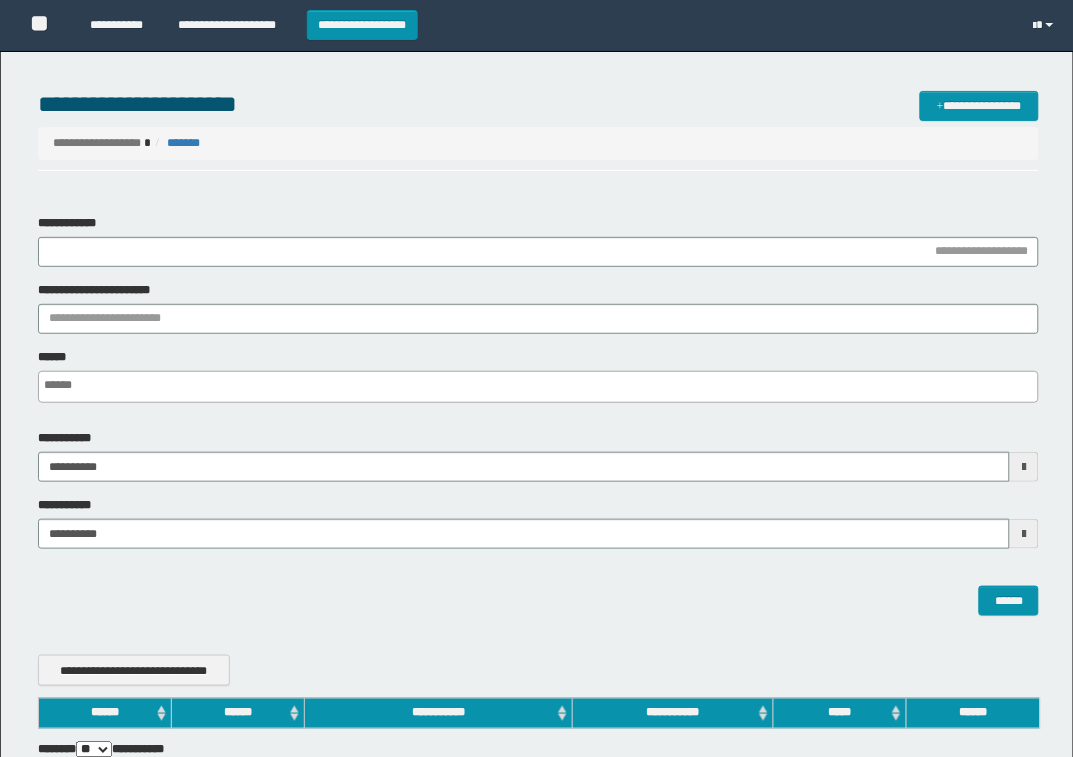 scroll, scrollTop: 0, scrollLeft: 0, axis: both 